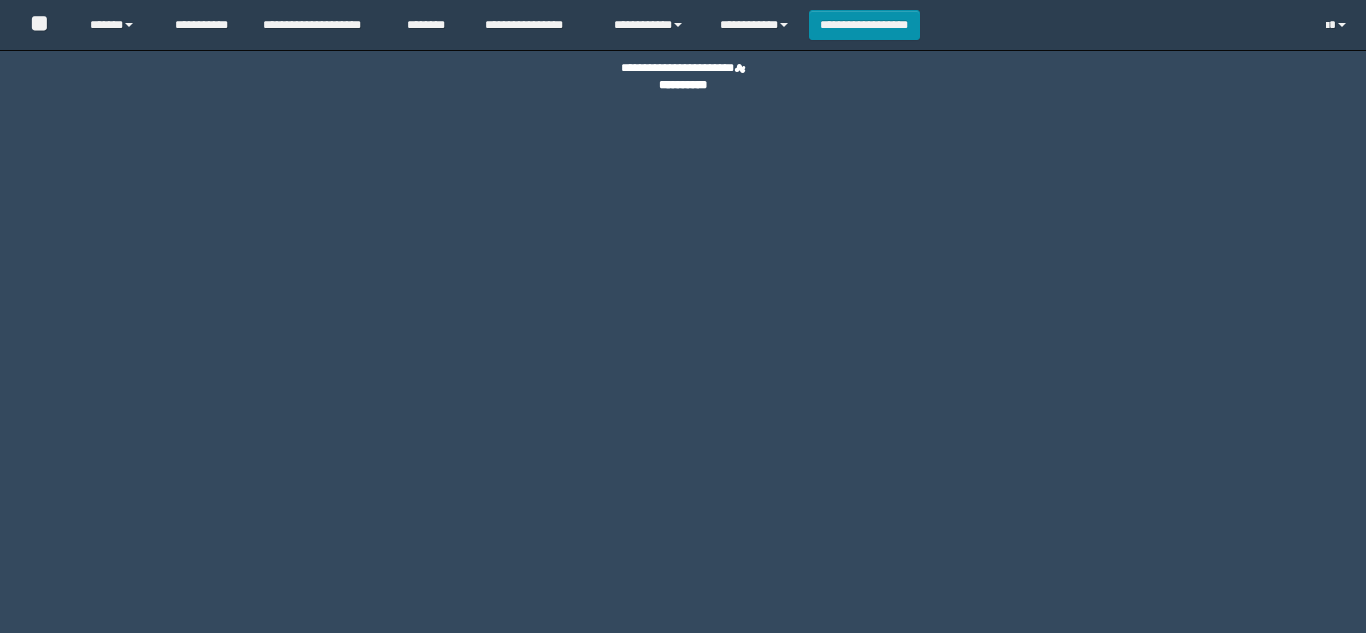 scroll, scrollTop: 0, scrollLeft: 0, axis: both 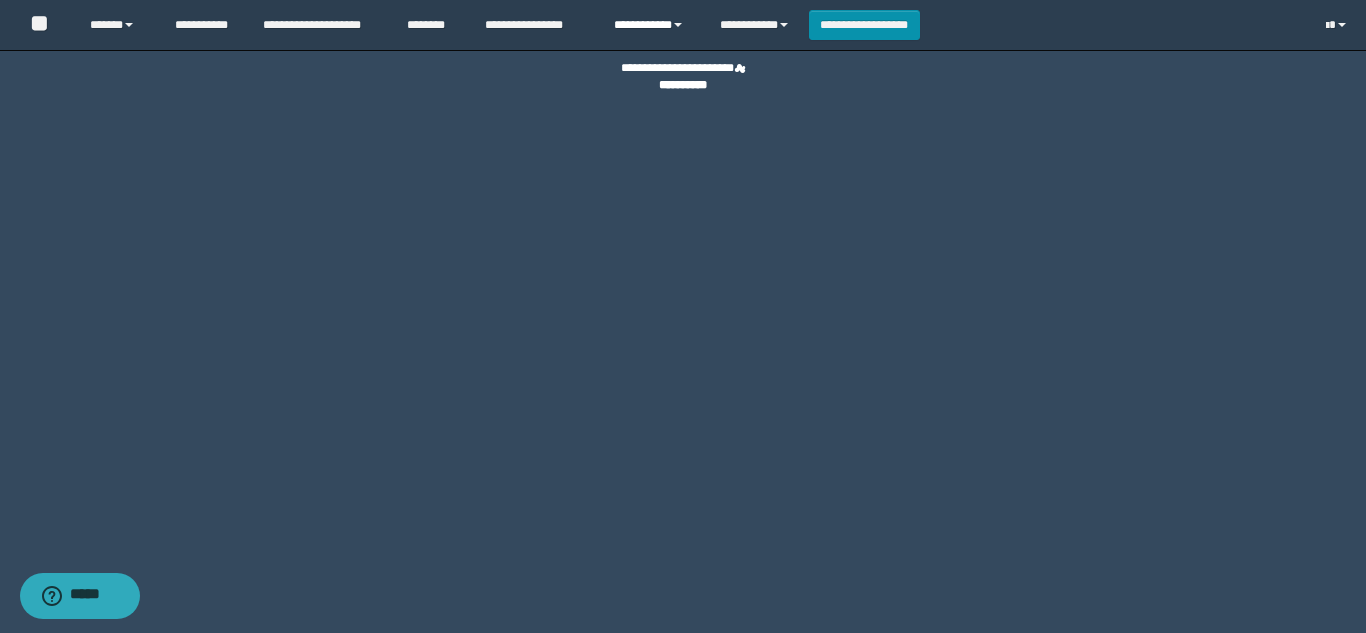 click on "**********" at bounding box center [652, 25] 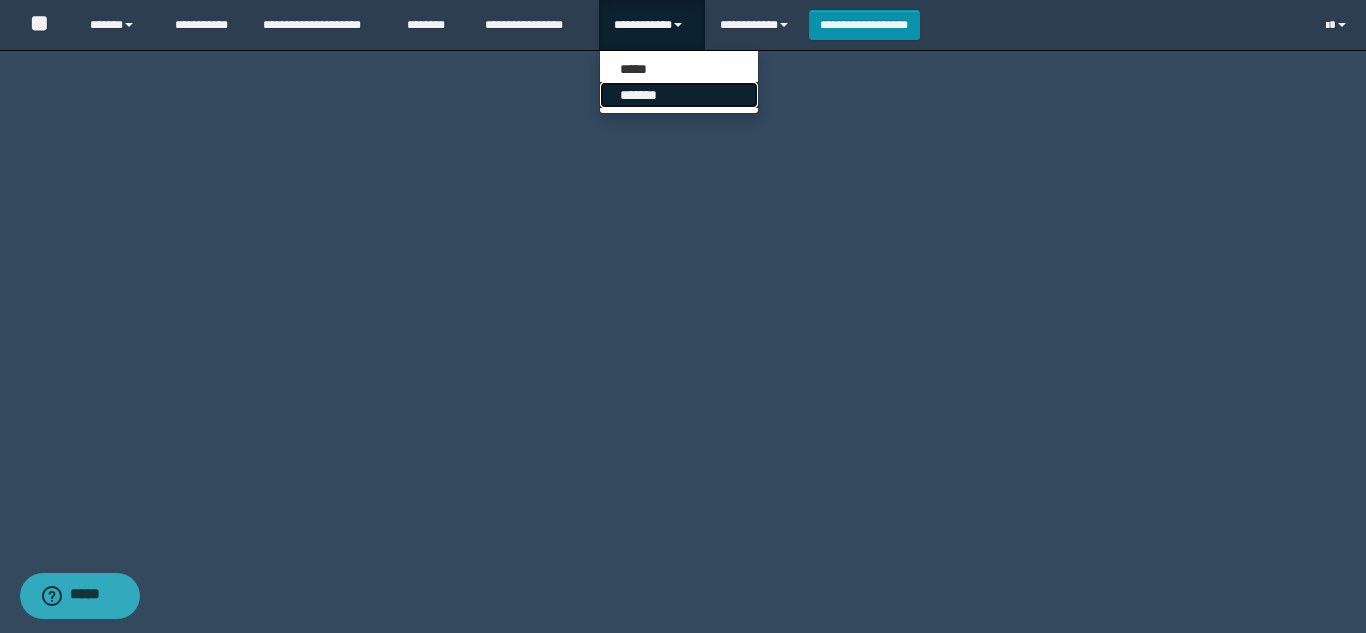 click on "*******" at bounding box center [679, 95] 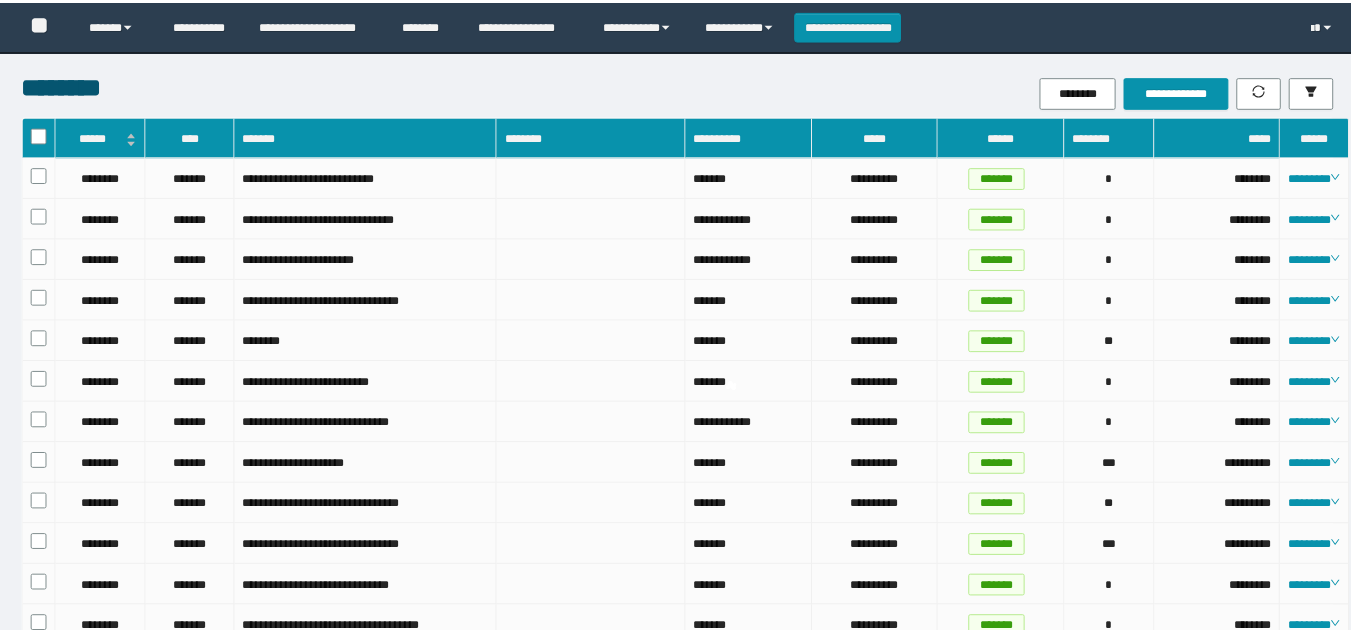 scroll, scrollTop: 0, scrollLeft: 0, axis: both 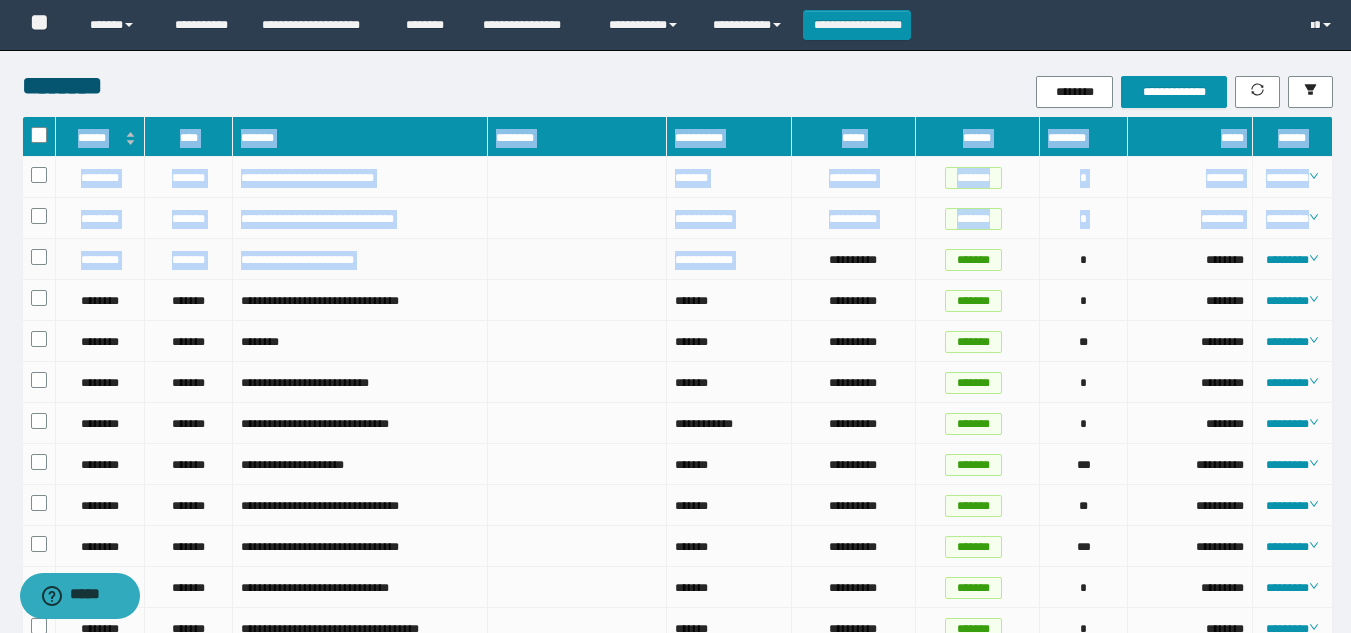 drag, startPoint x: 811, startPoint y: 266, endPoint x: 1249, endPoint y: 235, distance: 439.09567 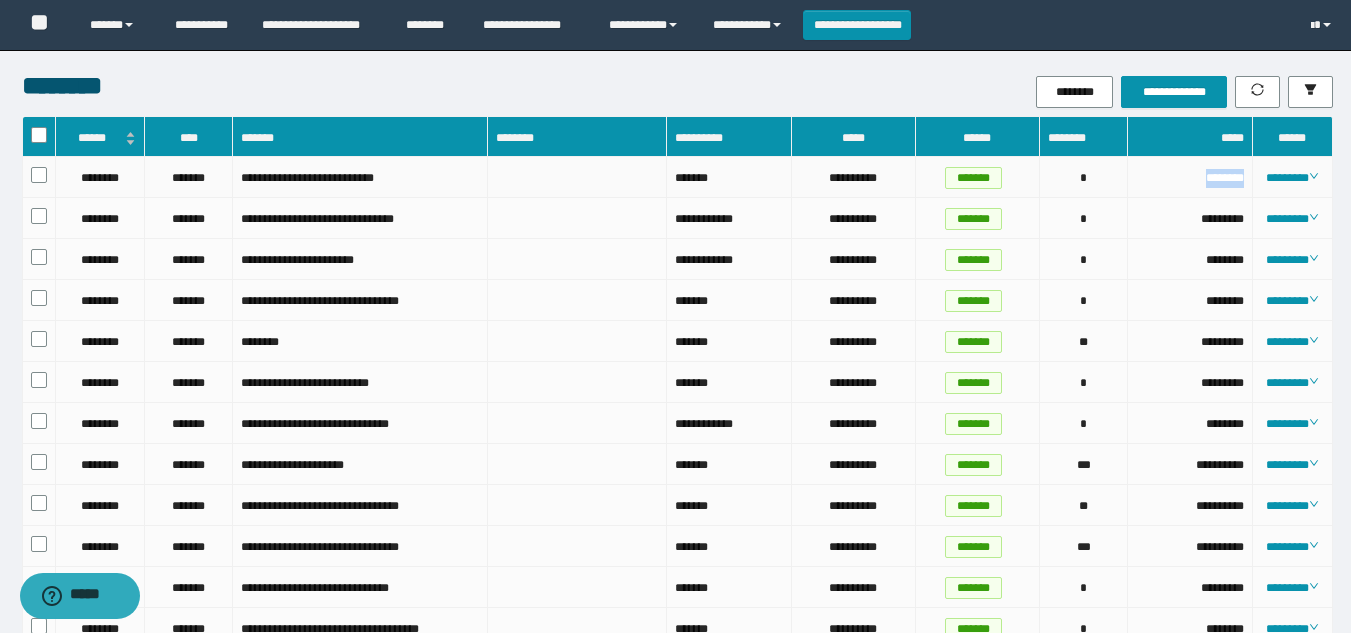 drag, startPoint x: 1179, startPoint y: 160, endPoint x: 1255, endPoint y: 175, distance: 77.46612 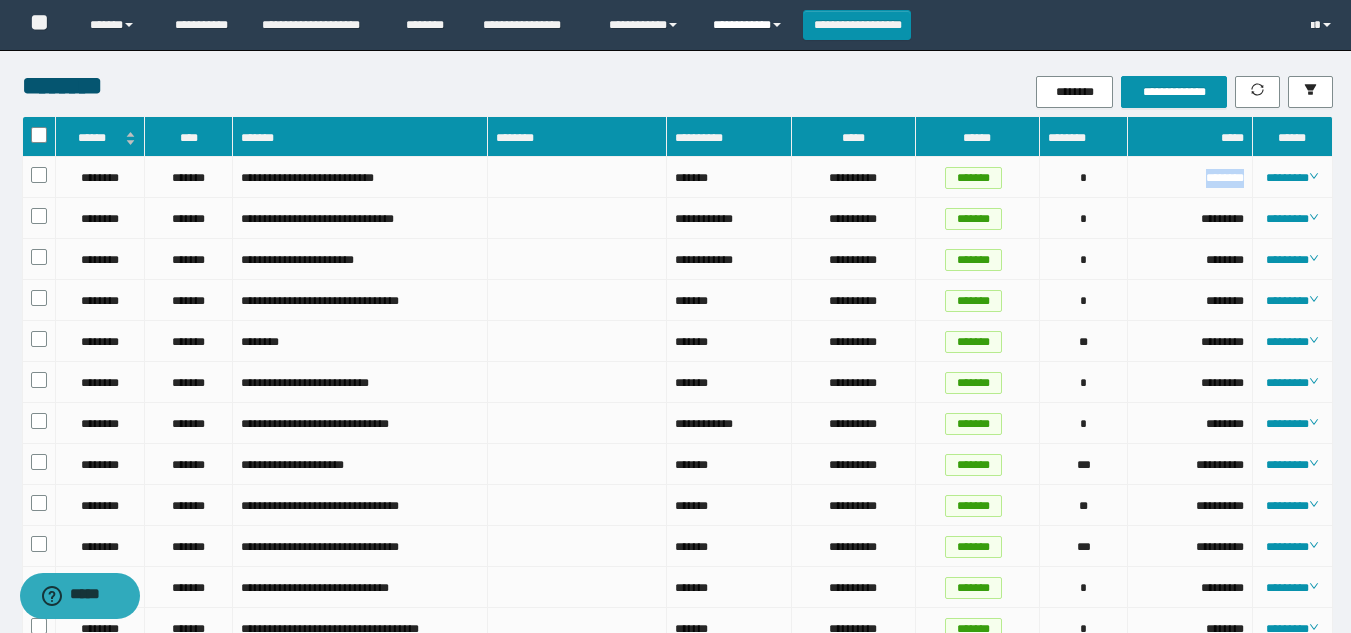 click on "**********" at bounding box center [750, 25] 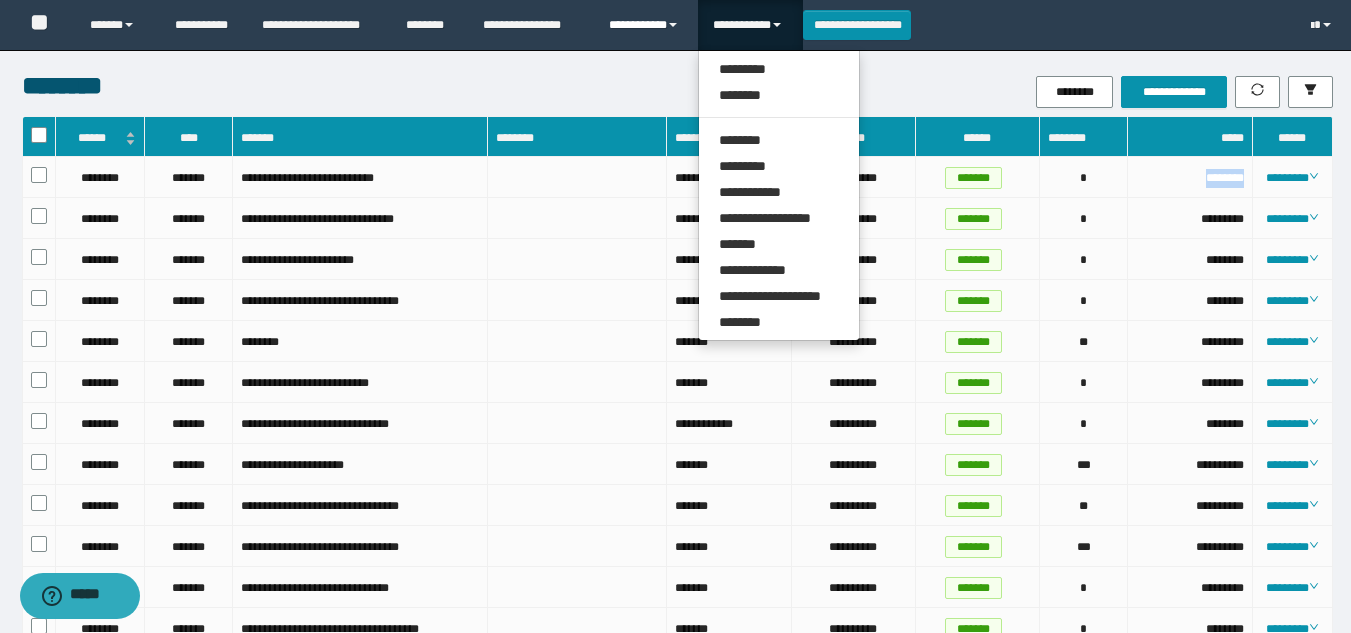 click on "**********" at bounding box center (646, 25) 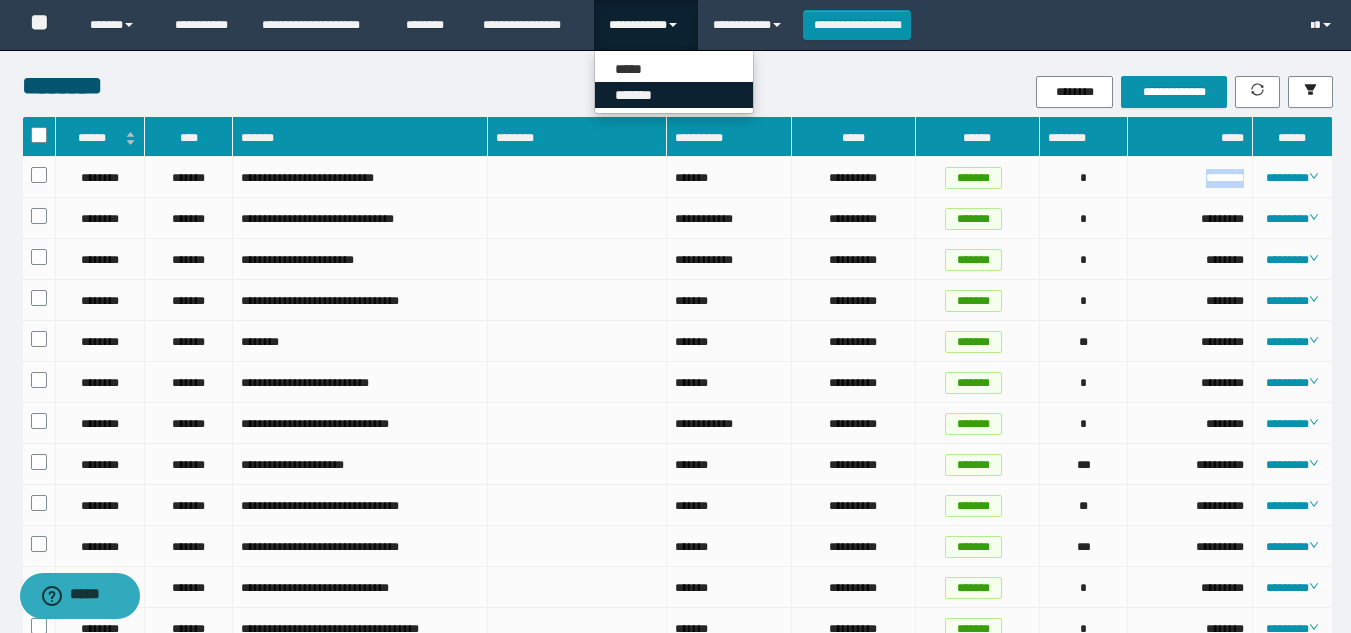 click on "*******" at bounding box center [674, 95] 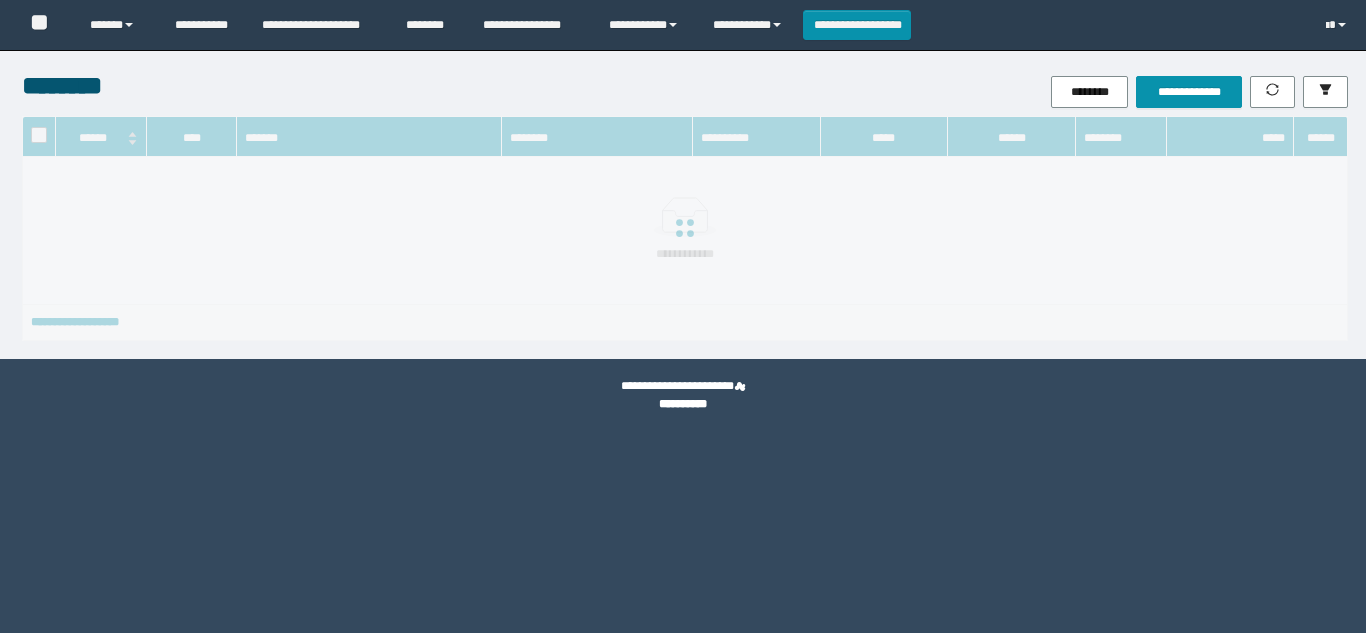 scroll, scrollTop: 0, scrollLeft: 0, axis: both 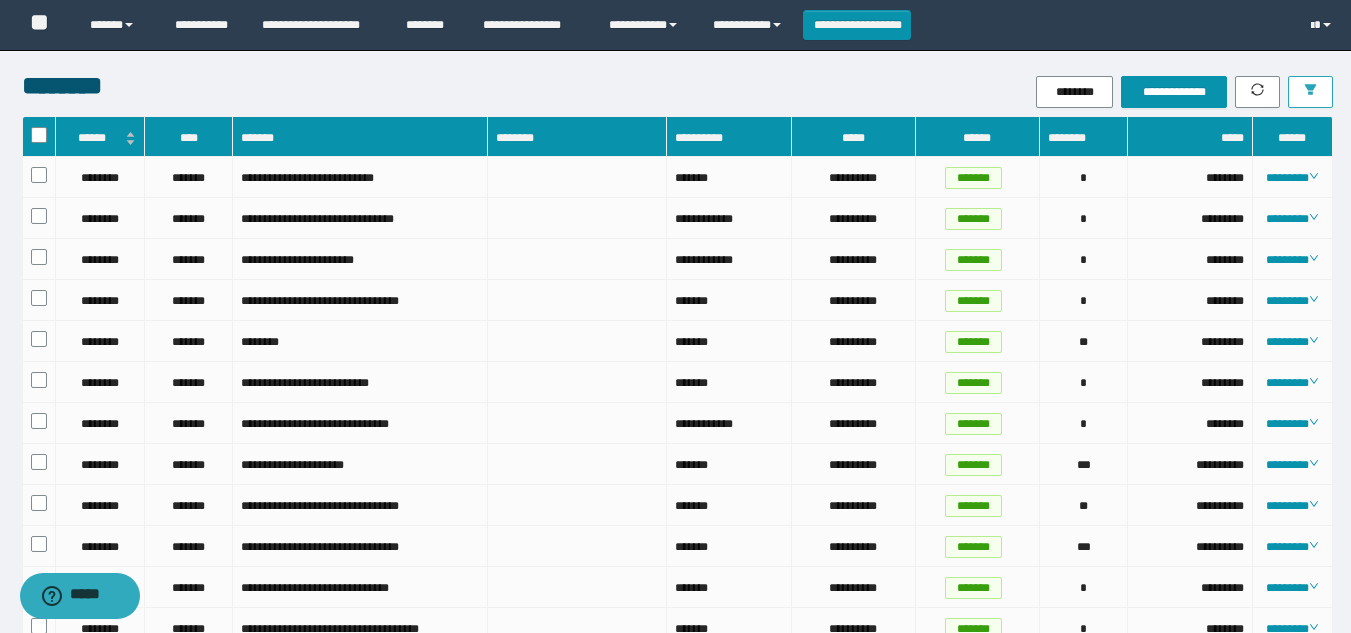 click at bounding box center (1310, 92) 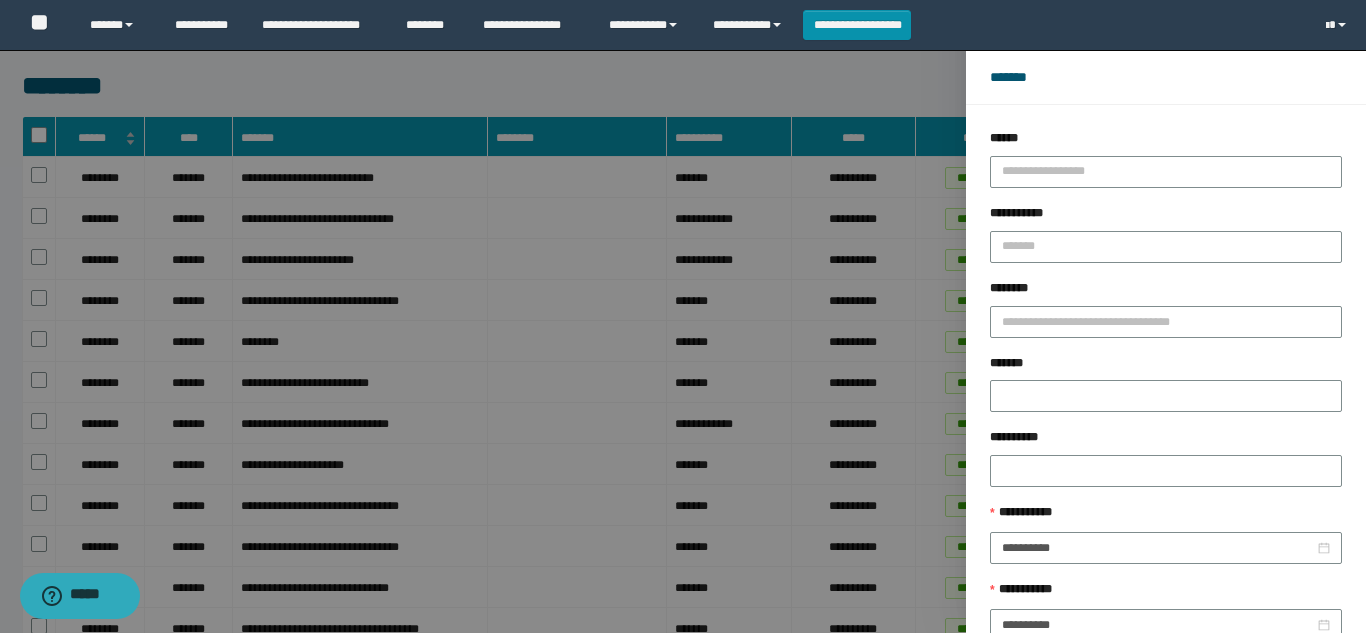 click on "******" at bounding box center (1166, 142) 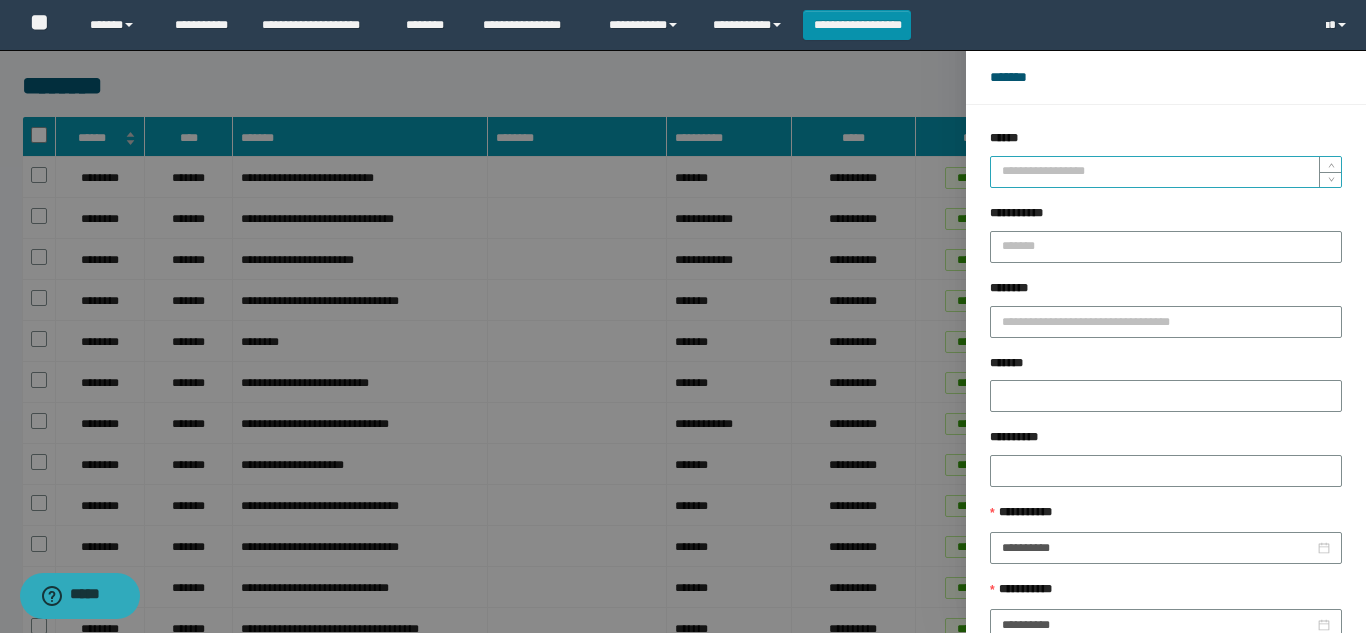 click on "******" at bounding box center [1166, 172] 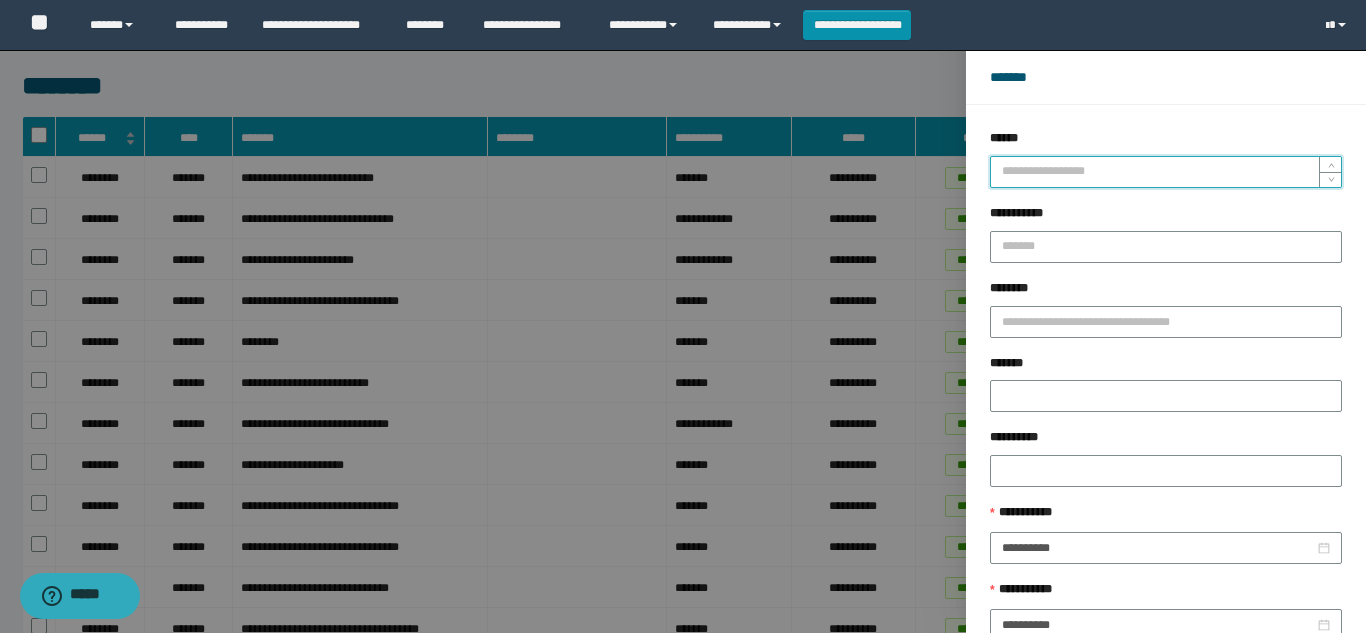 type on "*" 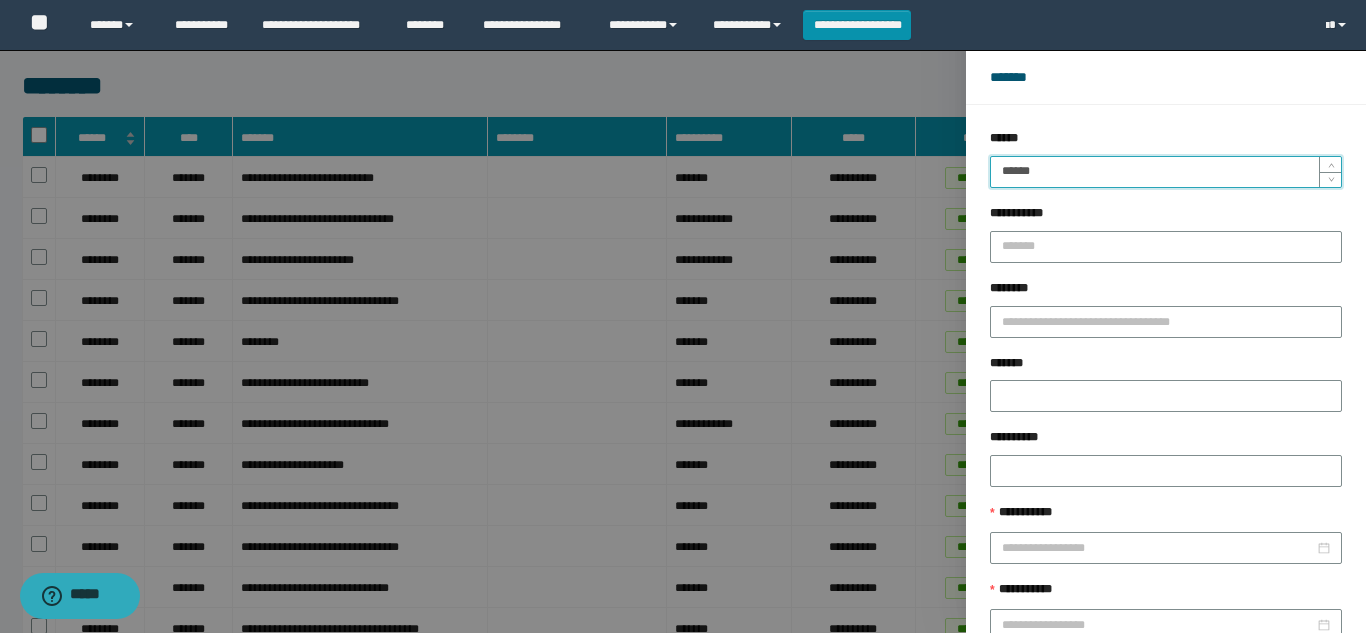 click on "******" at bounding box center (1166, 172) 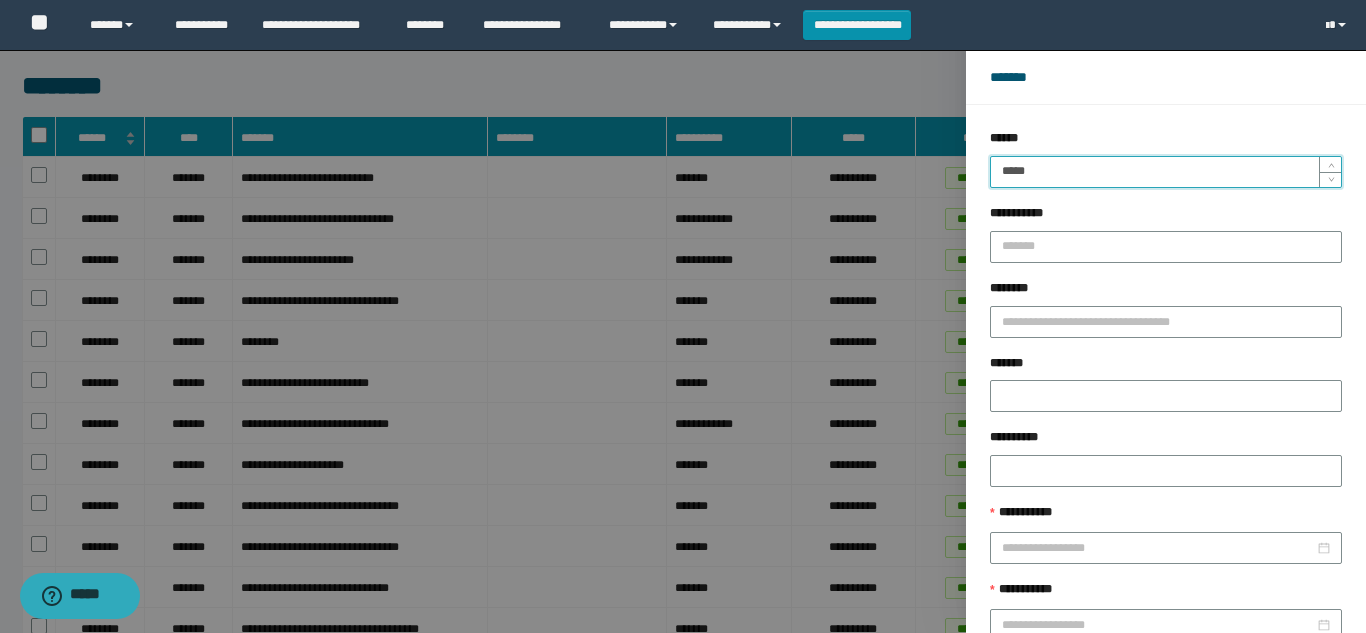 click on "*****" at bounding box center [1166, 172] 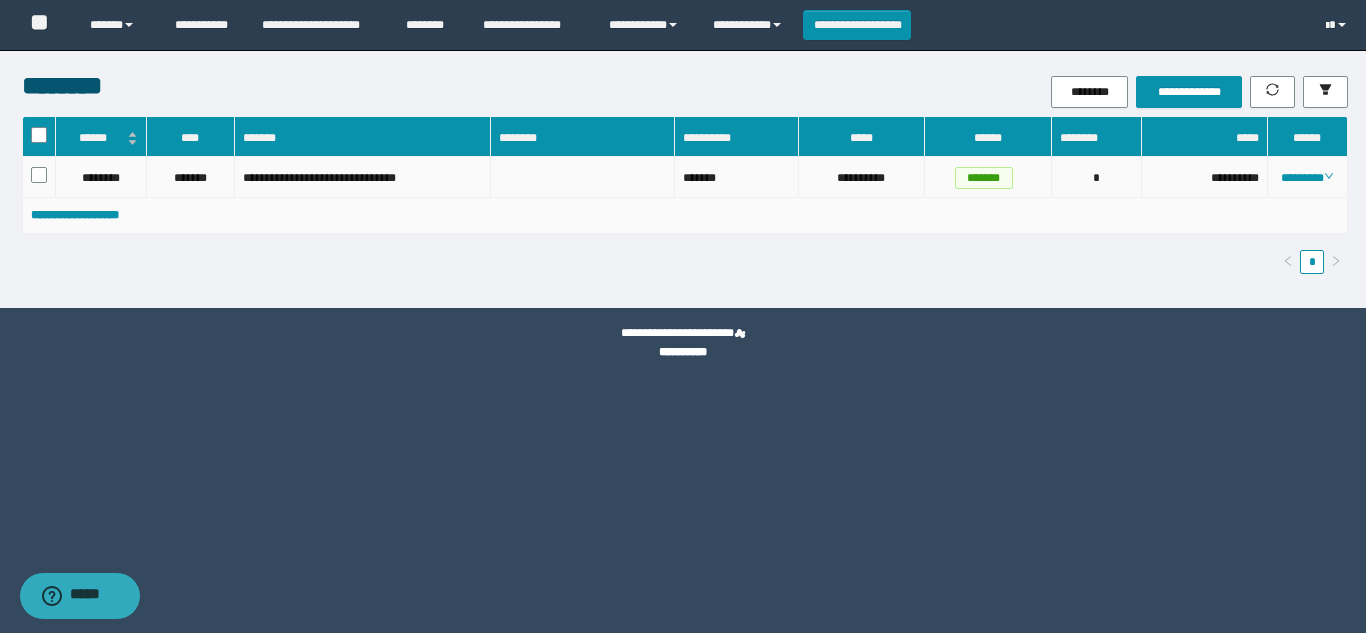 click on "********" at bounding box center [1308, 177] 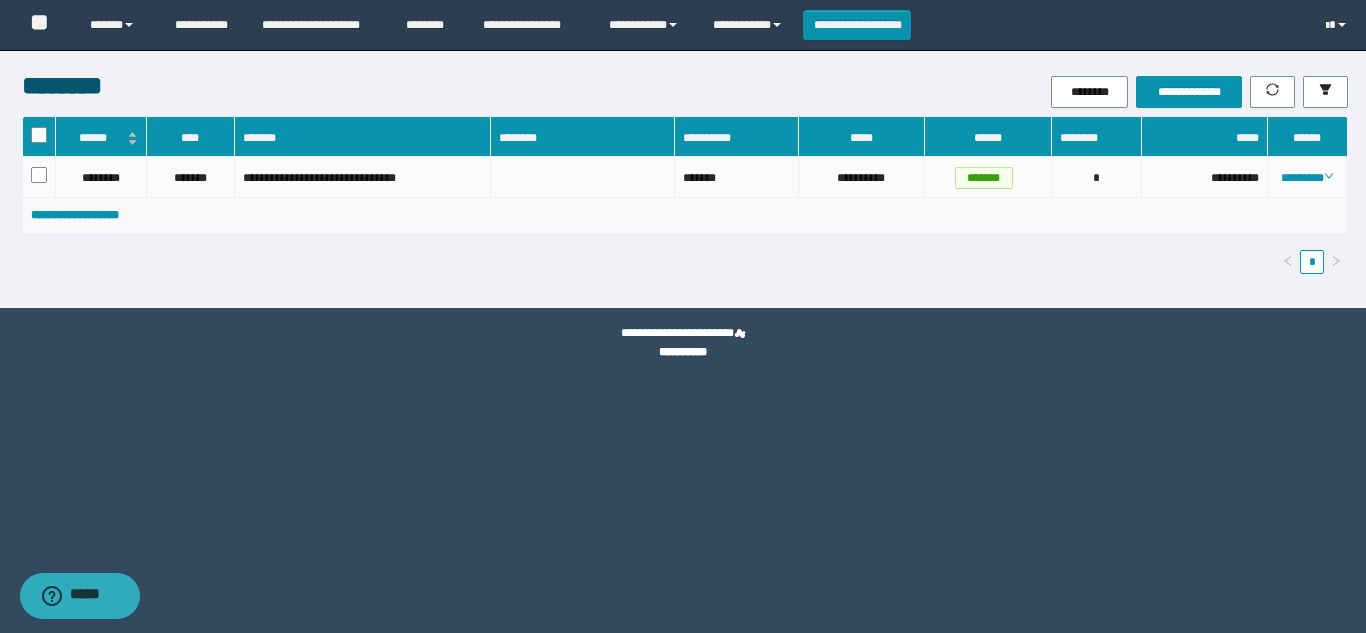 click on "******" at bounding box center [1308, 137] 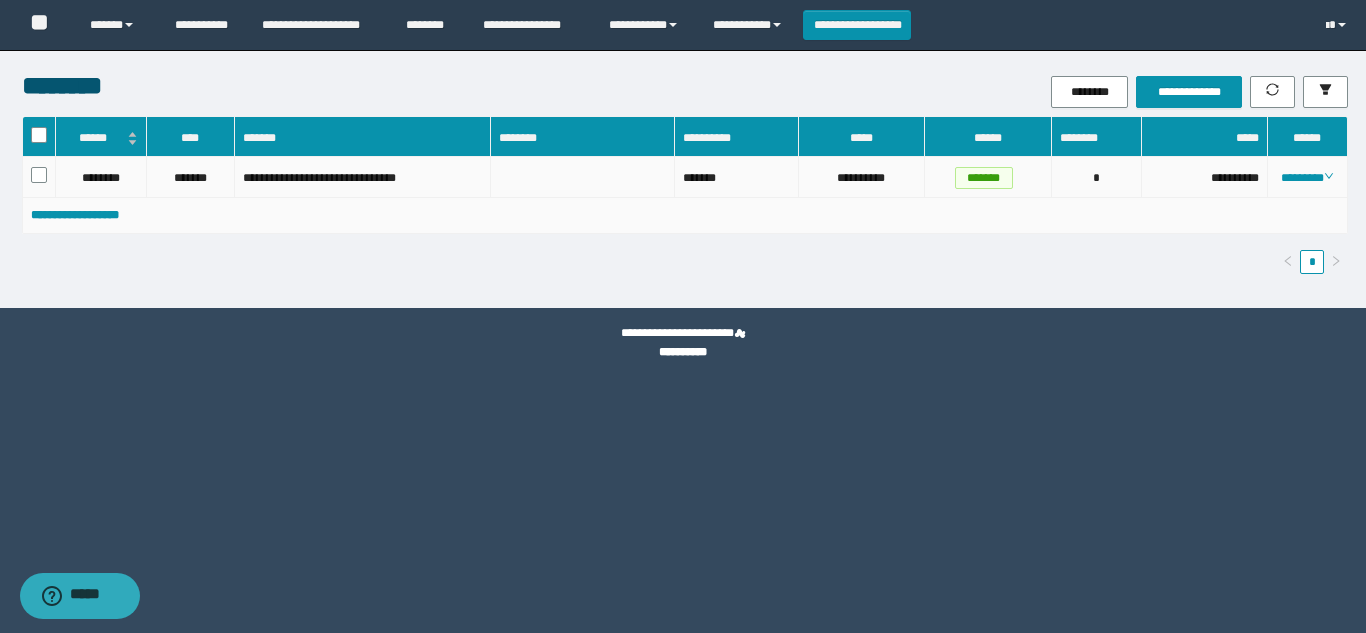 click on "********" at bounding box center (1308, 177) 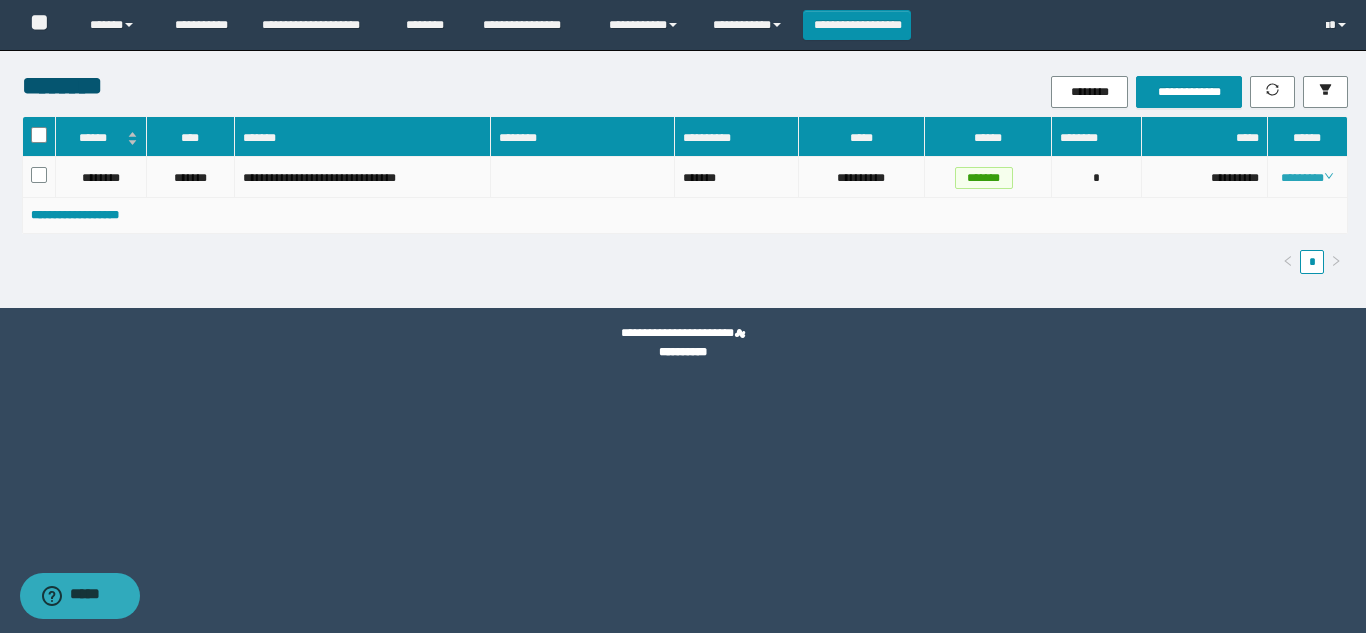 click on "********" at bounding box center (1307, 178) 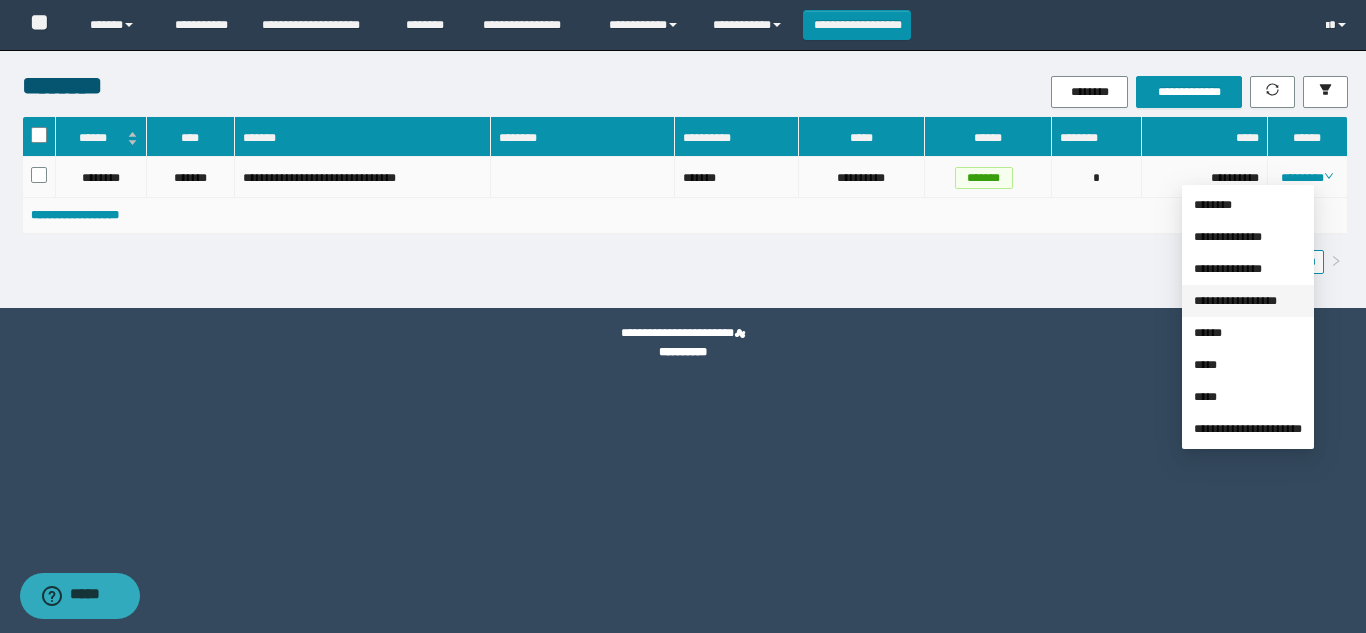 click on "**********" at bounding box center (1235, 301) 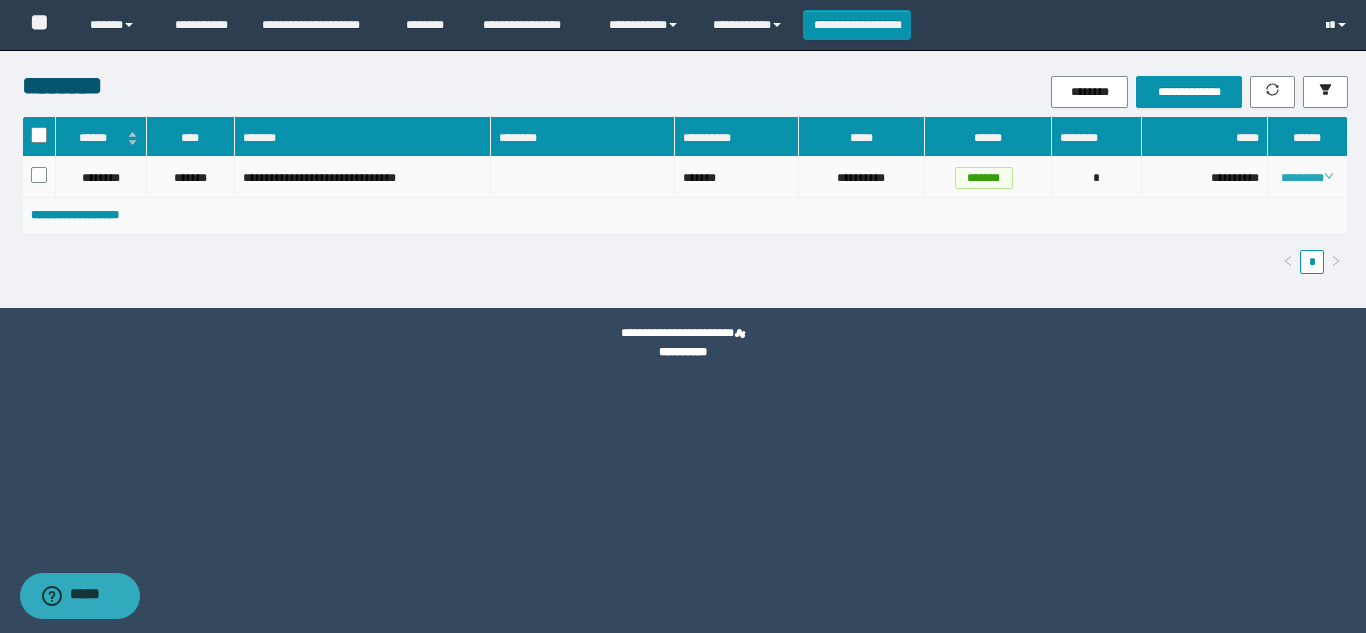 click on "********" at bounding box center (1307, 178) 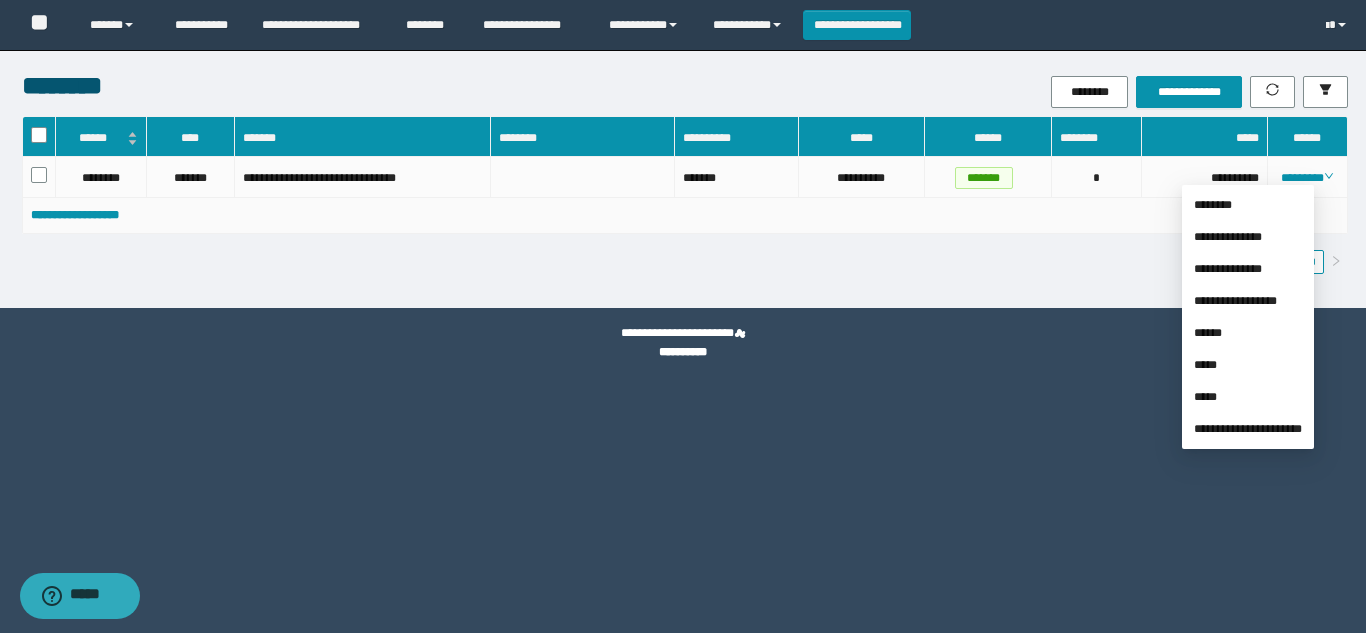 click on "**********" at bounding box center [685, 203] 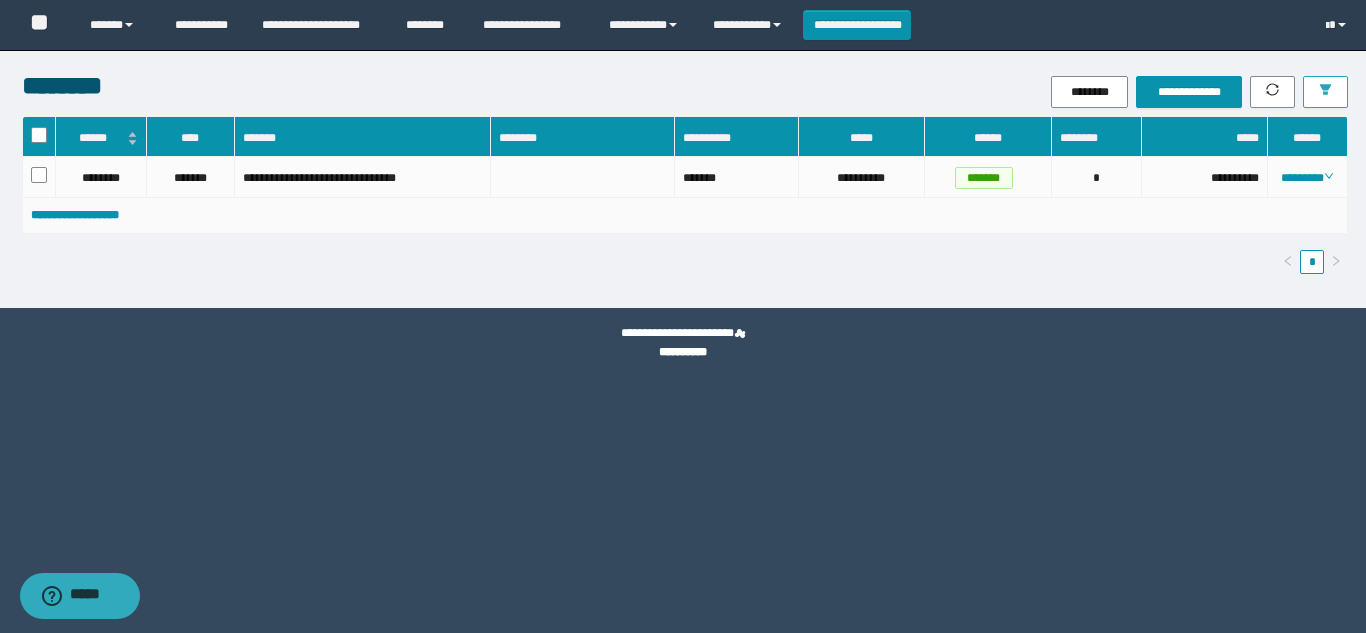 click at bounding box center (1325, 92) 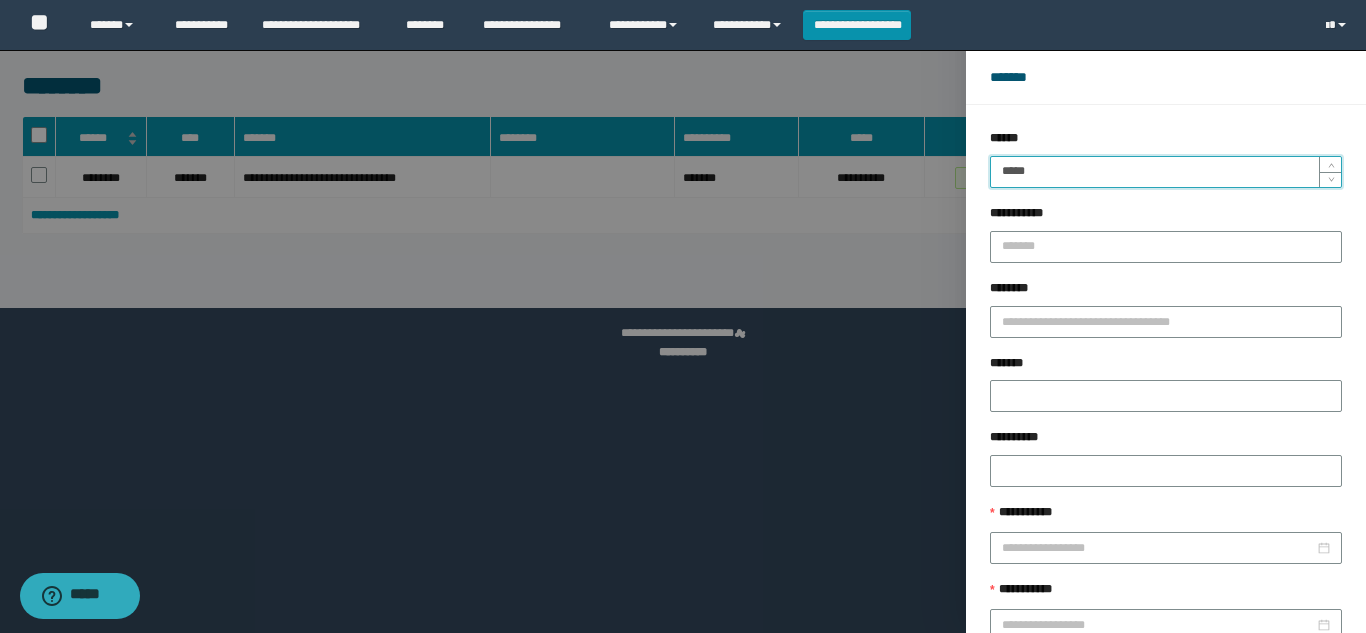 click on "*****" at bounding box center [1166, 172] 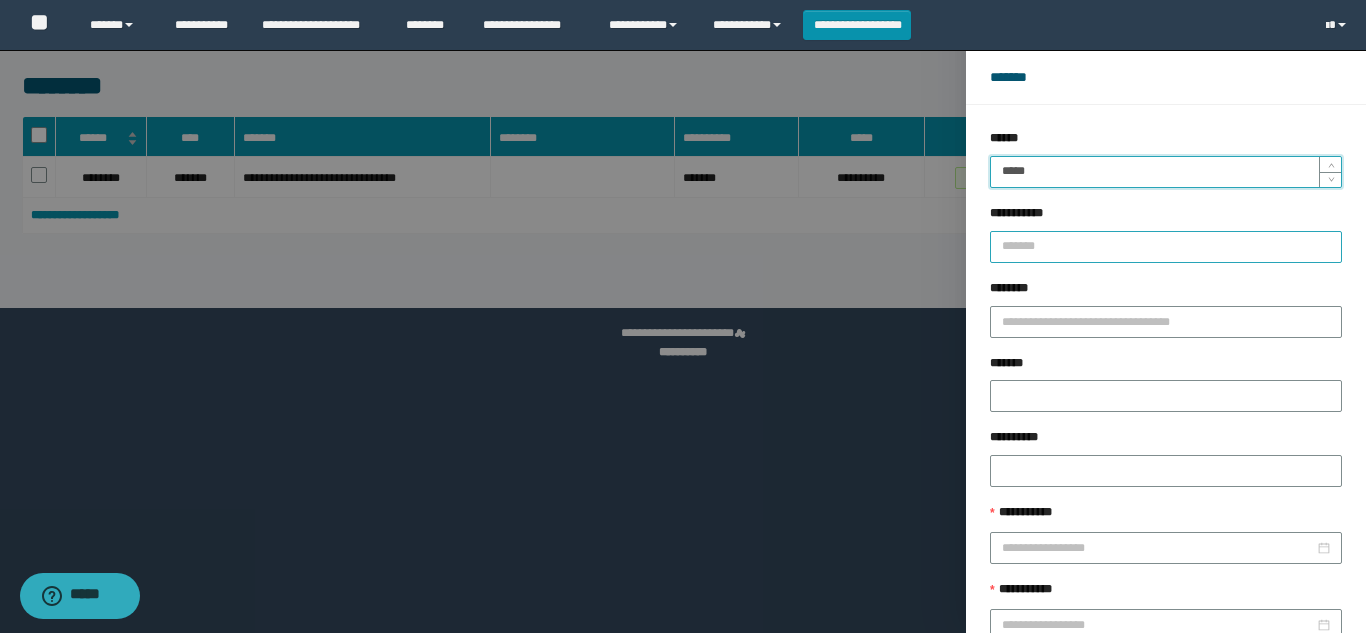 click on "******" at bounding box center [1229, 689] 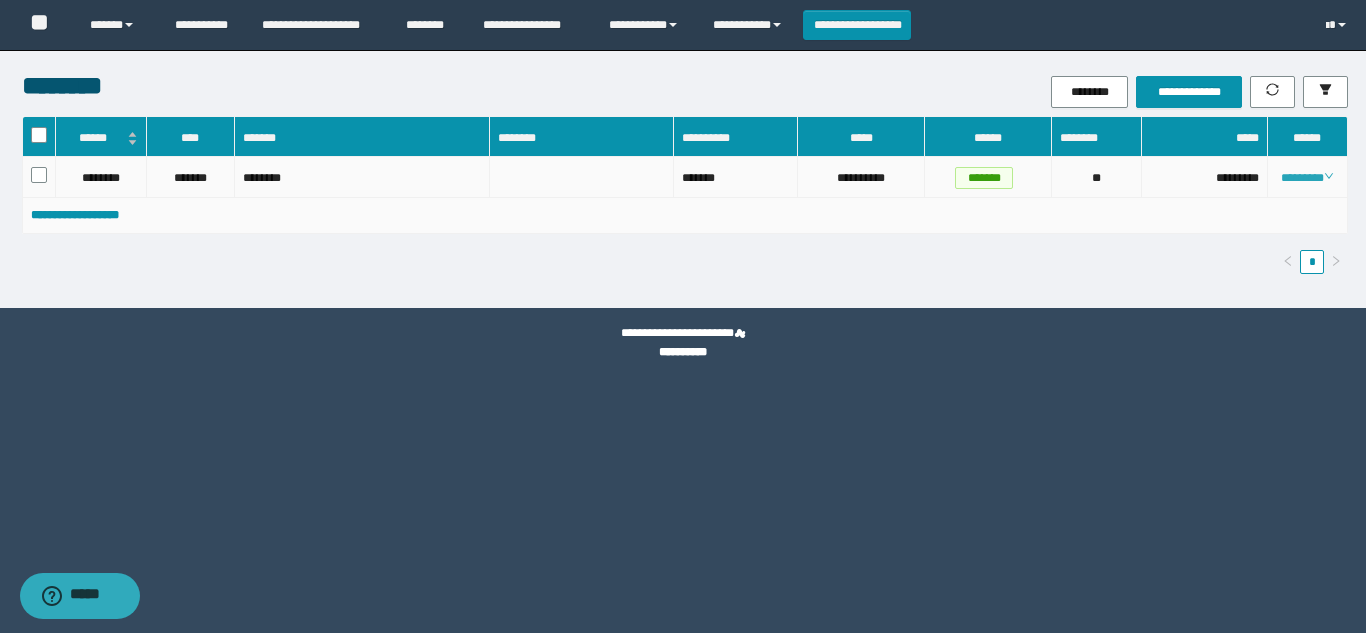 click on "********" at bounding box center [1307, 178] 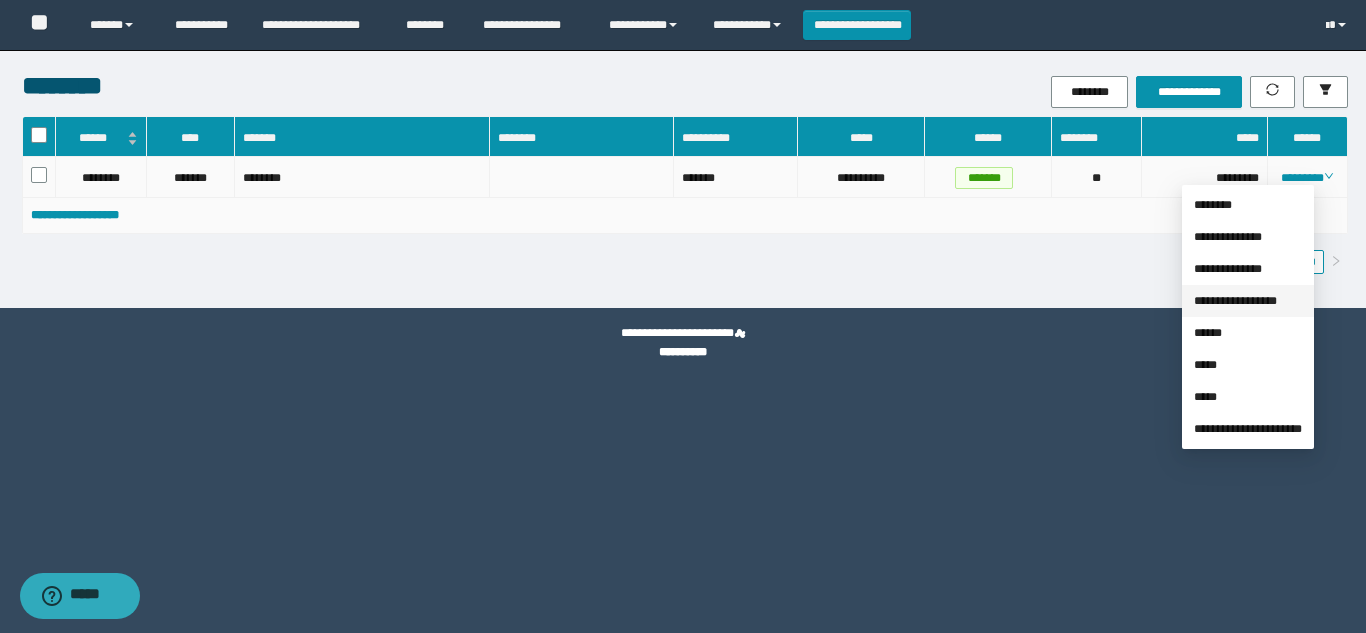 click on "**********" at bounding box center (1235, 301) 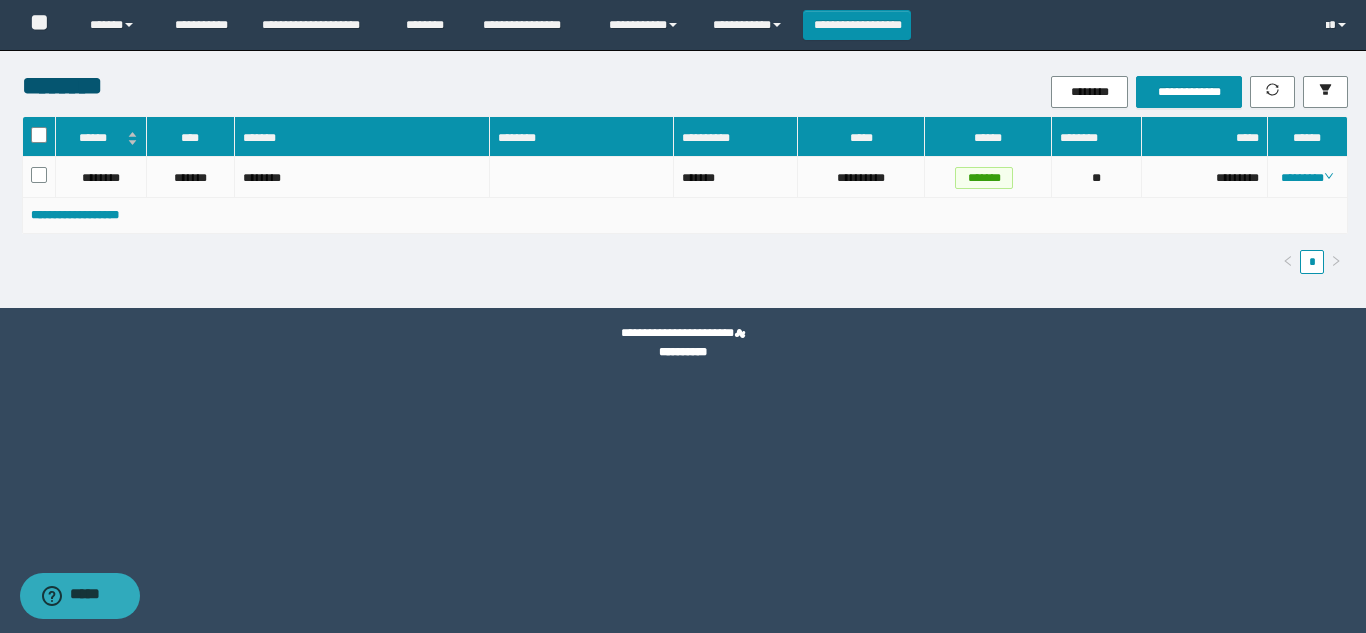 click on "**********" at bounding box center [1182, 92] 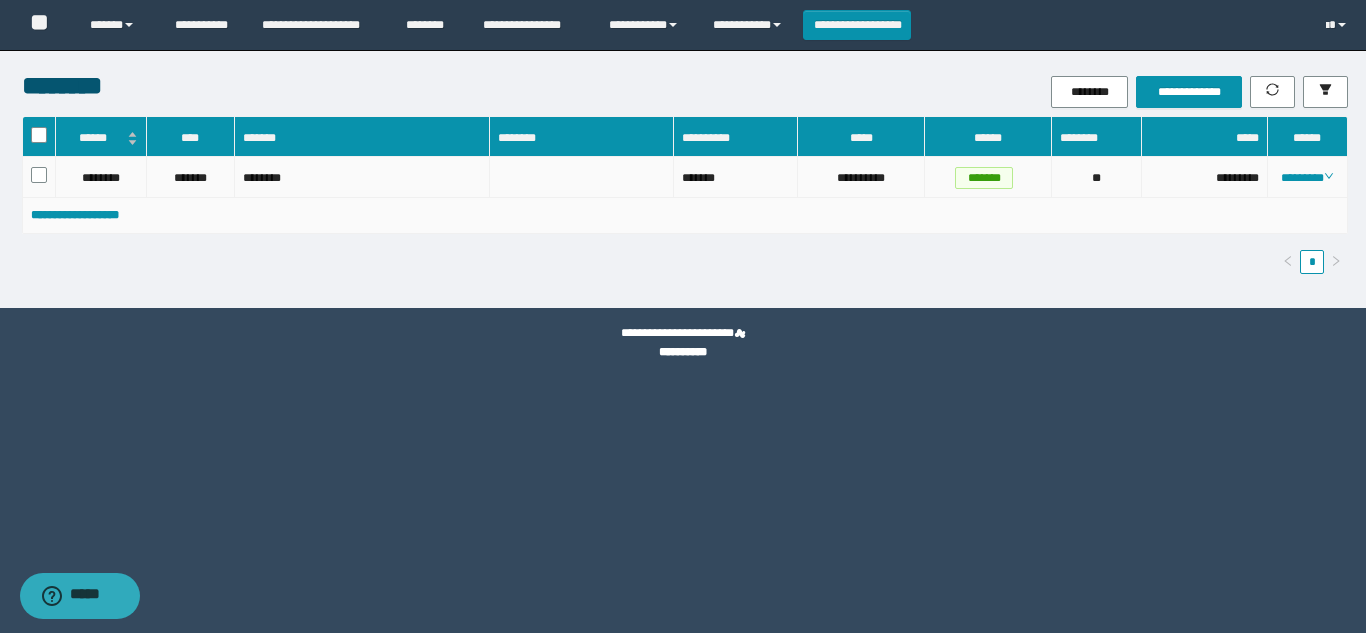click on "********" at bounding box center (1308, 177) 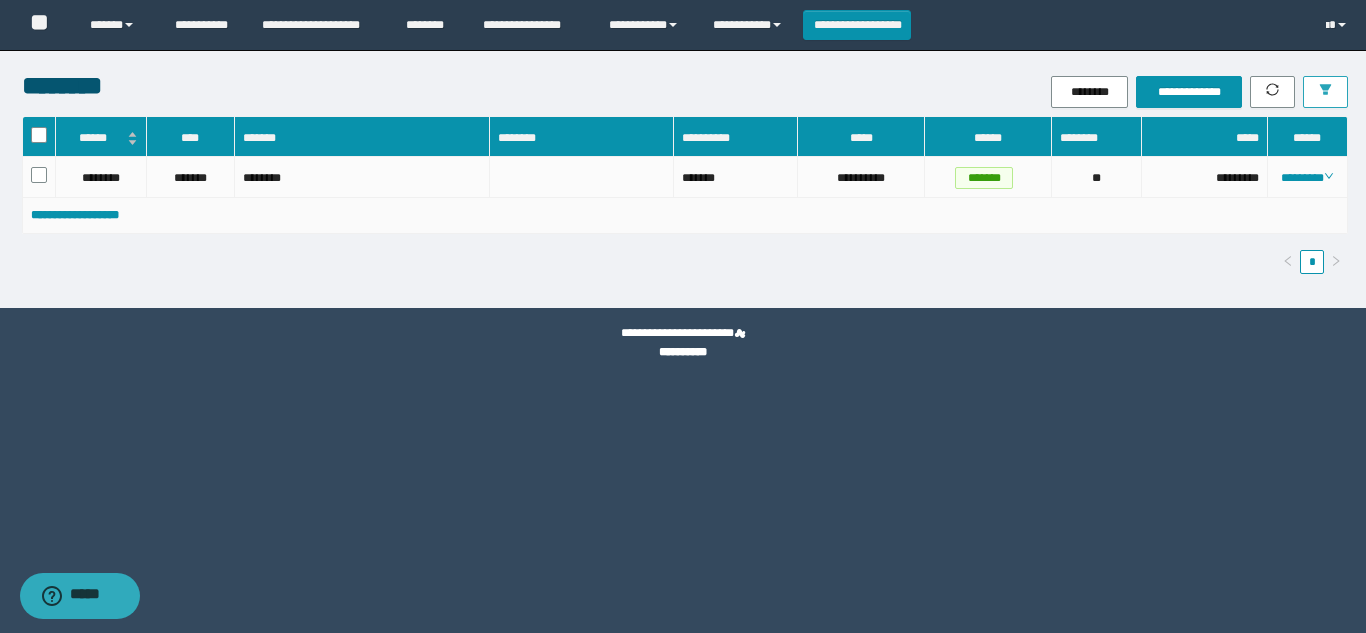 click at bounding box center (1325, 92) 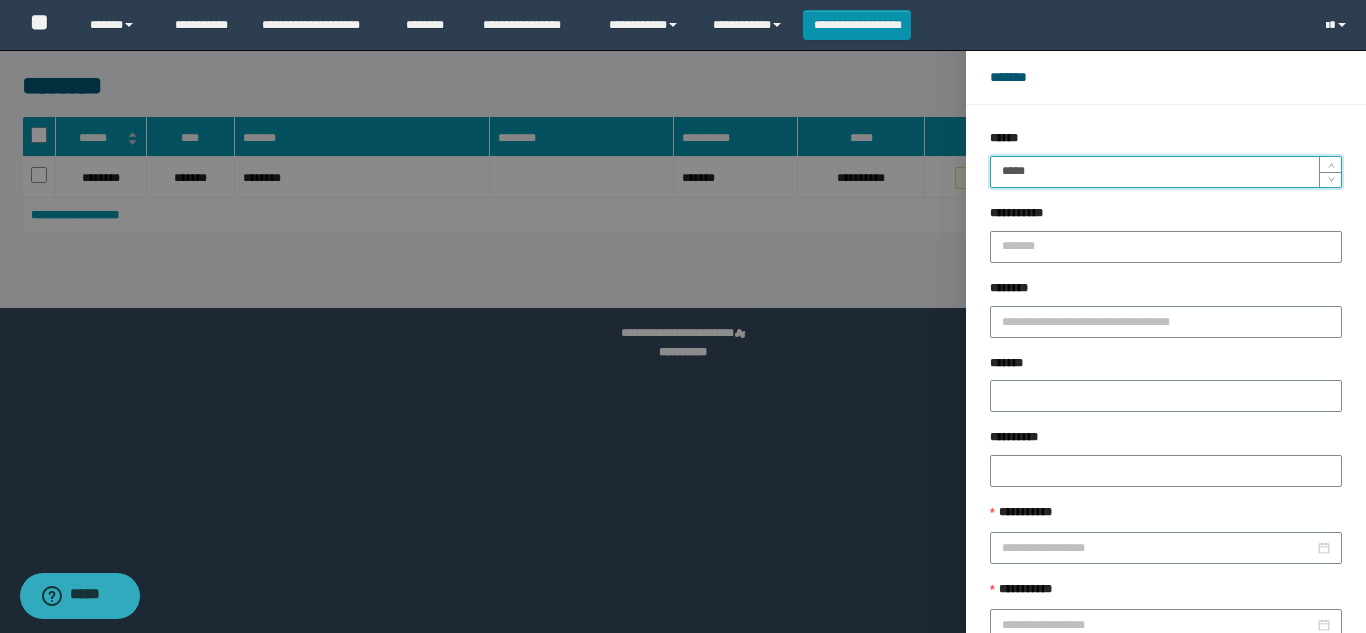 click on "*****" at bounding box center [1166, 172] 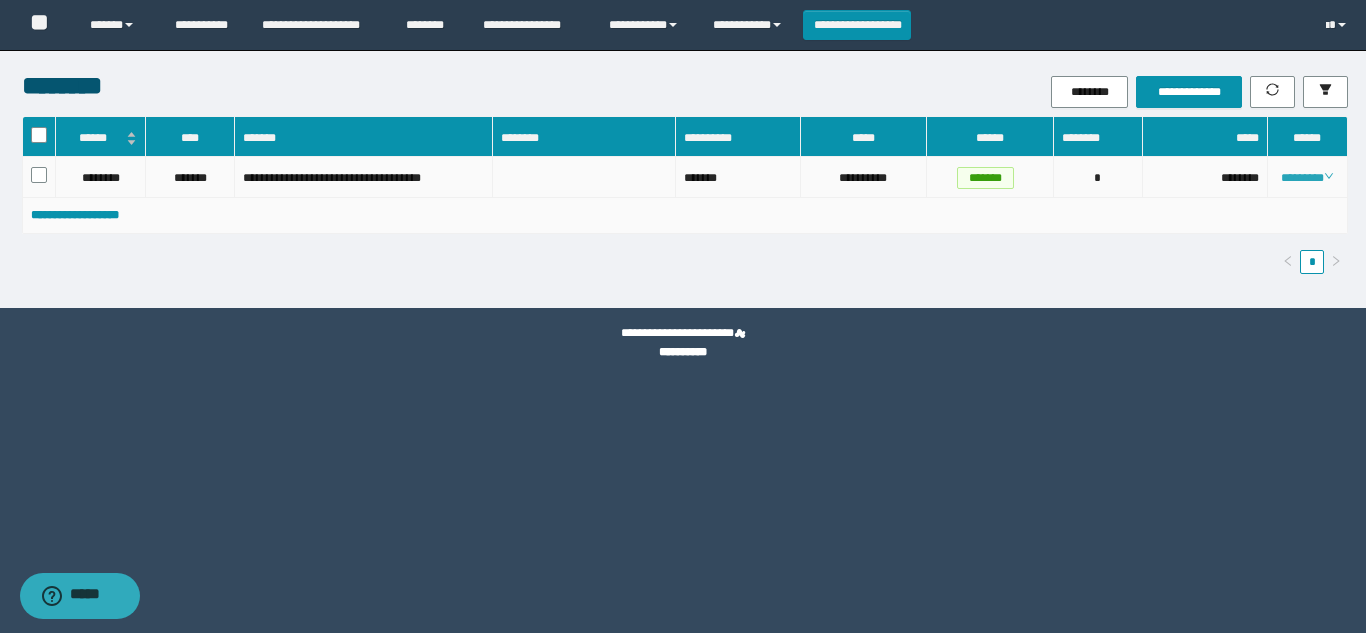 click on "********" at bounding box center [1307, 178] 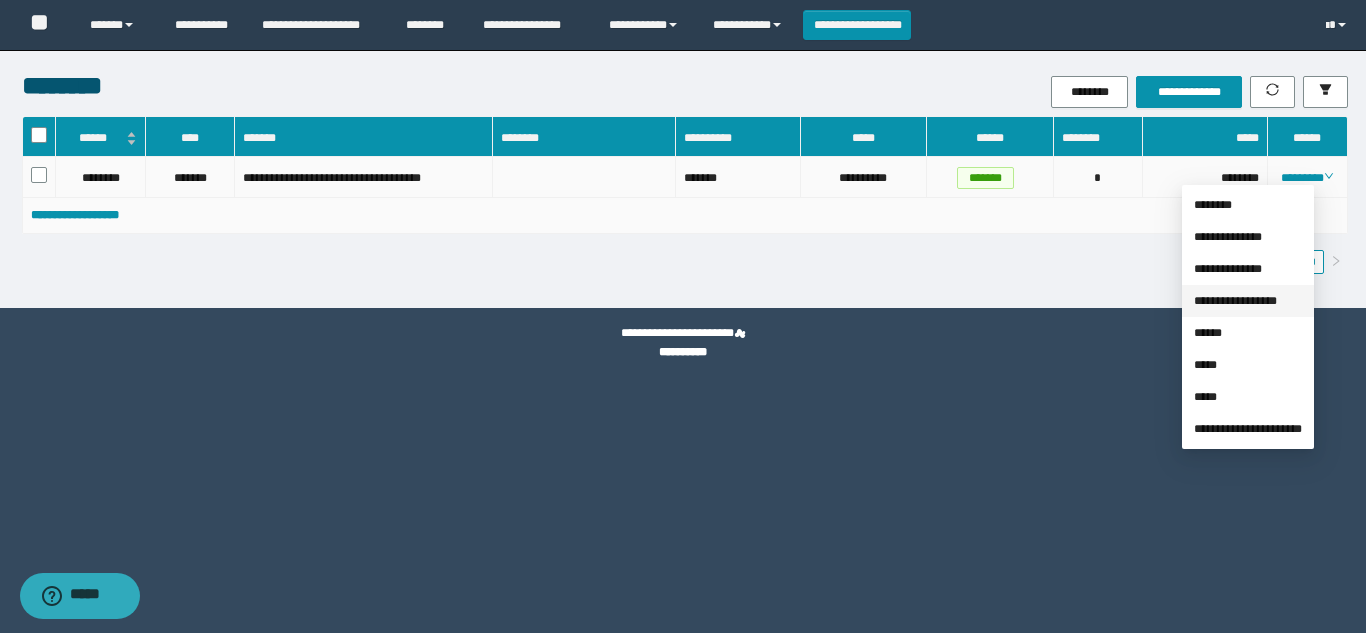 click on "**********" at bounding box center (1235, 301) 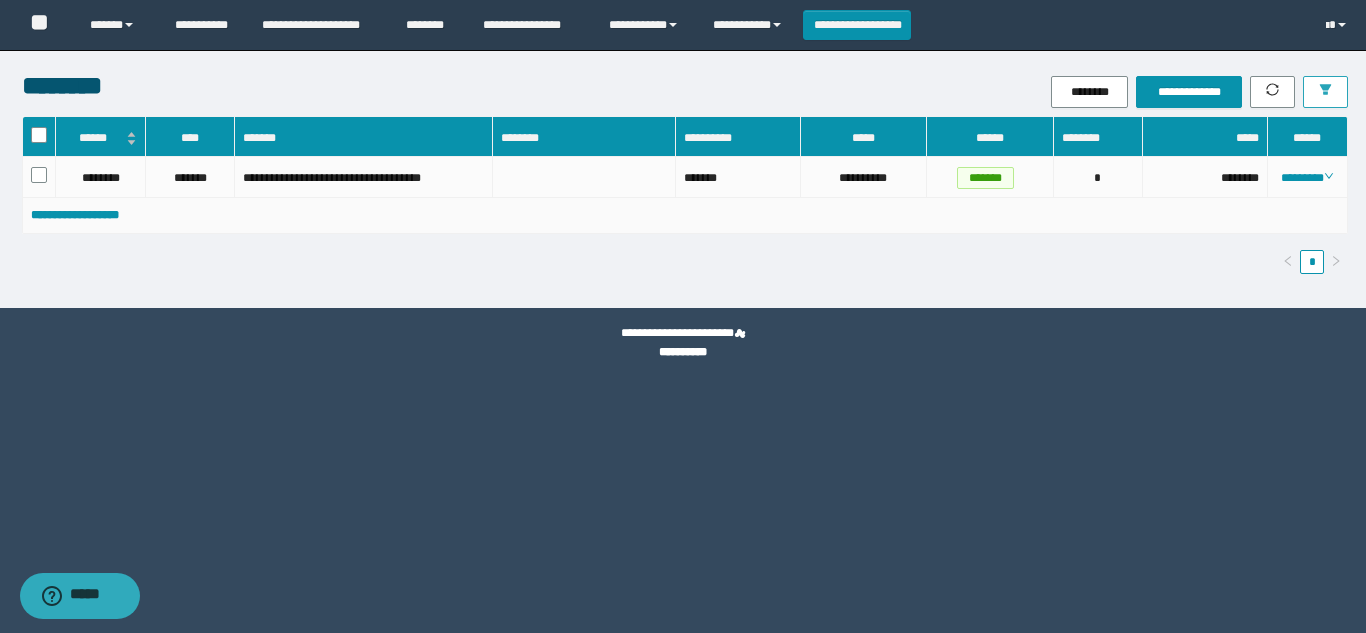 click at bounding box center [1325, 92] 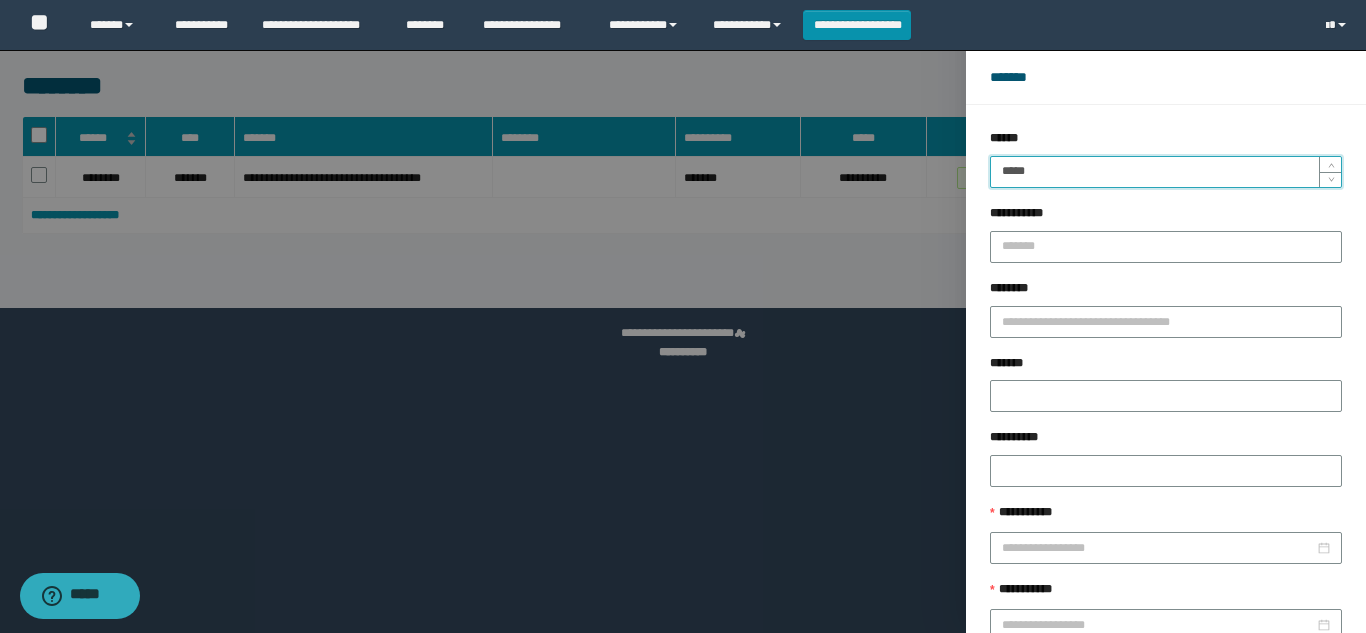 click on "*****" at bounding box center [1166, 172] 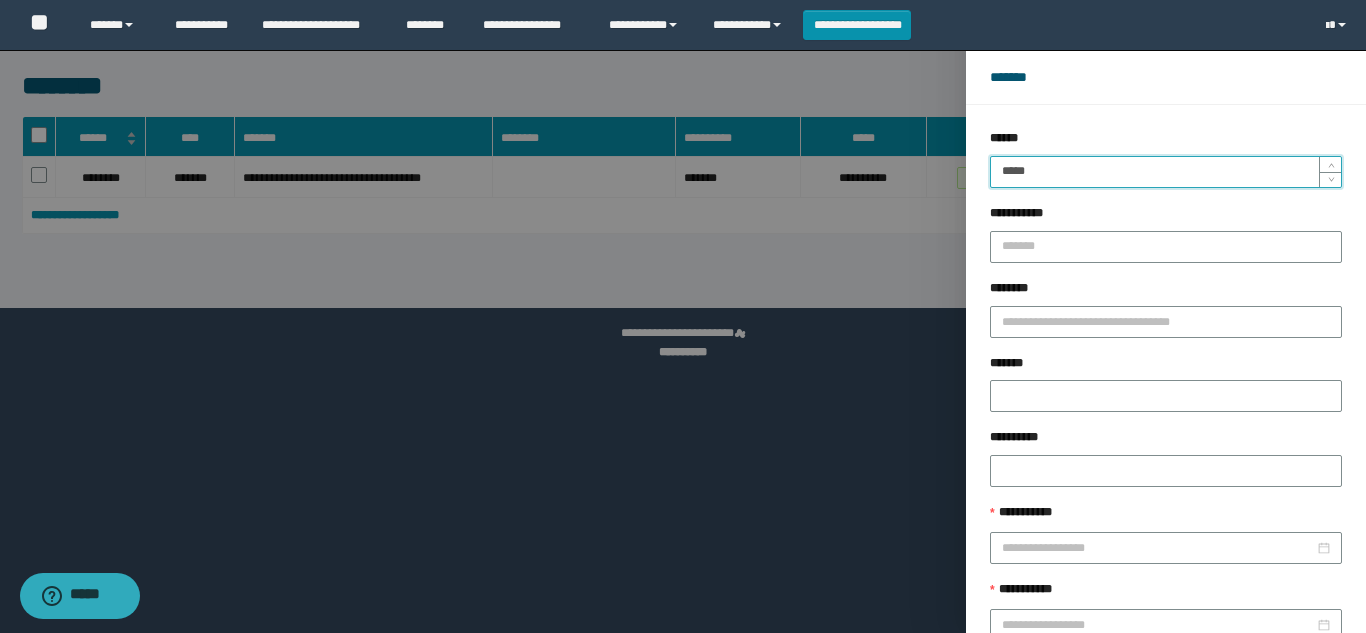 click on "******" at bounding box center [1229, 689] 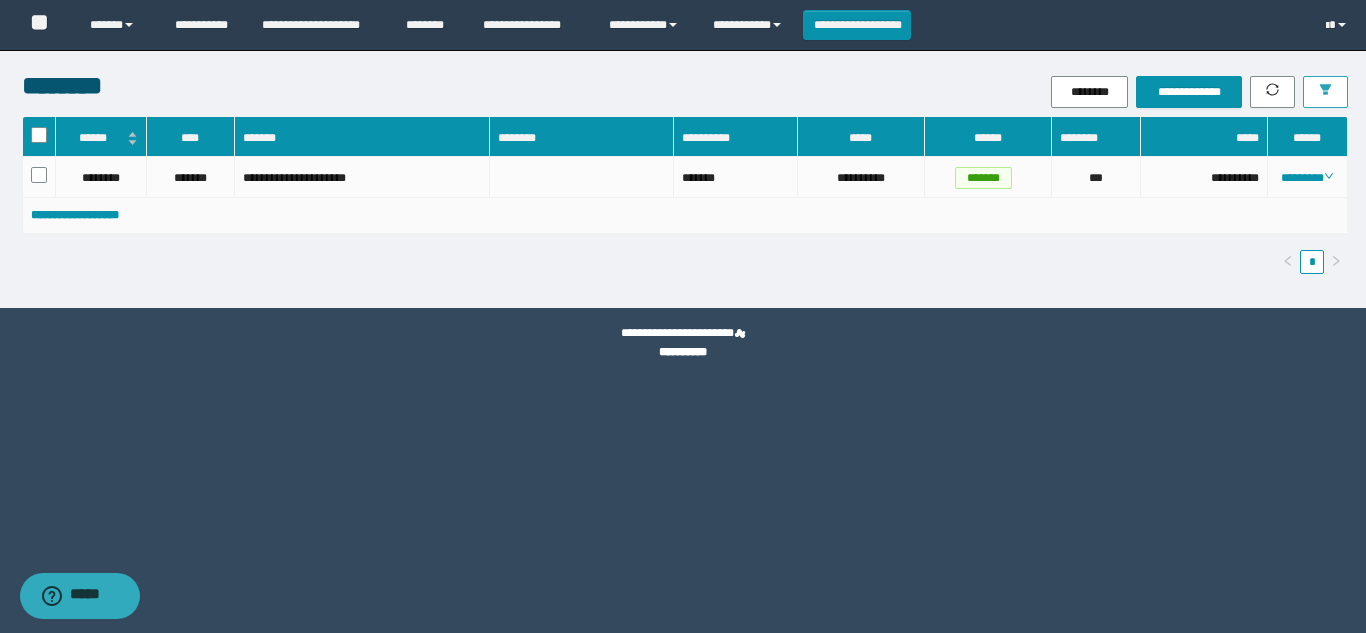 click 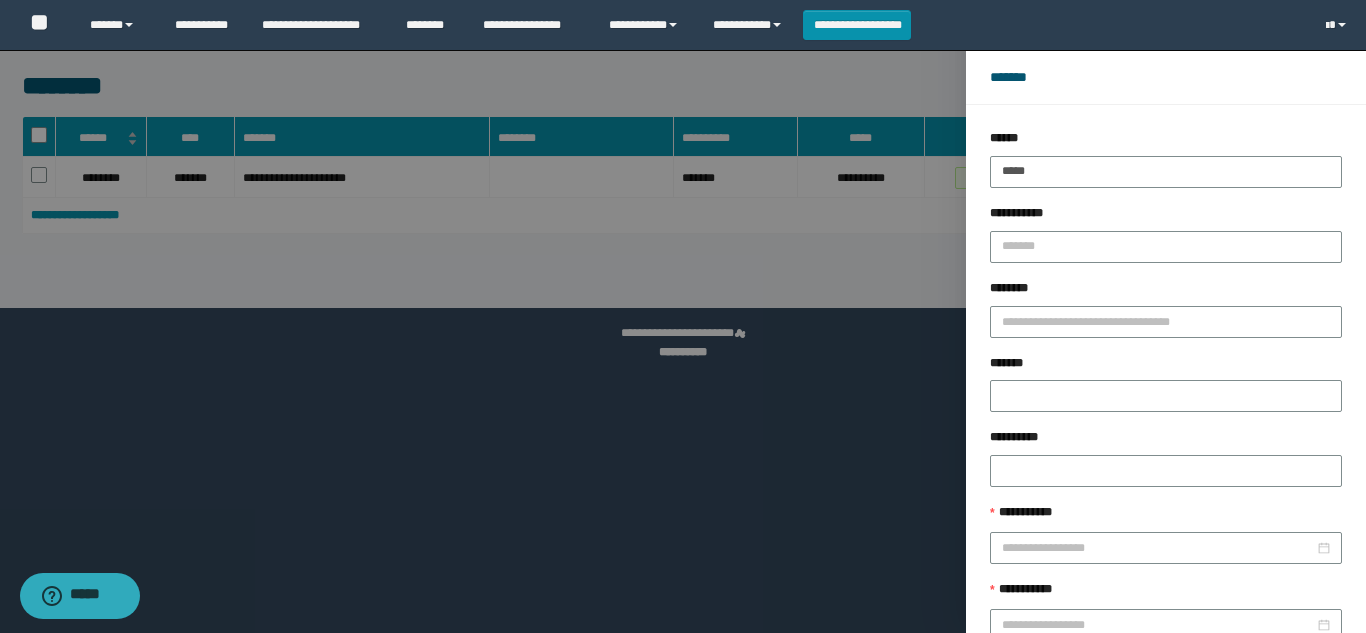 drag, startPoint x: 781, startPoint y: 239, endPoint x: 1013, endPoint y: 190, distance: 237.11812 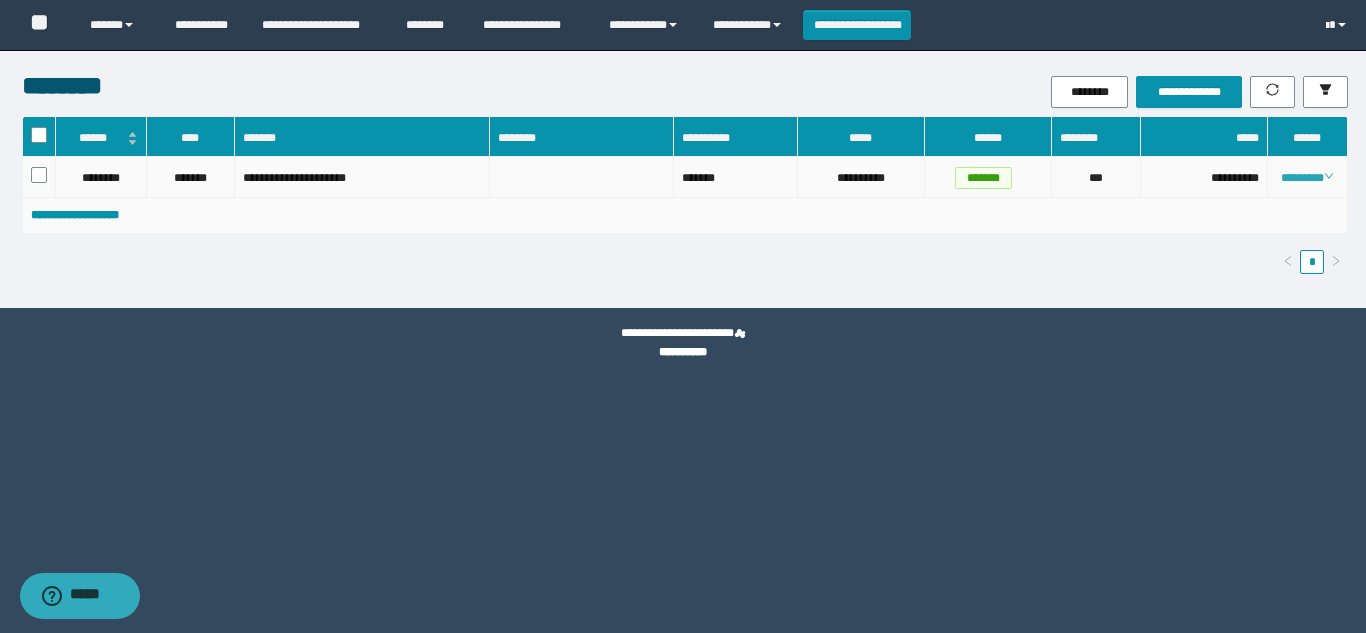 click on "********" at bounding box center (1307, 178) 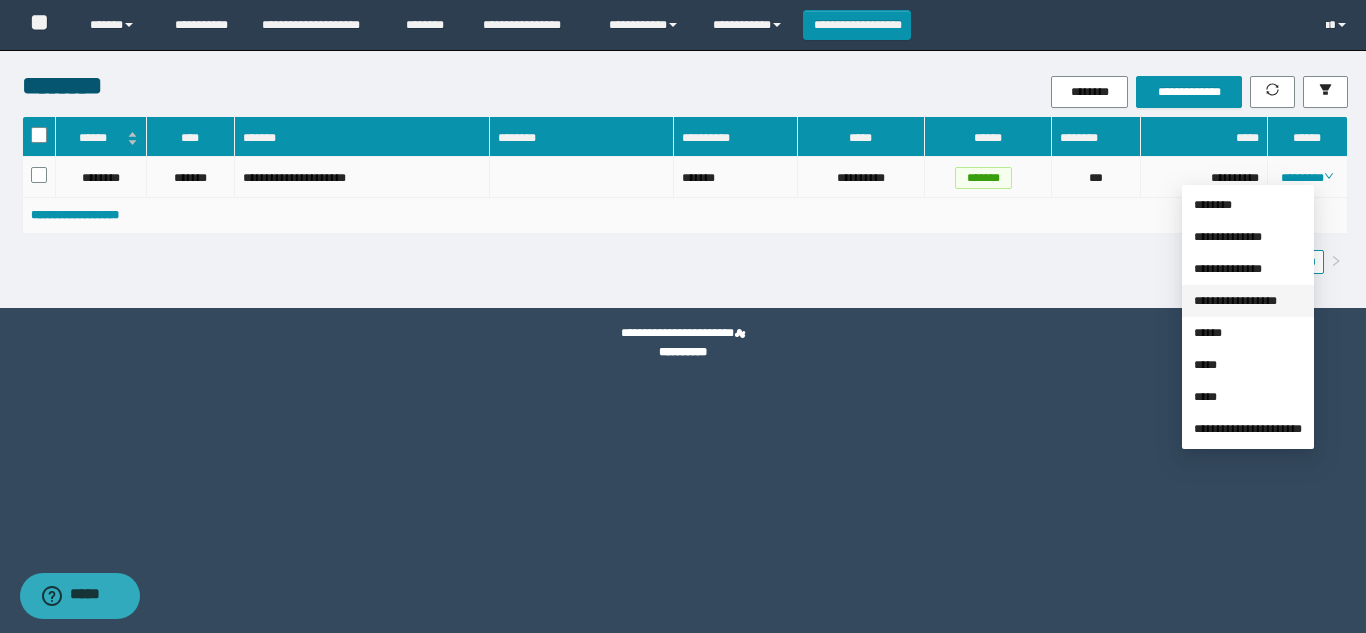 click on "**********" at bounding box center (1235, 301) 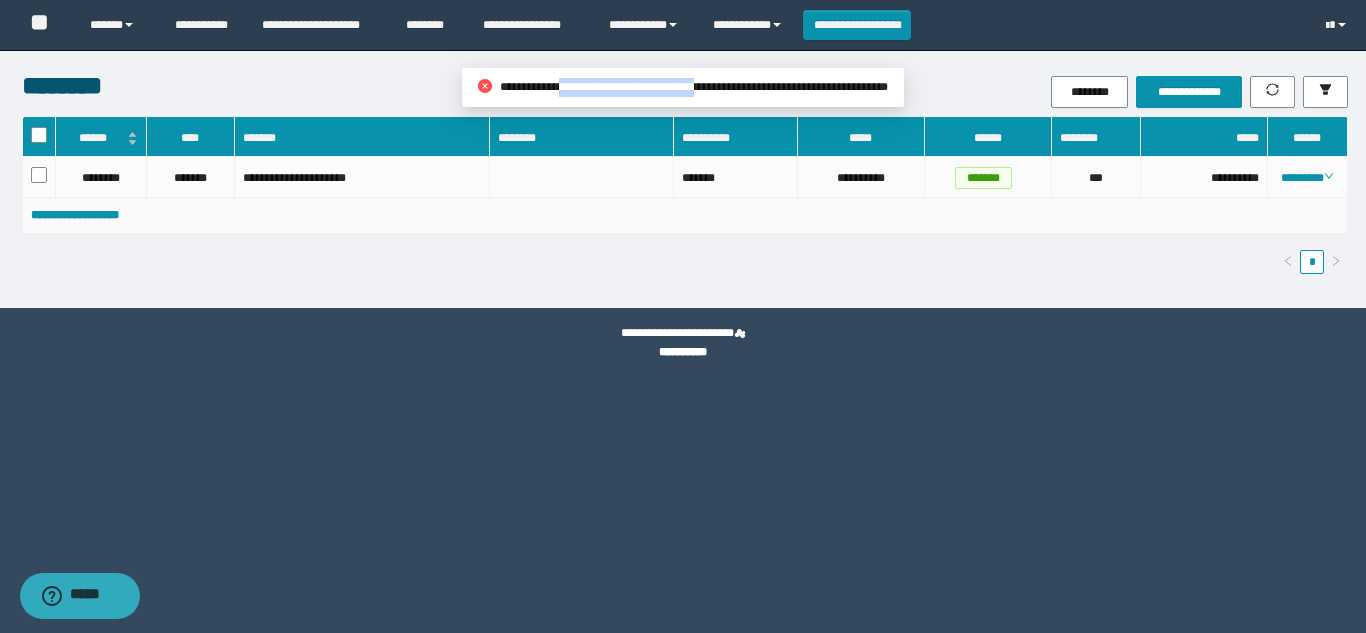 drag, startPoint x: 700, startPoint y: 90, endPoint x: 557, endPoint y: 93, distance: 143.03146 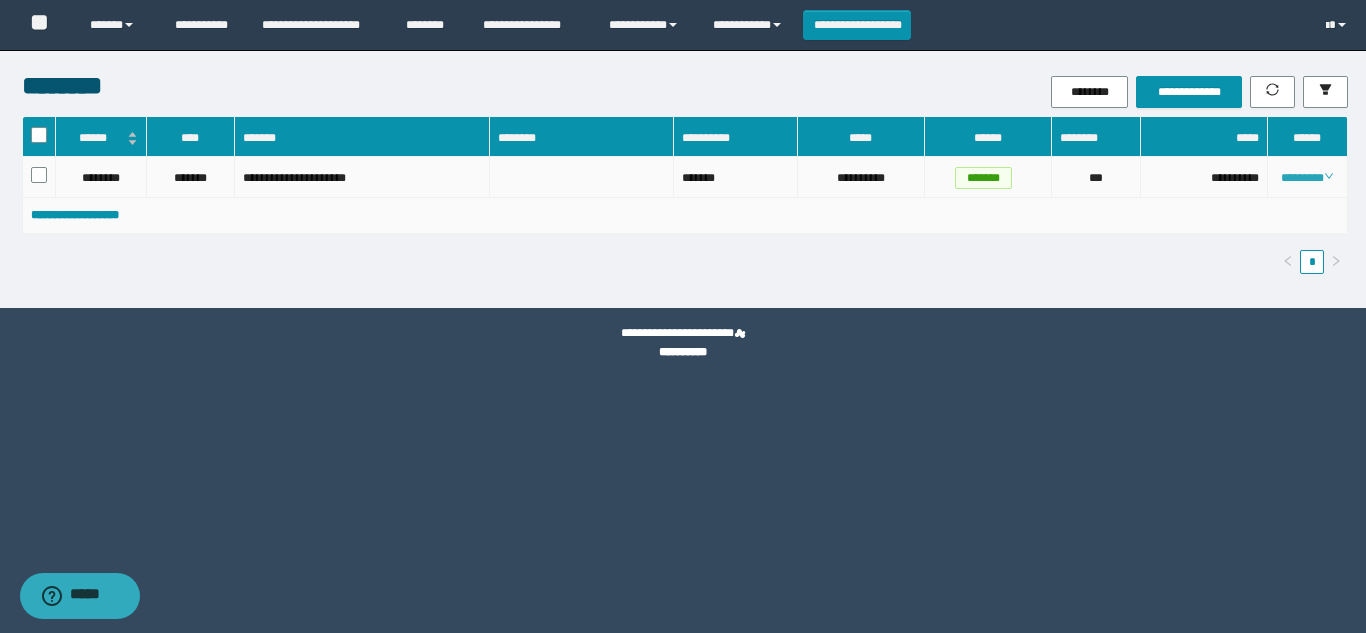 click on "********" at bounding box center (1307, 178) 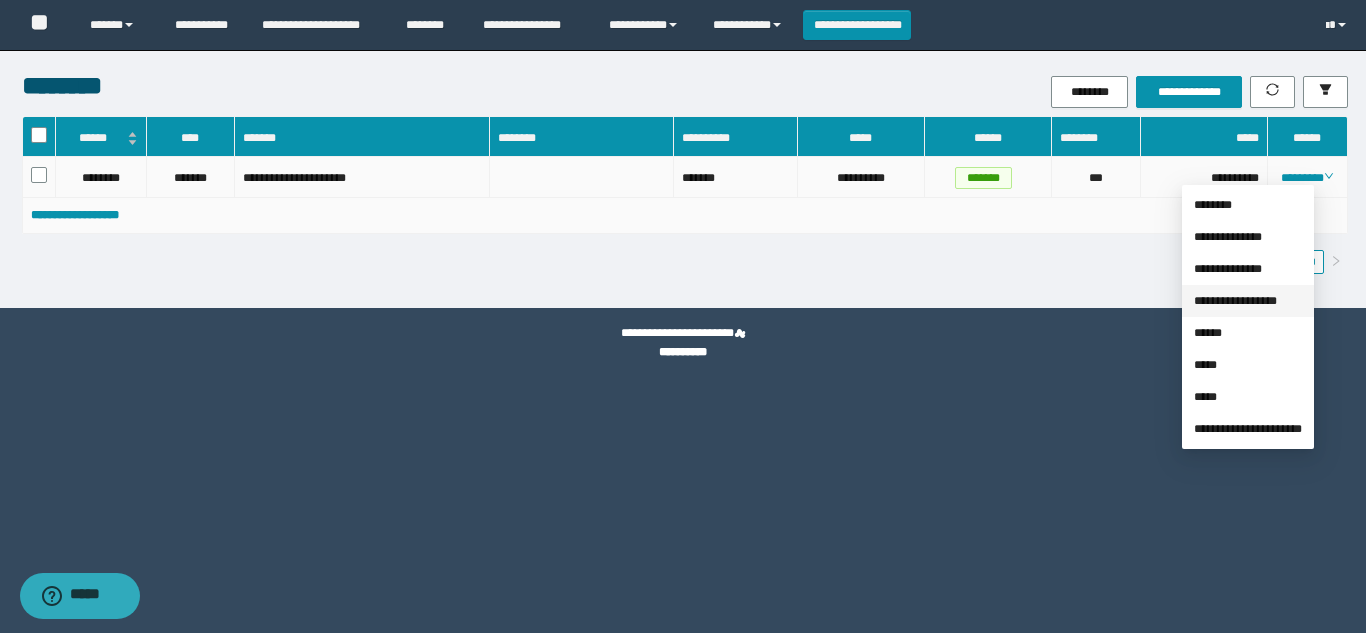 click on "**********" at bounding box center [1235, 301] 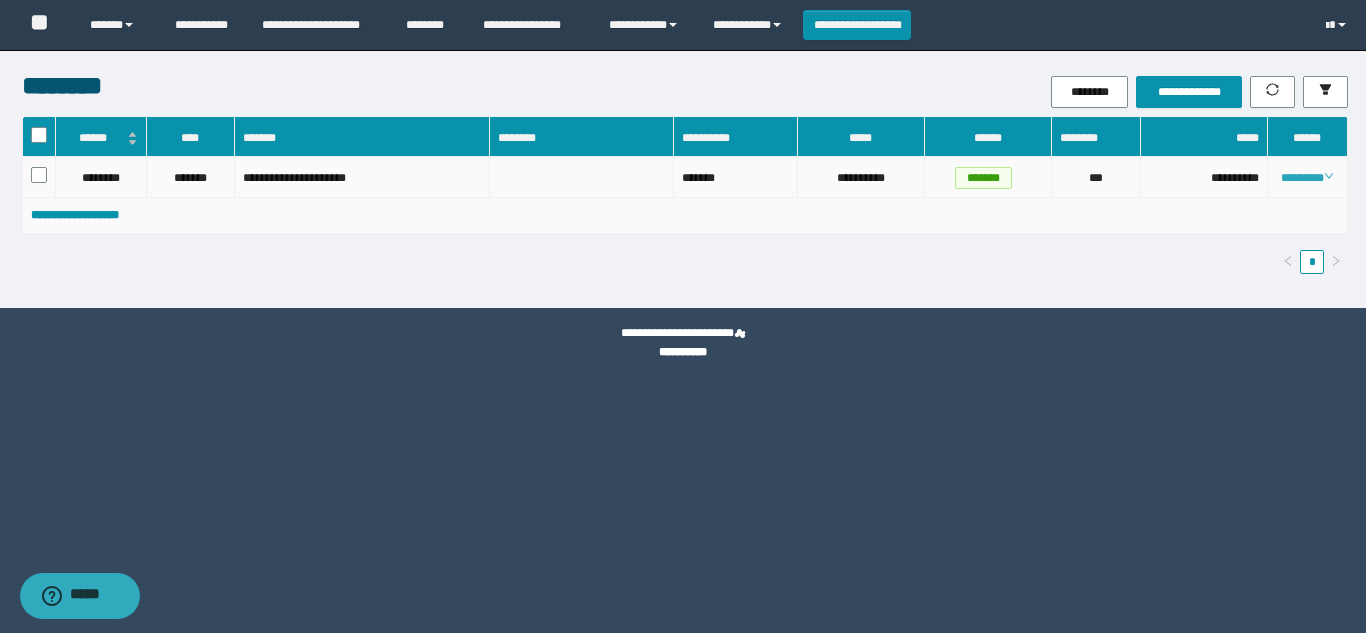 click on "********" at bounding box center [1307, 178] 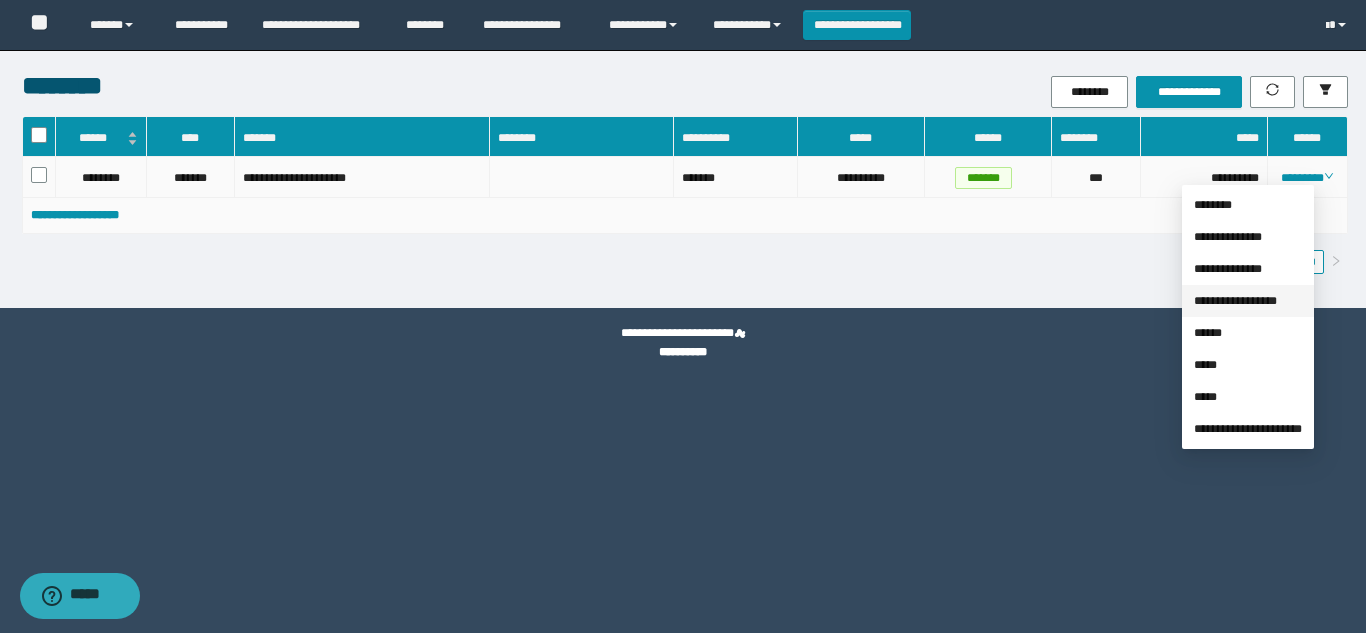 click on "**********" at bounding box center (1235, 301) 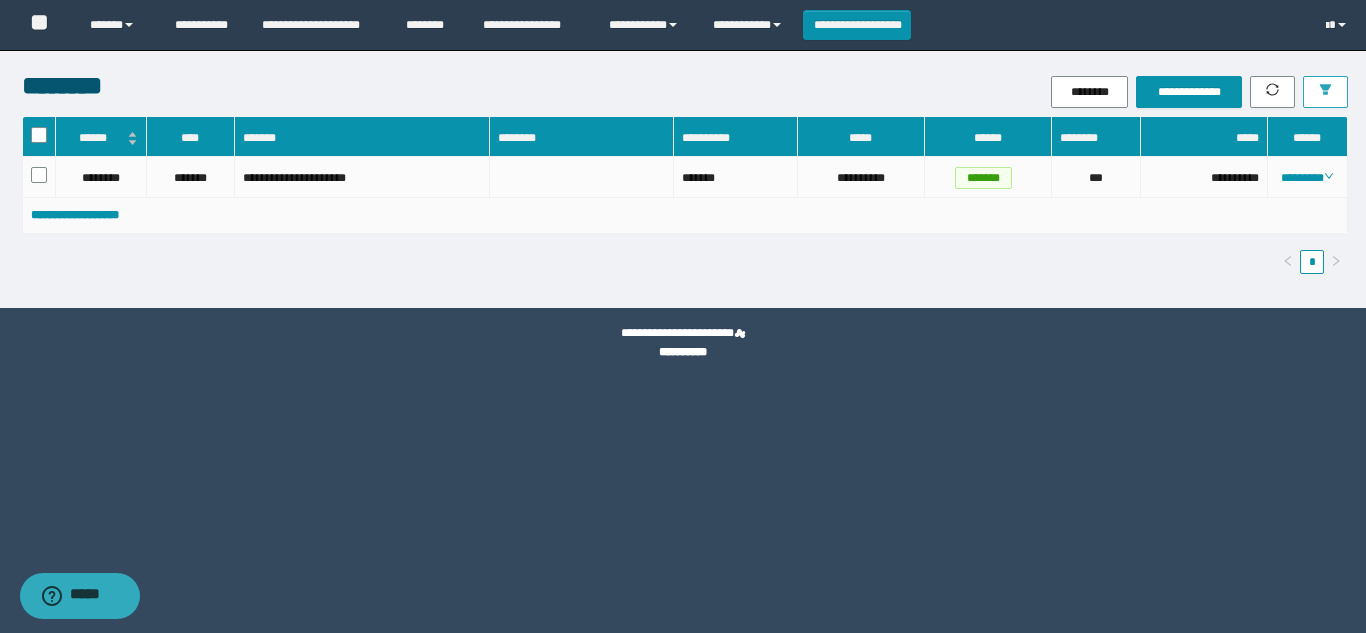 click 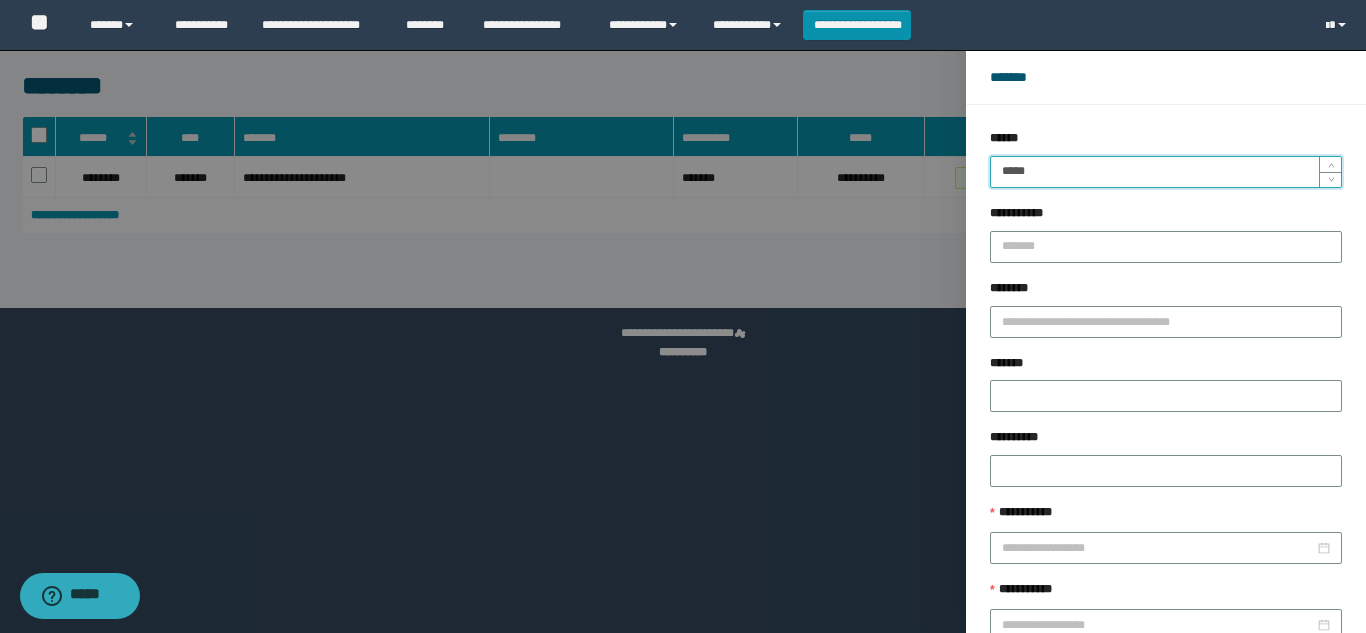 click on "*****" at bounding box center [1166, 172] 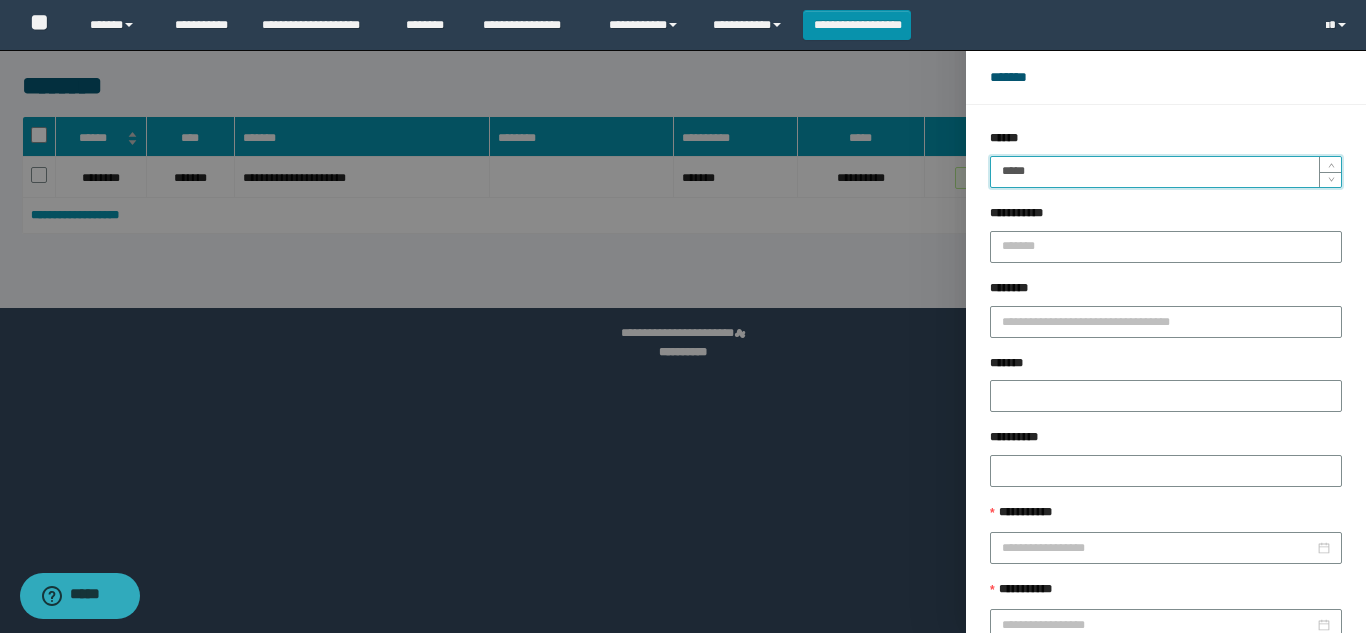 click on "******" at bounding box center [1229, 689] 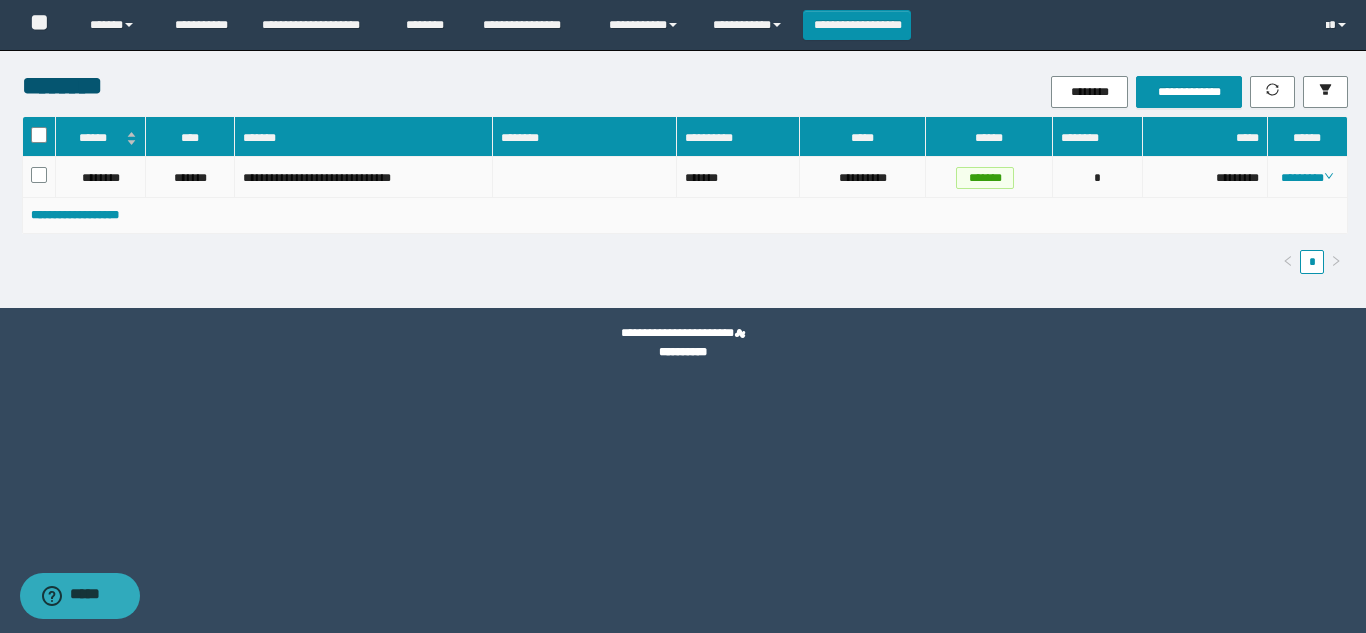 click on "********" at bounding box center (1308, 177) 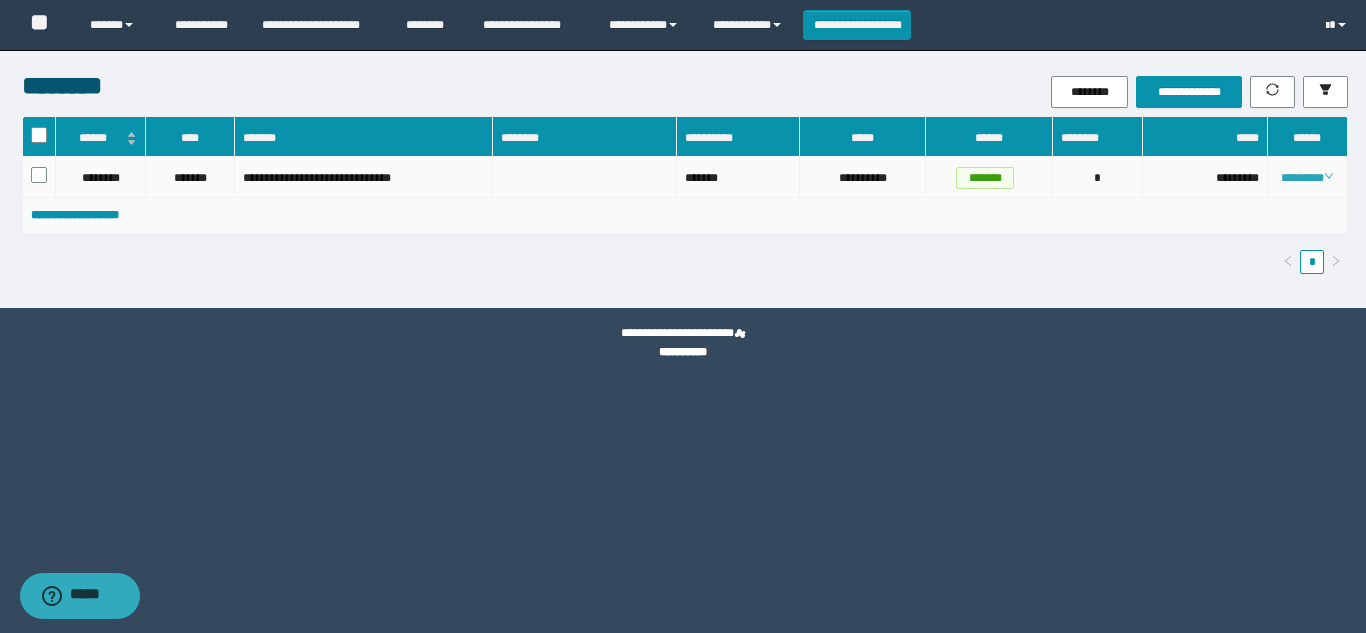 click on "********" at bounding box center (1307, 178) 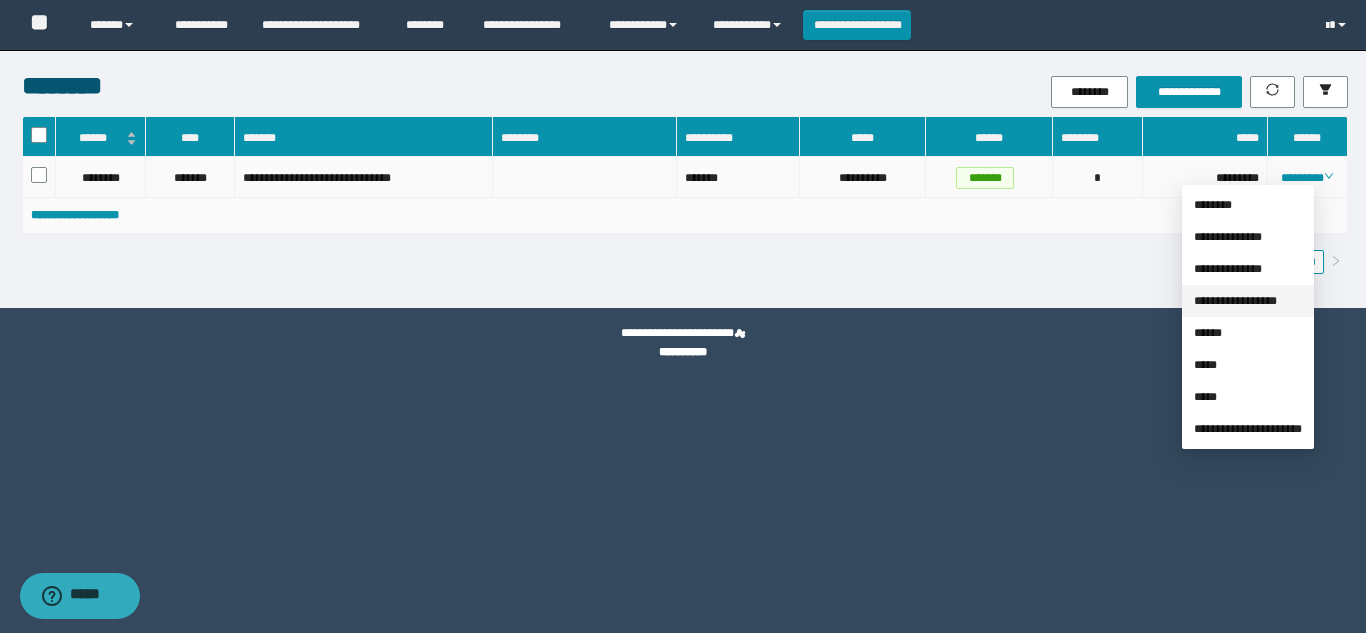 click on "**********" at bounding box center (1235, 301) 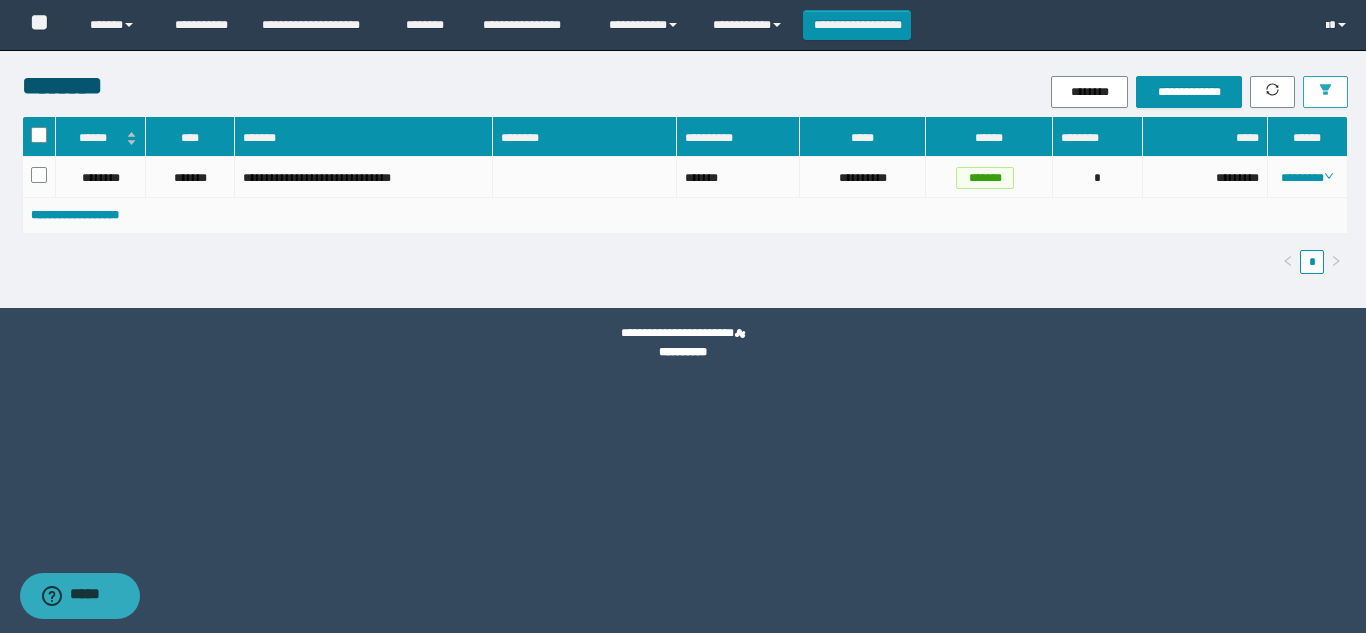 click 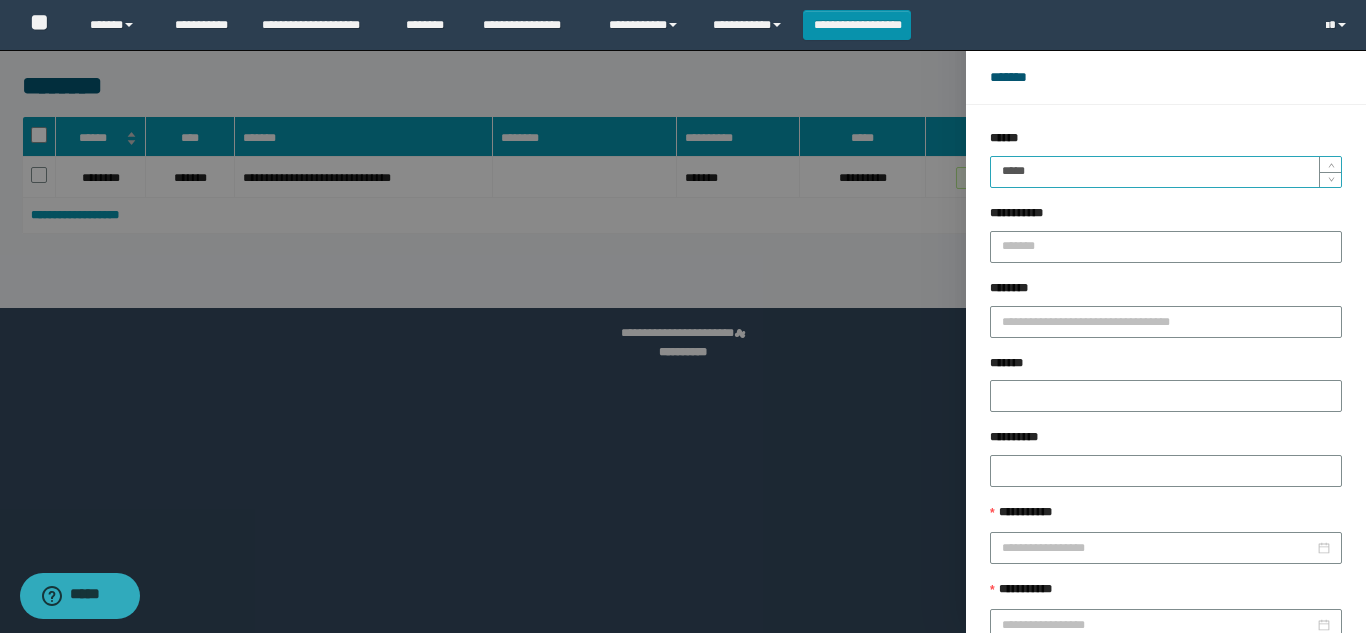 click on "*****" at bounding box center [1166, 172] 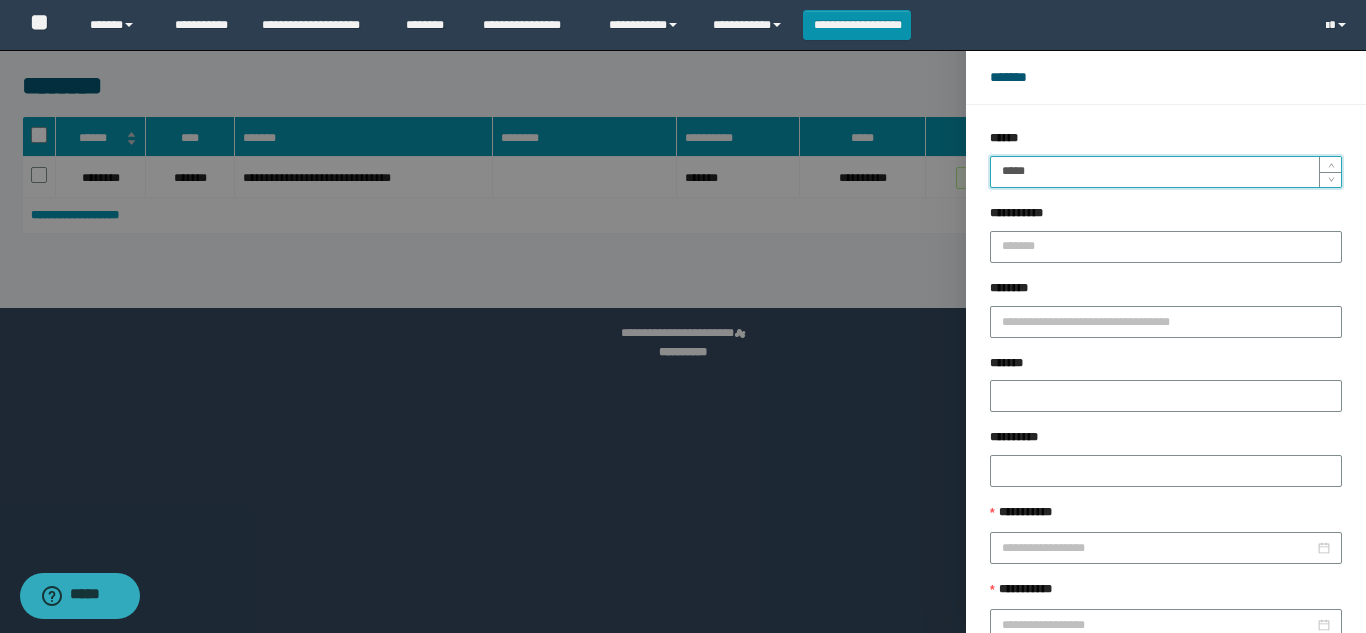 click on "******" at bounding box center [1229, 689] 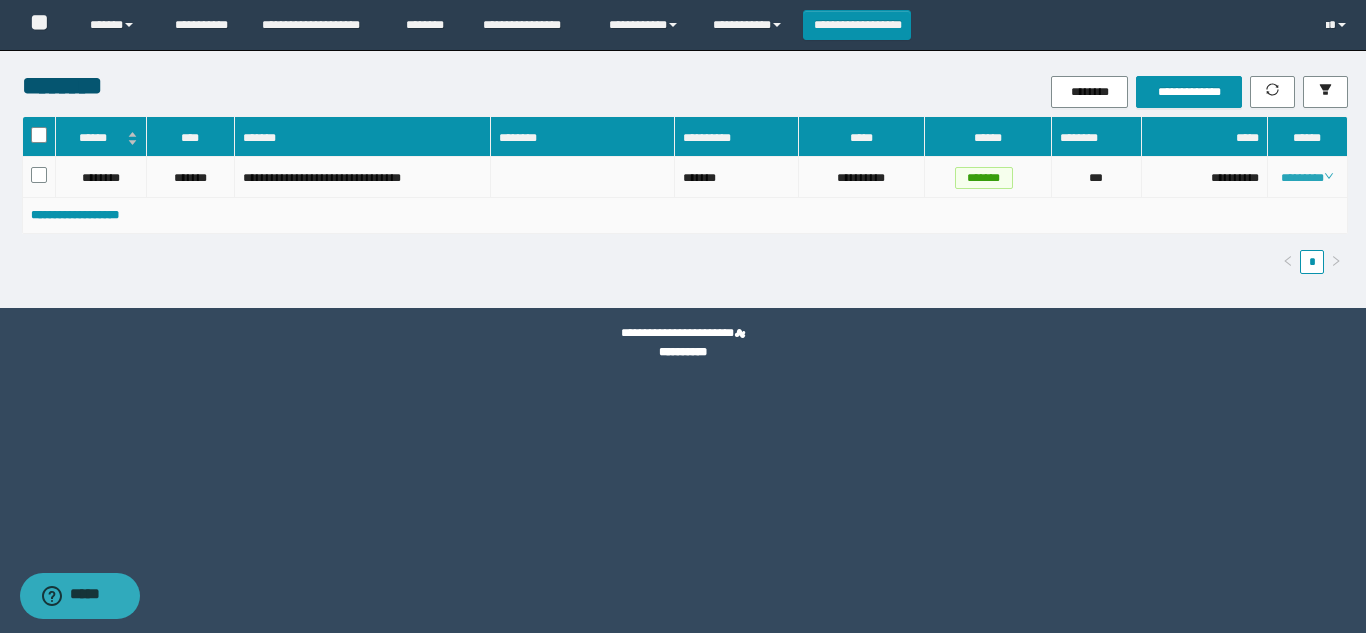 click 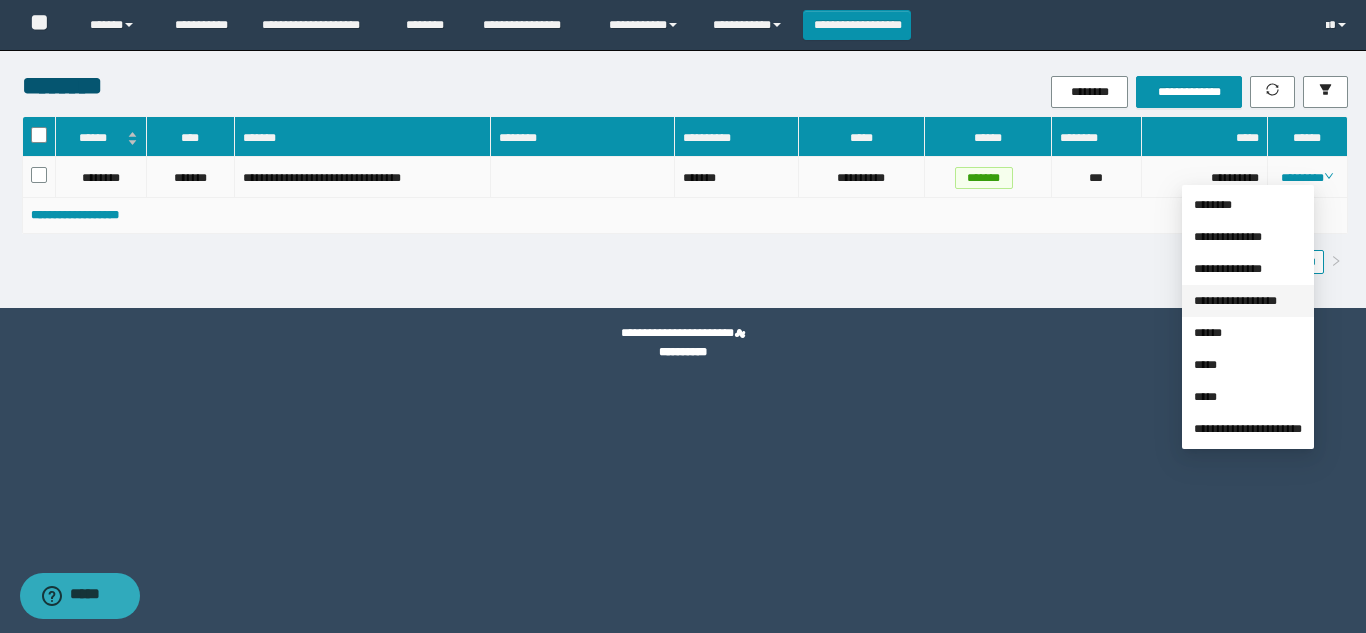 click on "**********" at bounding box center [1235, 301] 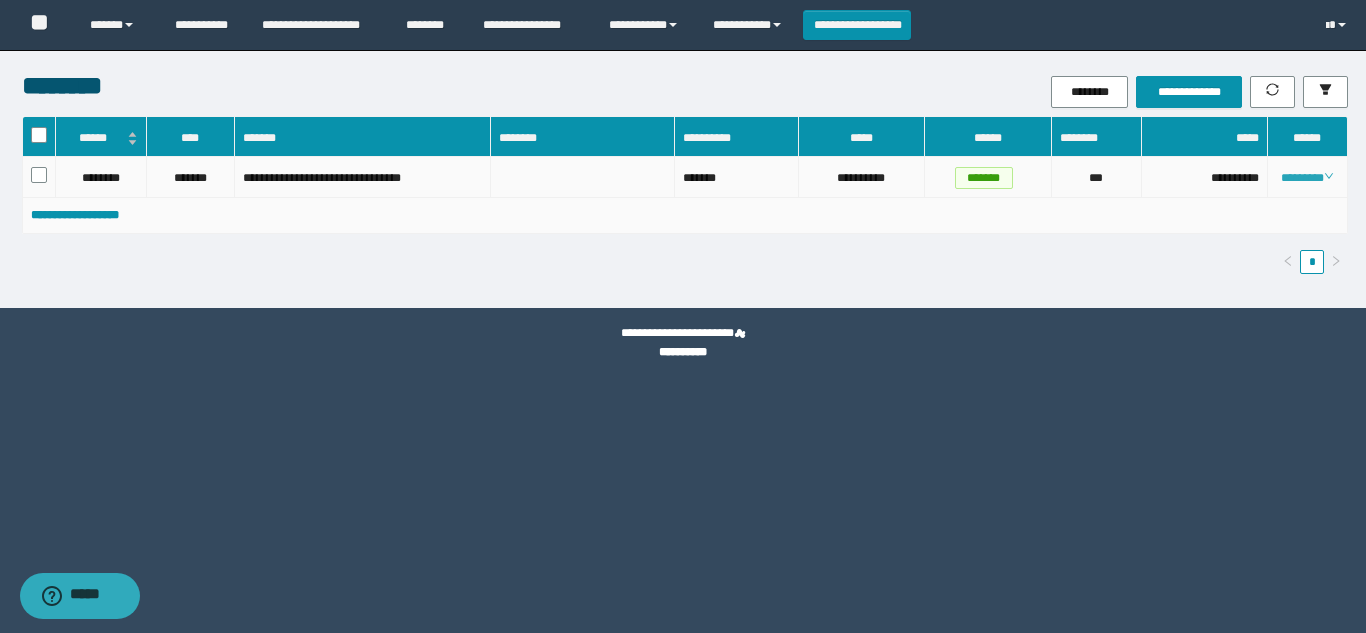 click on "********" at bounding box center [1307, 178] 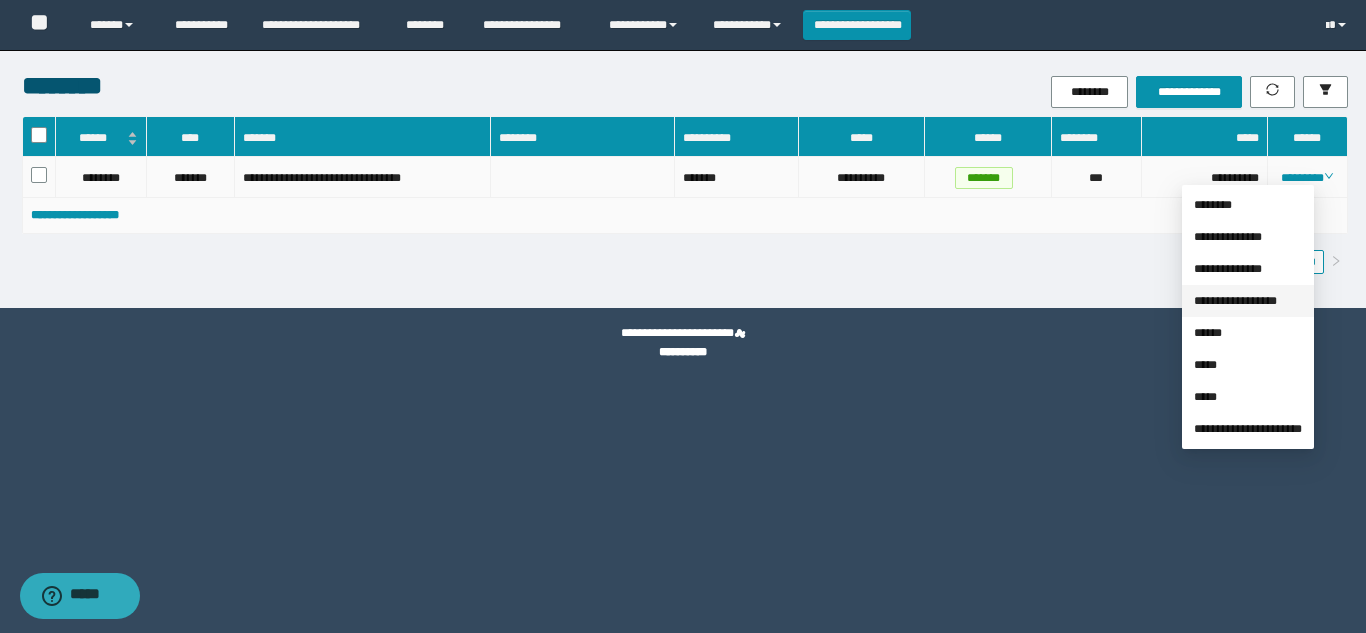 click on "**********" at bounding box center (1235, 301) 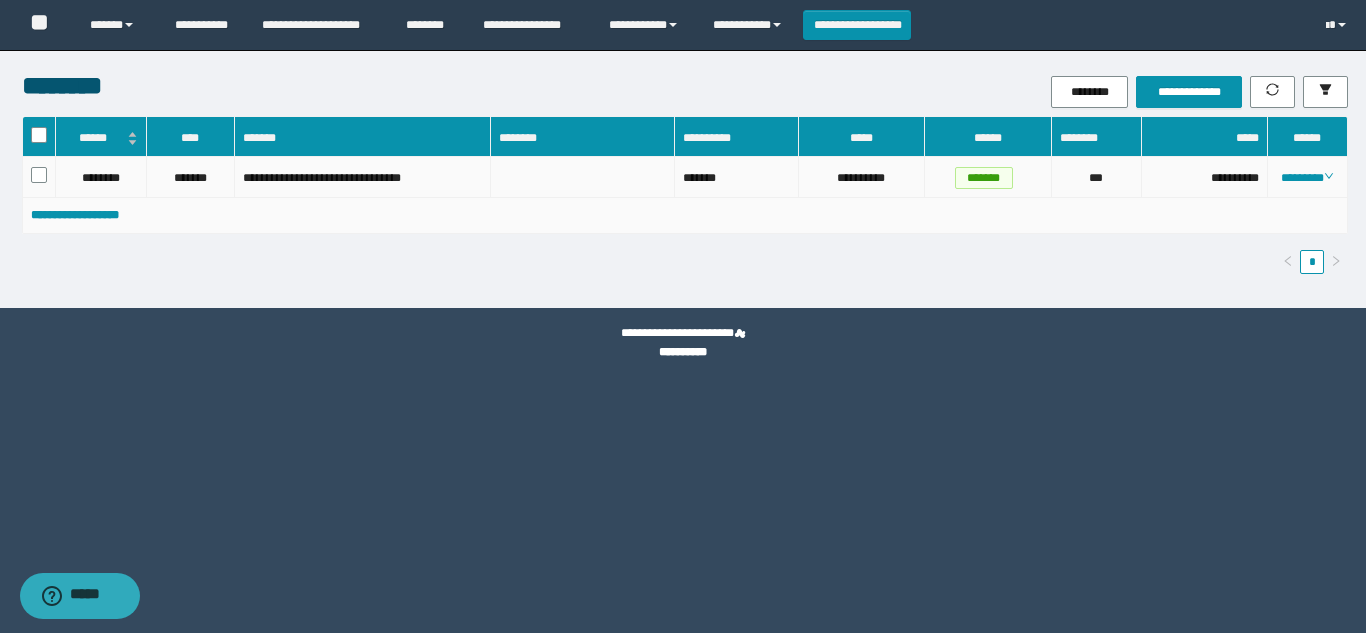 drag, startPoint x: 1311, startPoint y: 181, endPoint x: 1290, endPoint y: 201, distance: 29 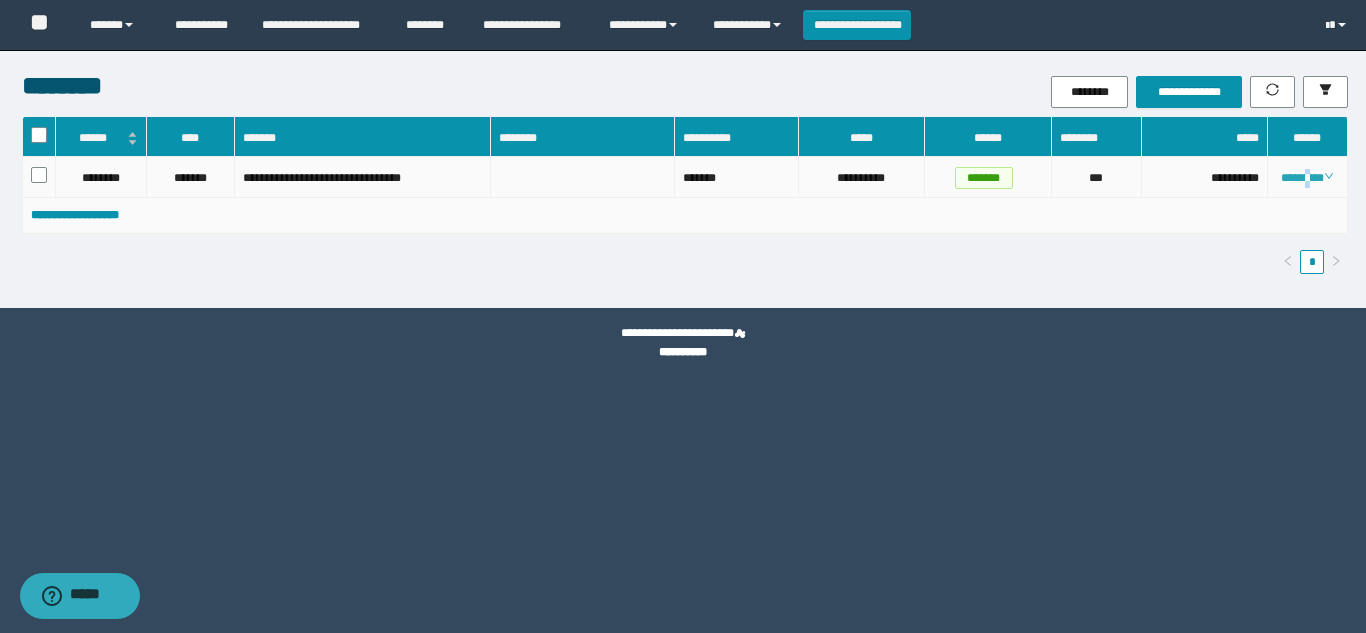 click on "********" at bounding box center [1307, 178] 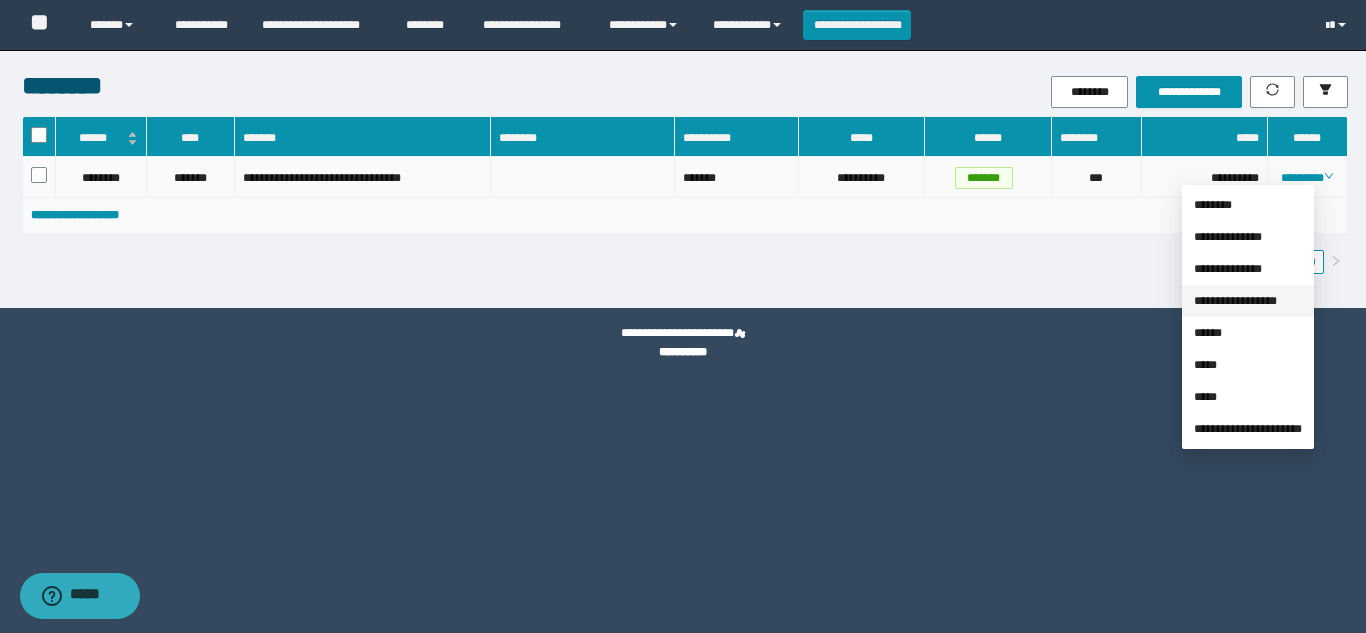 click on "**********" at bounding box center [1235, 301] 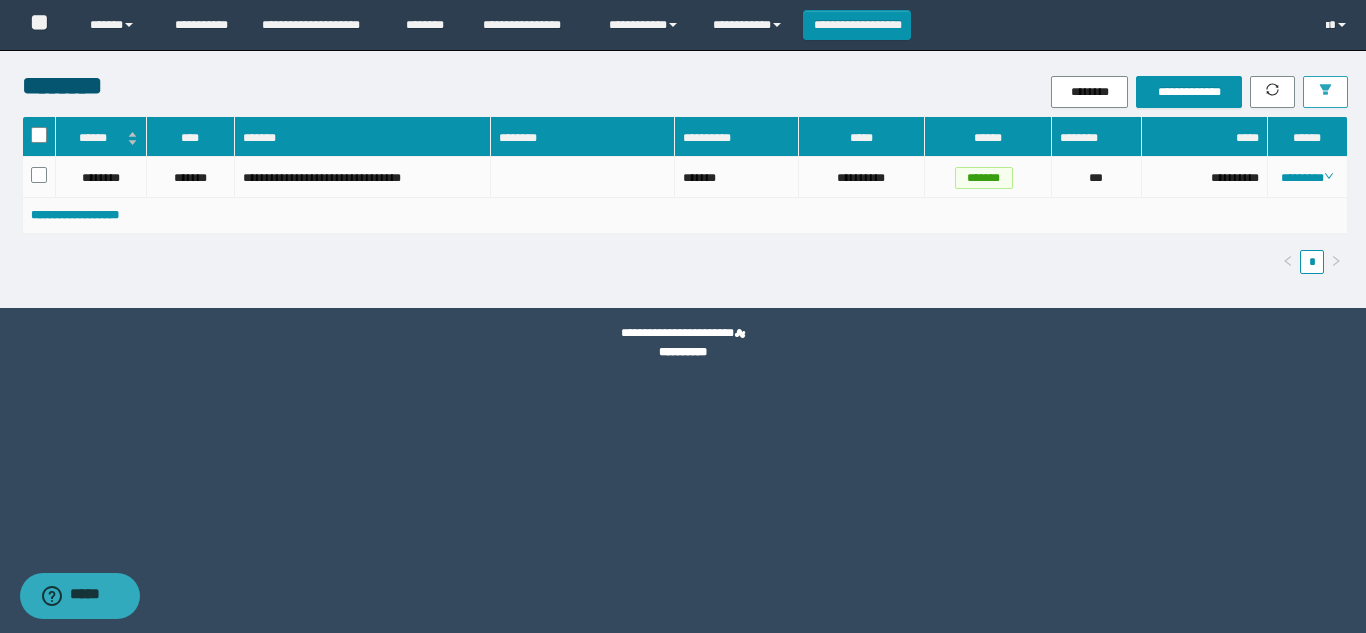 click 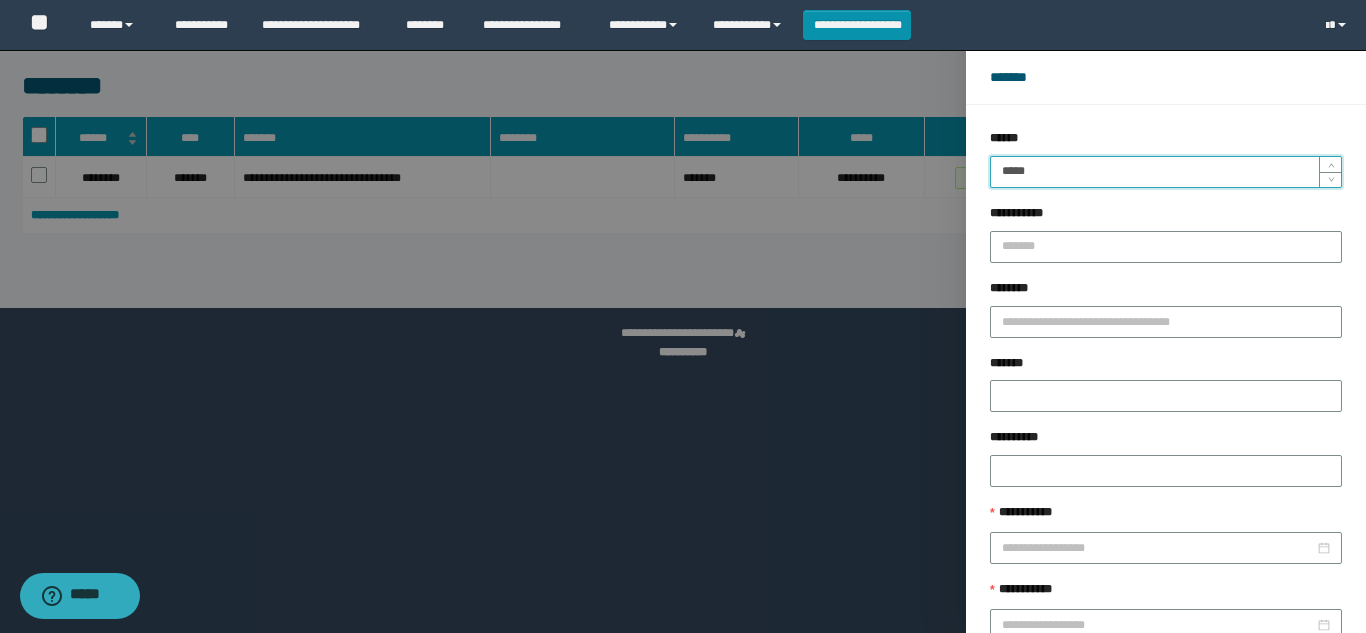 click on "*****" at bounding box center [1166, 172] 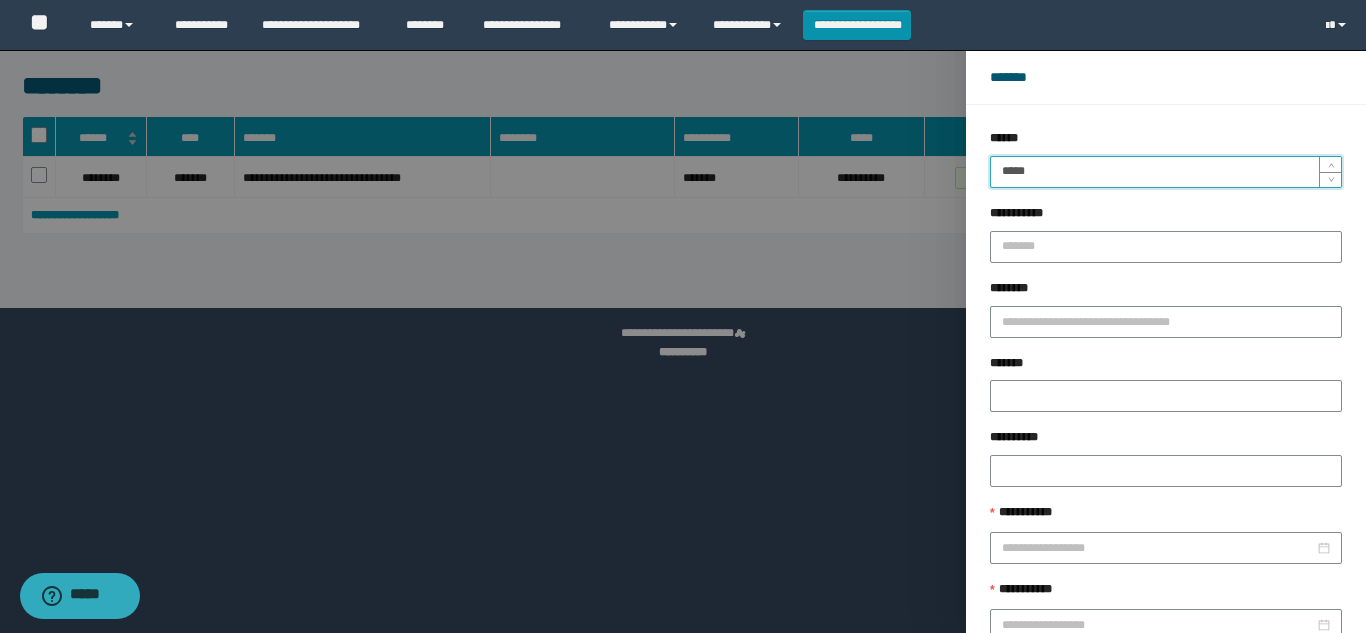 click on "******" at bounding box center (1229, 689) 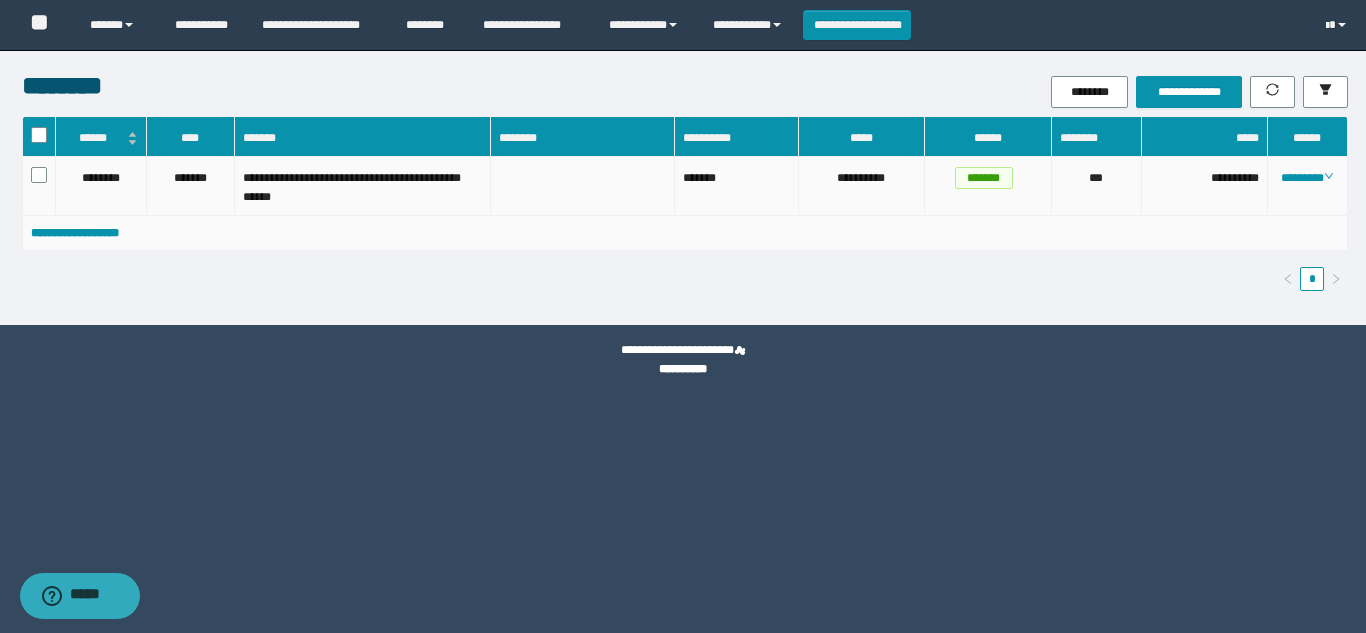 click on "********" at bounding box center [1308, 186] 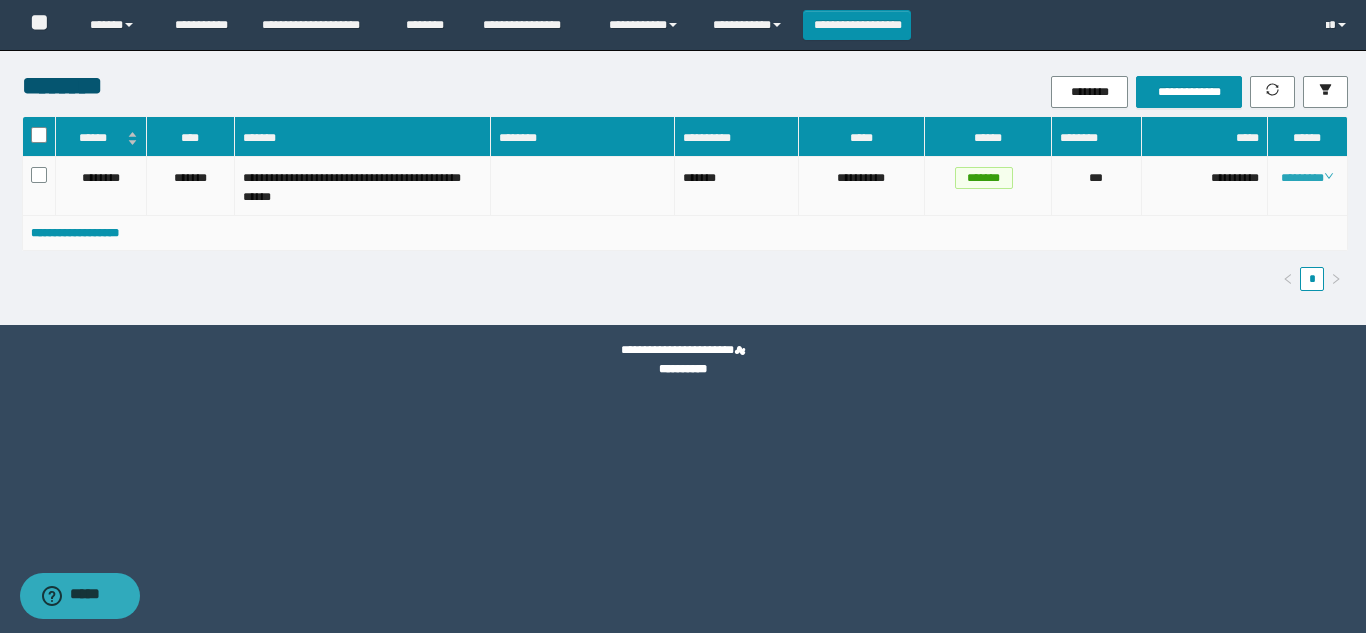 click on "********" at bounding box center (1307, 178) 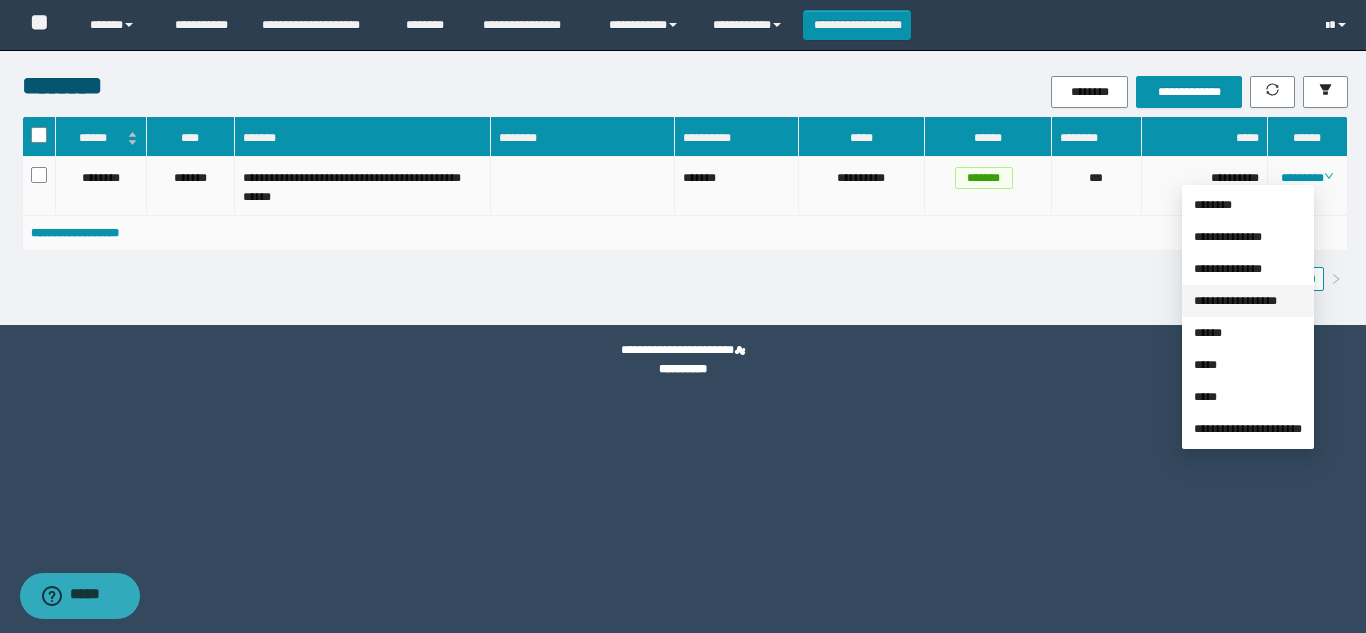 click on "**********" at bounding box center [1235, 301] 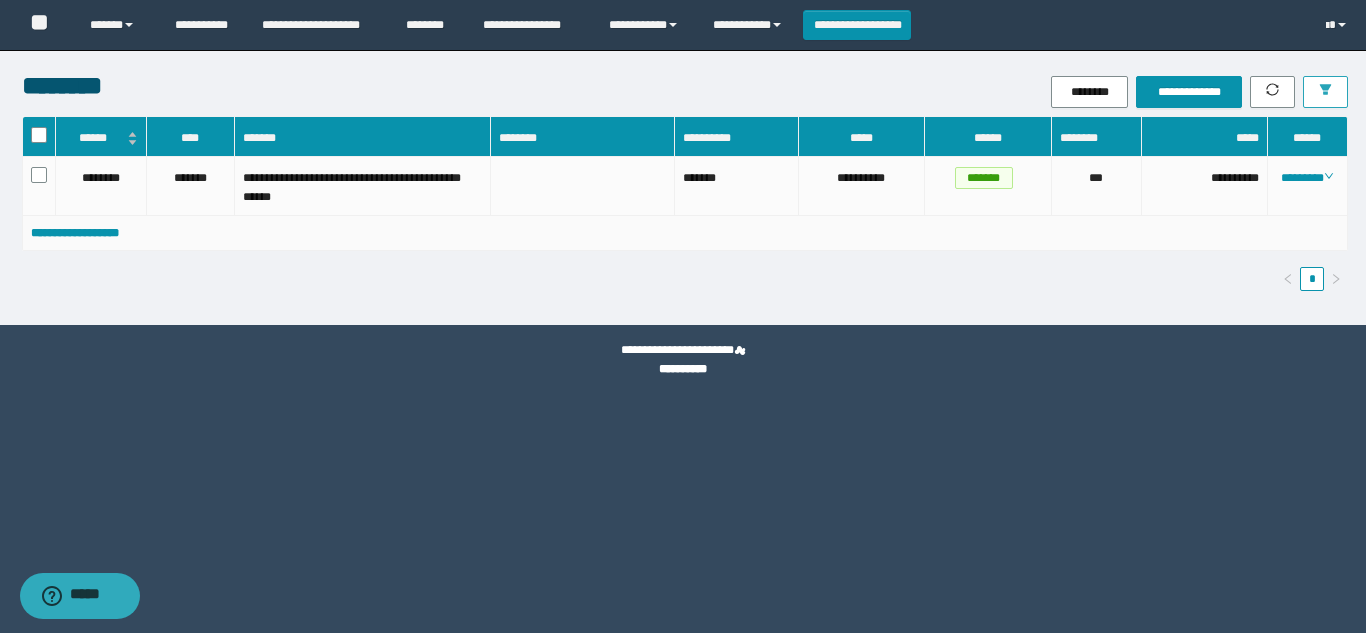 click at bounding box center (1325, 92) 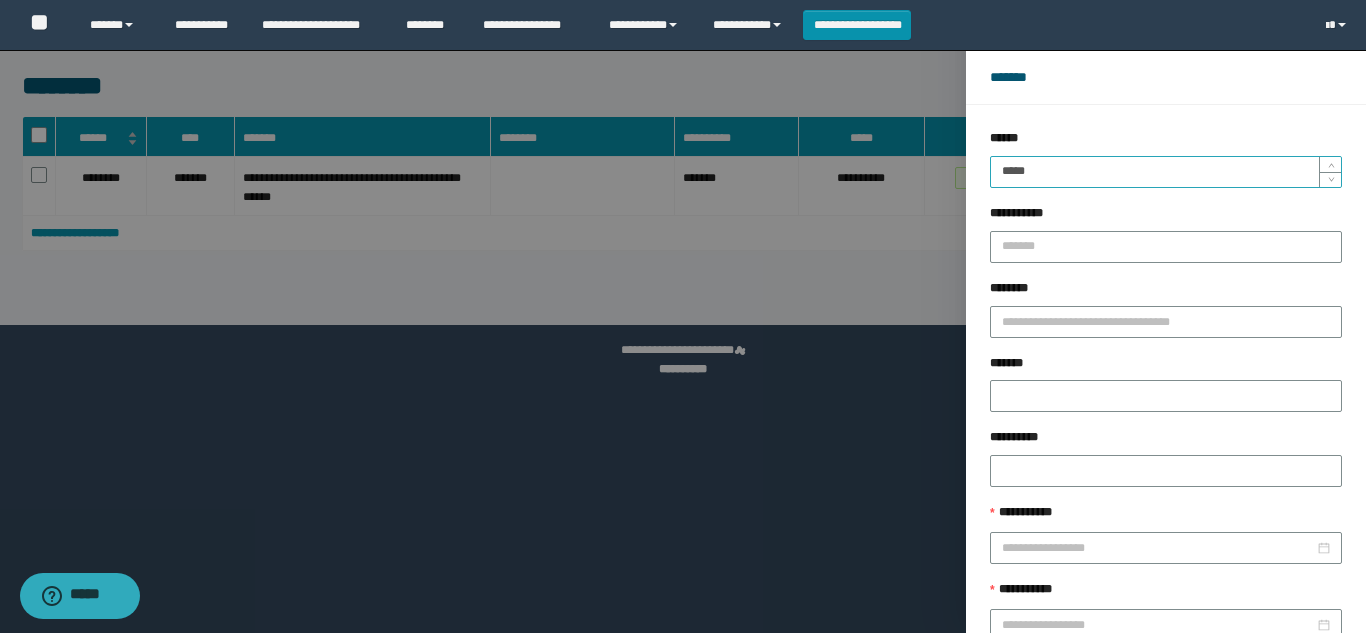 click on "*****" at bounding box center (1166, 172) 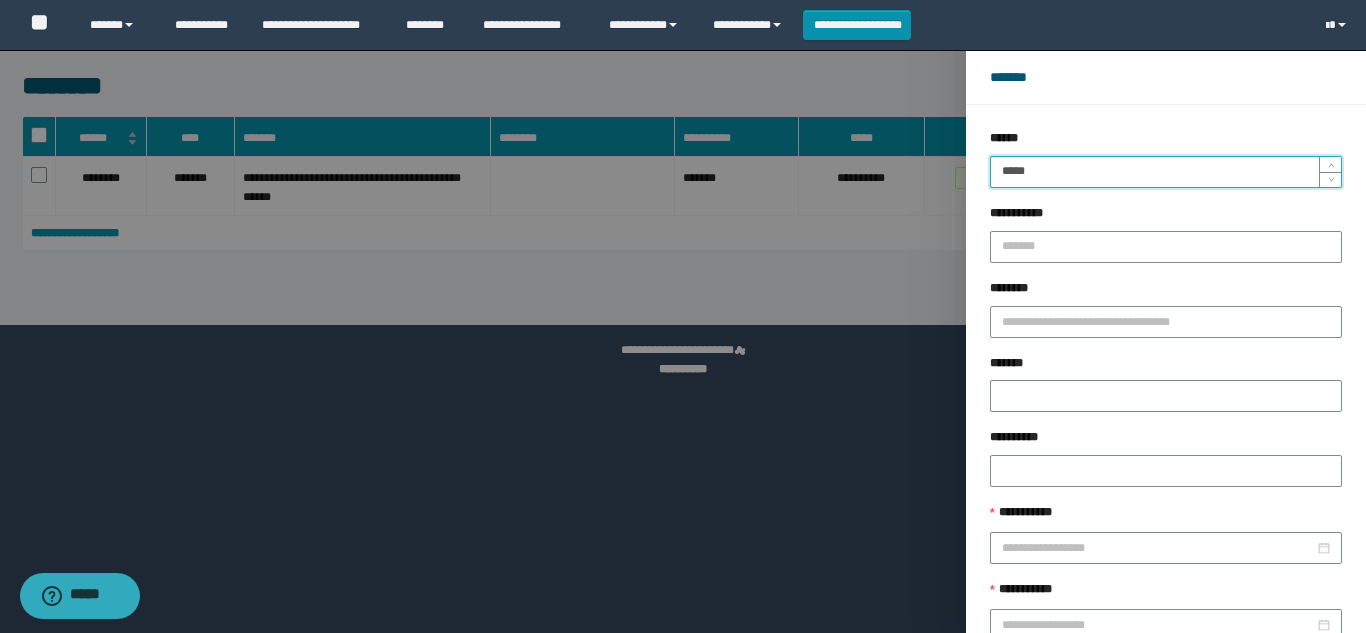 click on "******" at bounding box center (1229, 689) 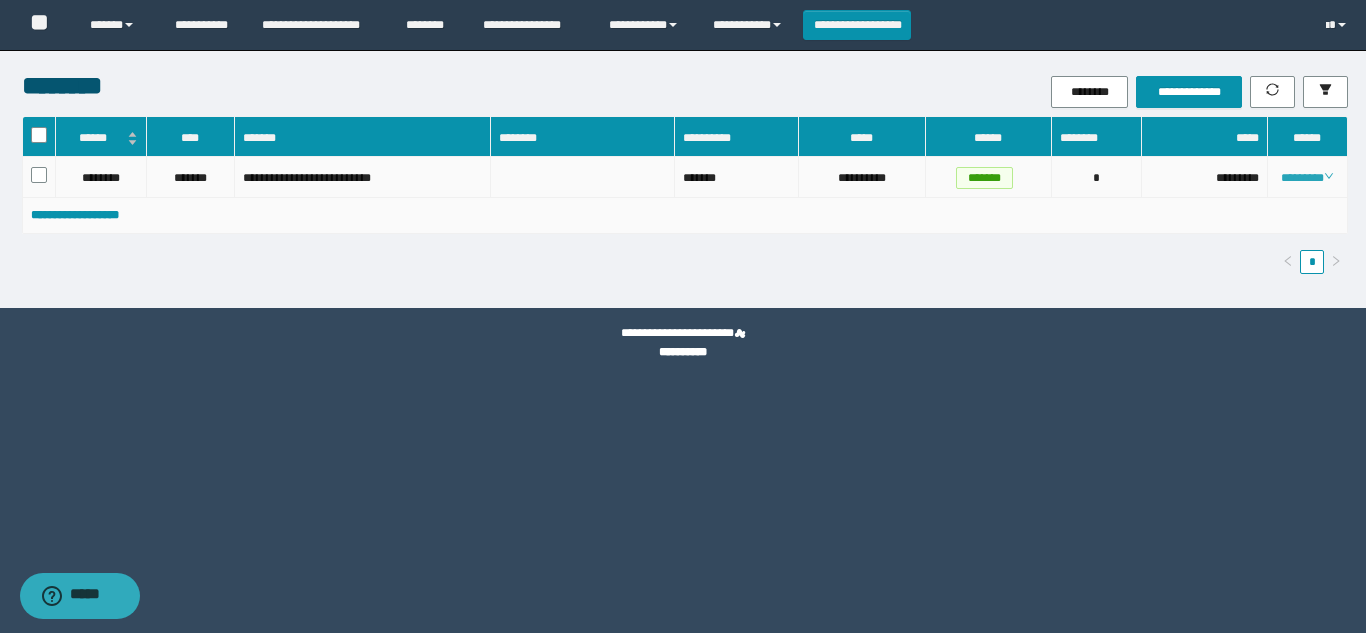 click on "********" at bounding box center [1307, 178] 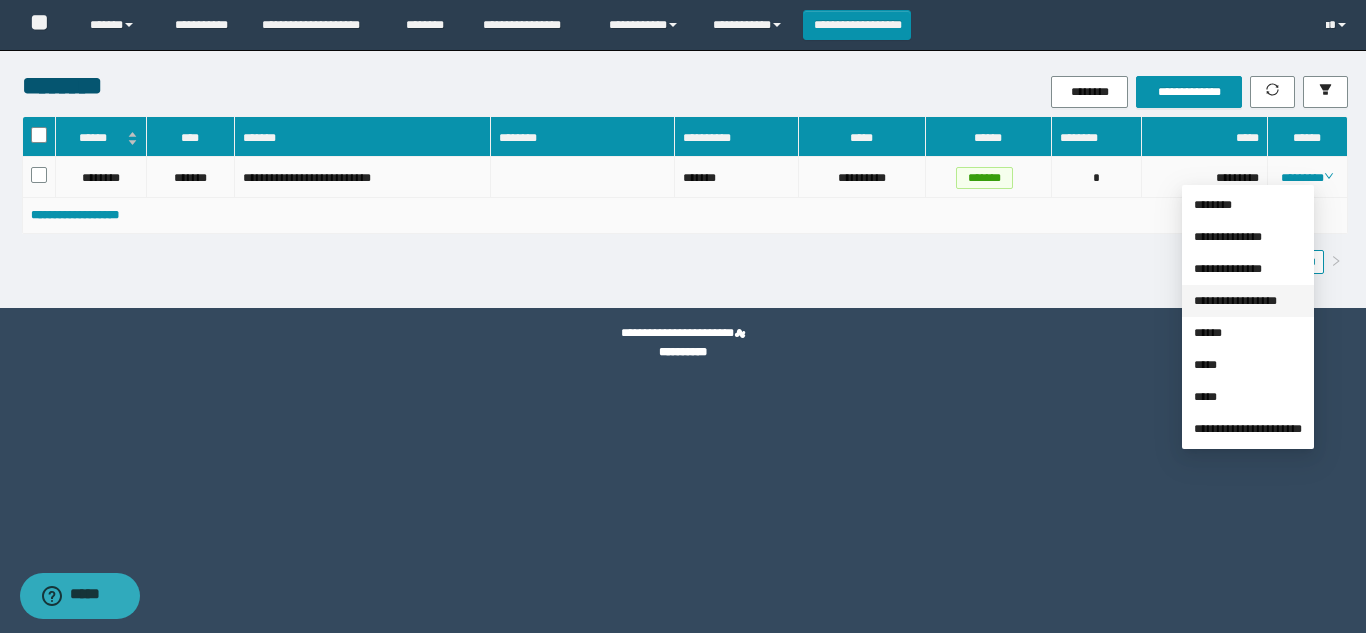 click on "**********" at bounding box center [1235, 301] 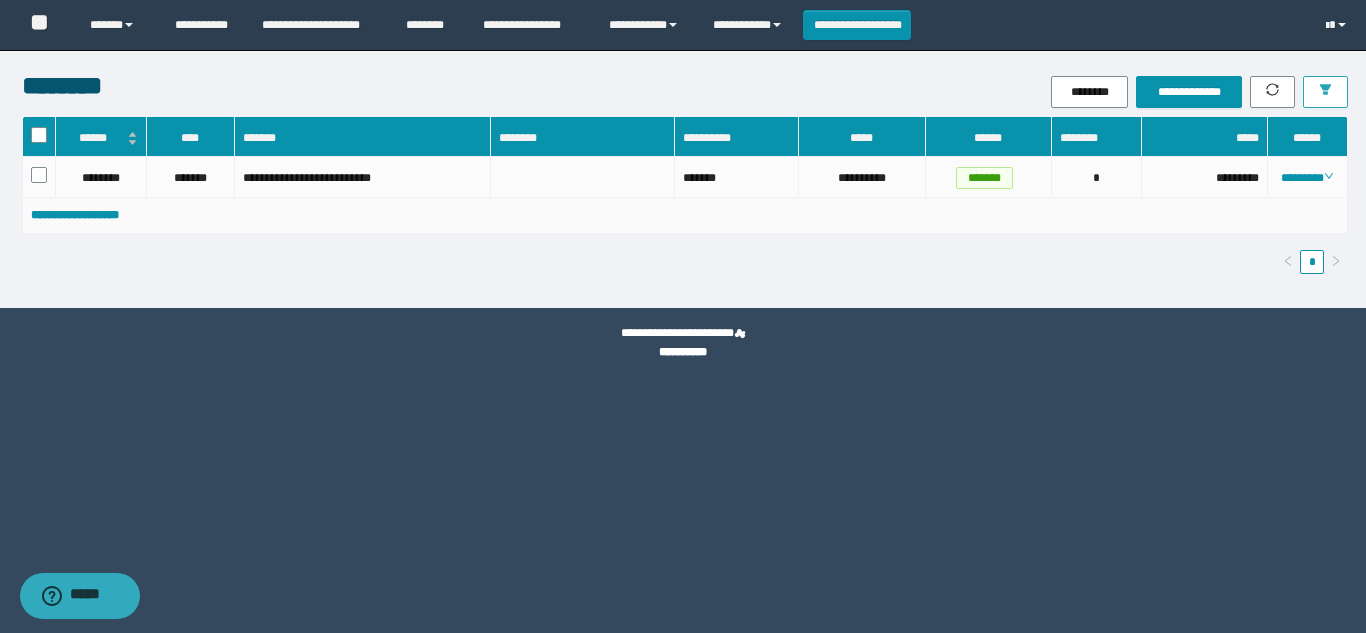 click at bounding box center (1325, 92) 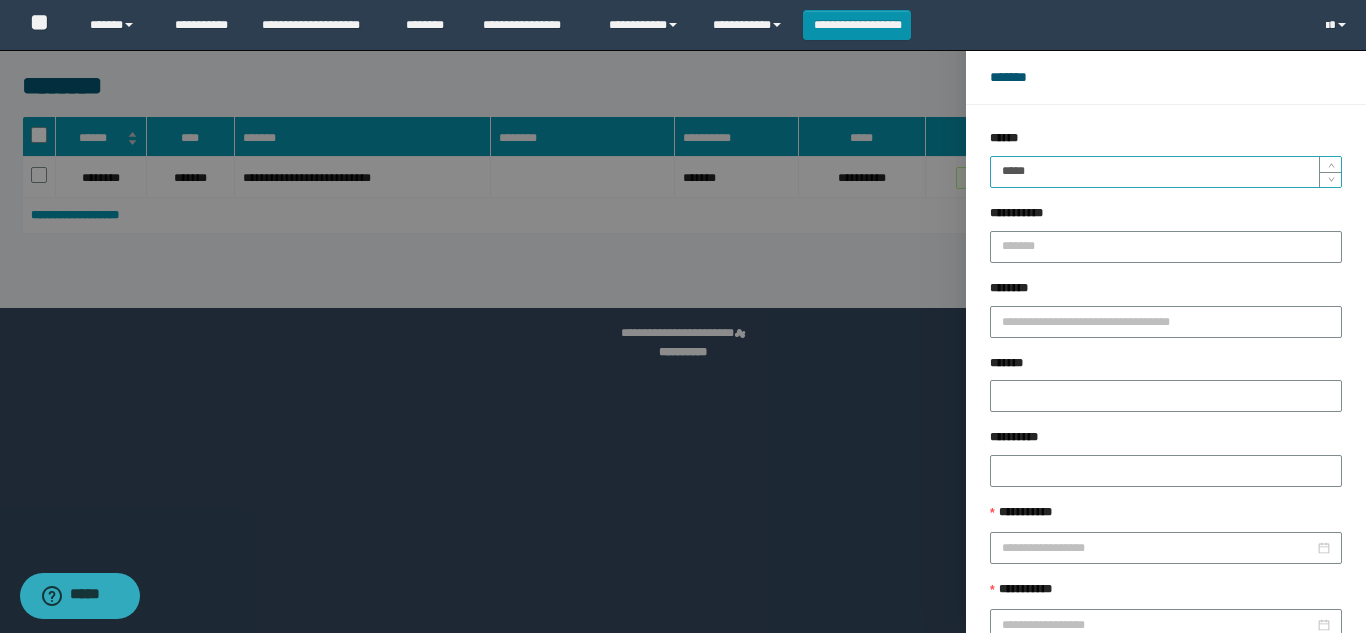 click on "*****" at bounding box center (1166, 172) 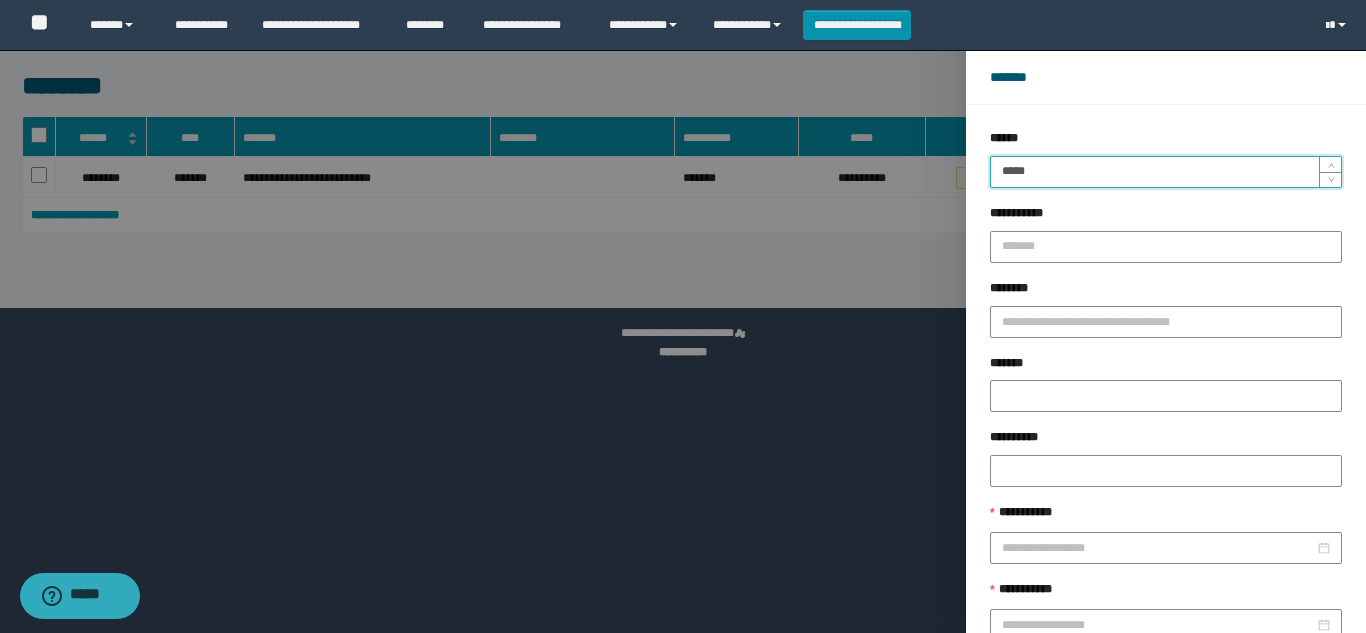 click on "******" at bounding box center [1229, 689] 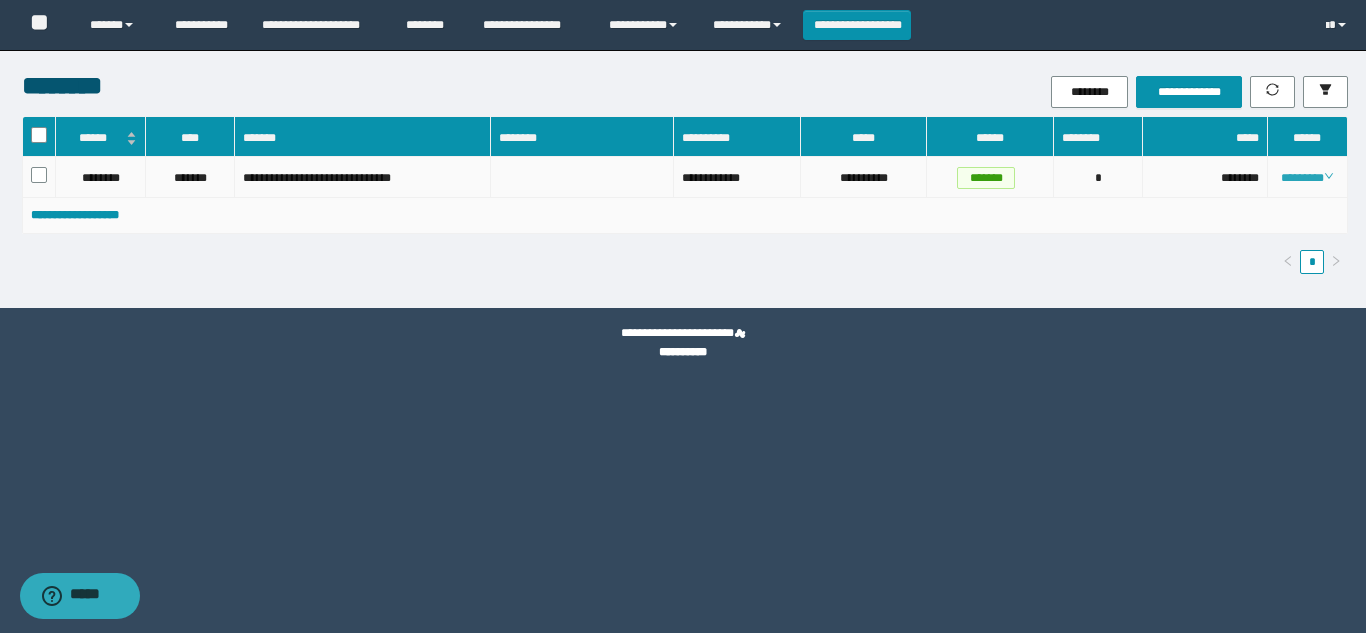 click on "********" at bounding box center [1307, 178] 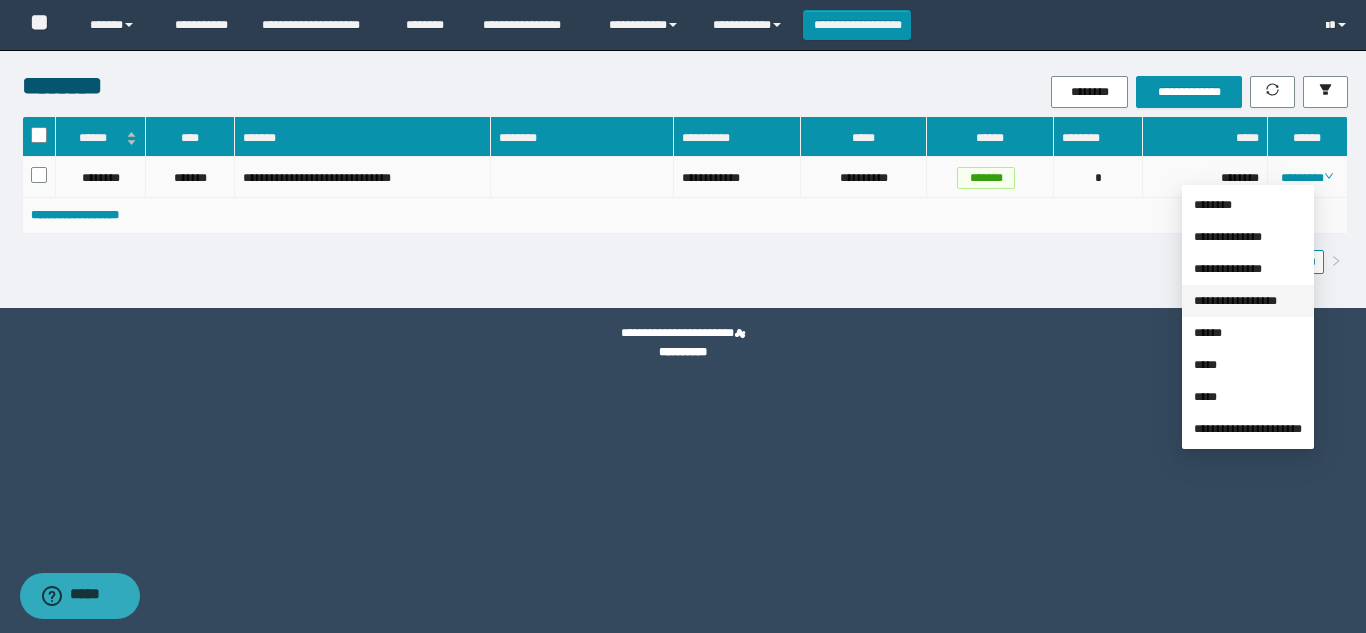 click on "**********" at bounding box center [1235, 301] 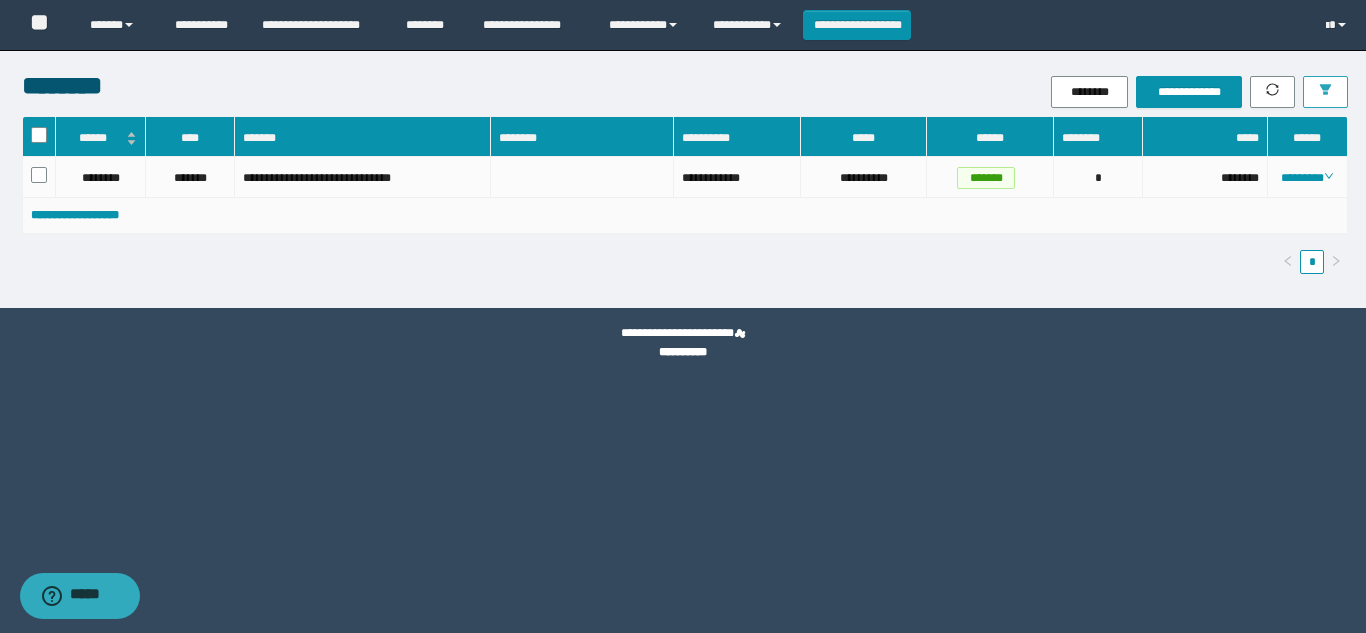 click at bounding box center (1325, 92) 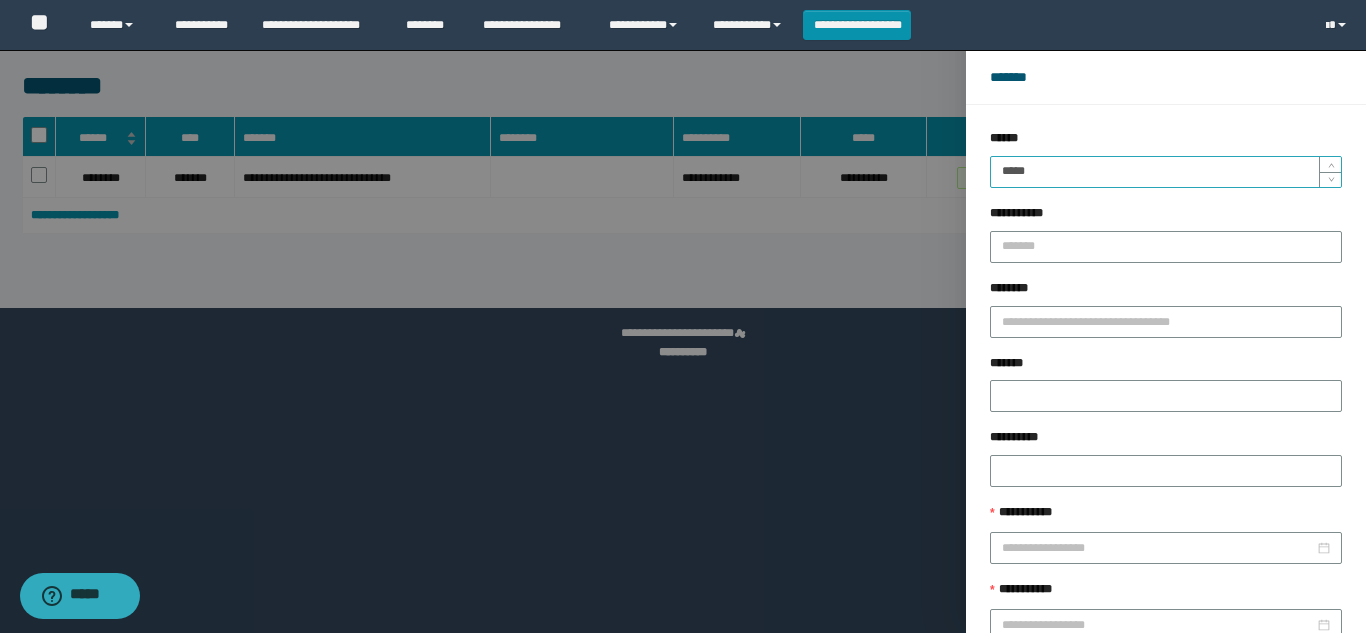 click on "*****" at bounding box center [1166, 172] 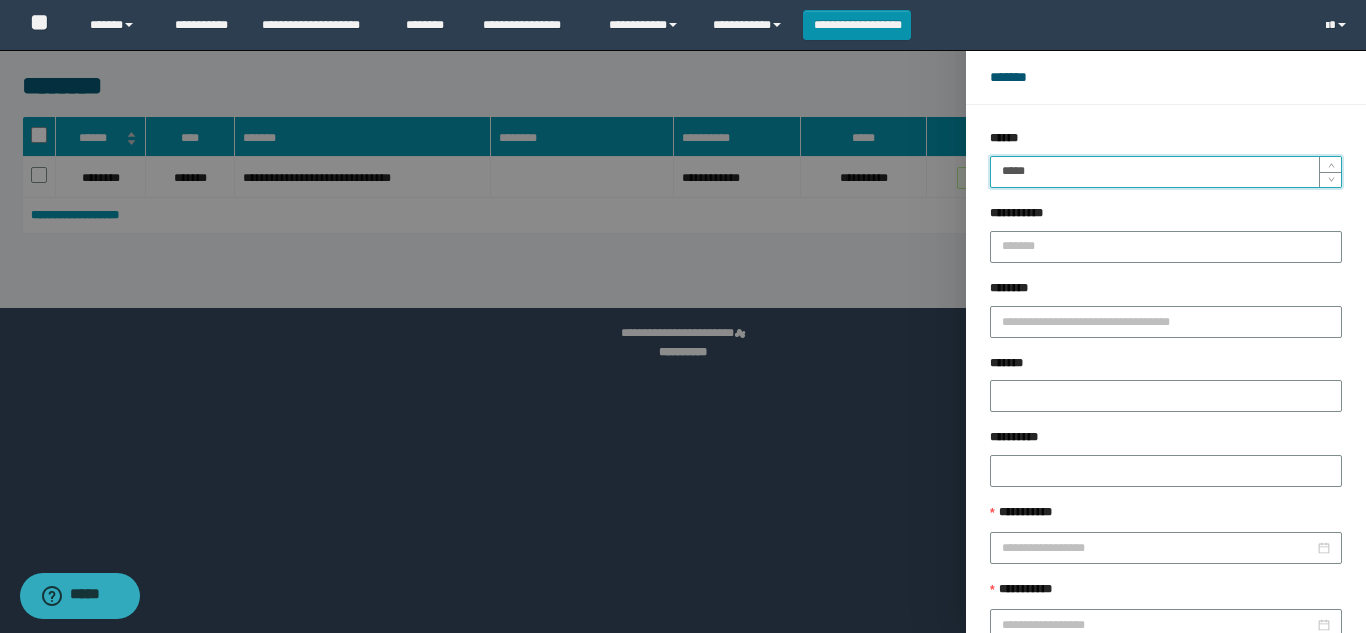 click on "******" at bounding box center [1229, 689] 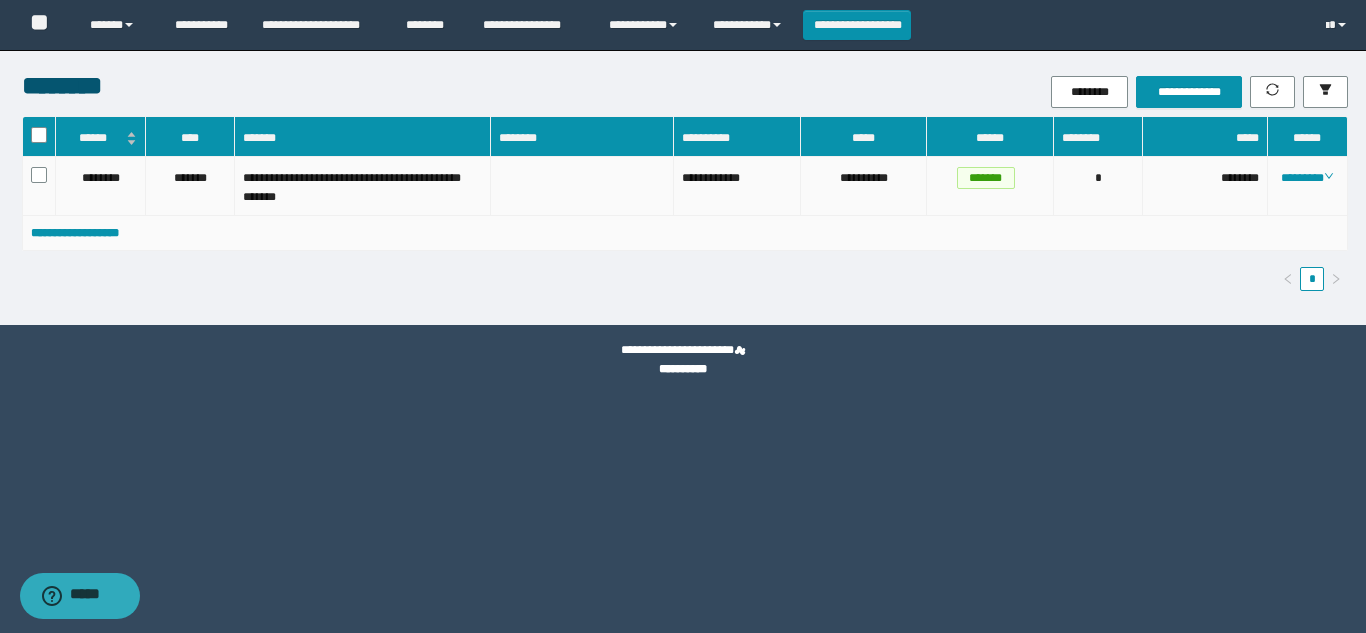 click on "********" at bounding box center [1308, 186] 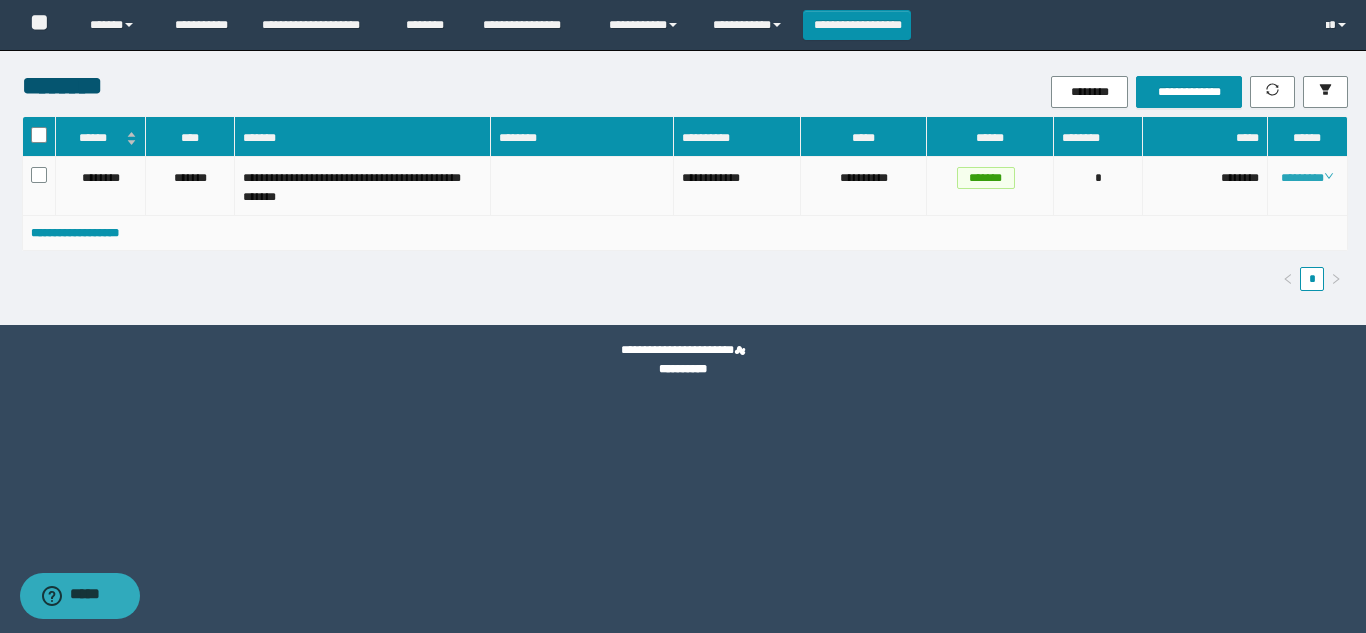 click on "********" at bounding box center [1307, 178] 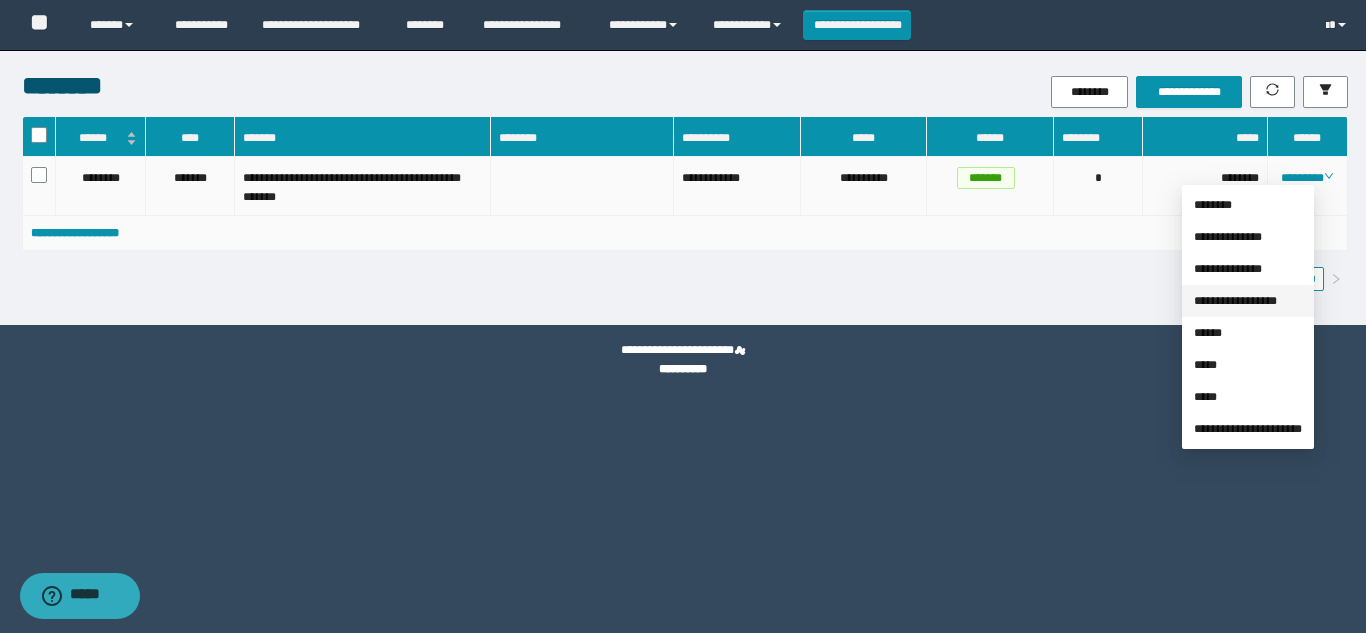 click on "**********" at bounding box center (1235, 301) 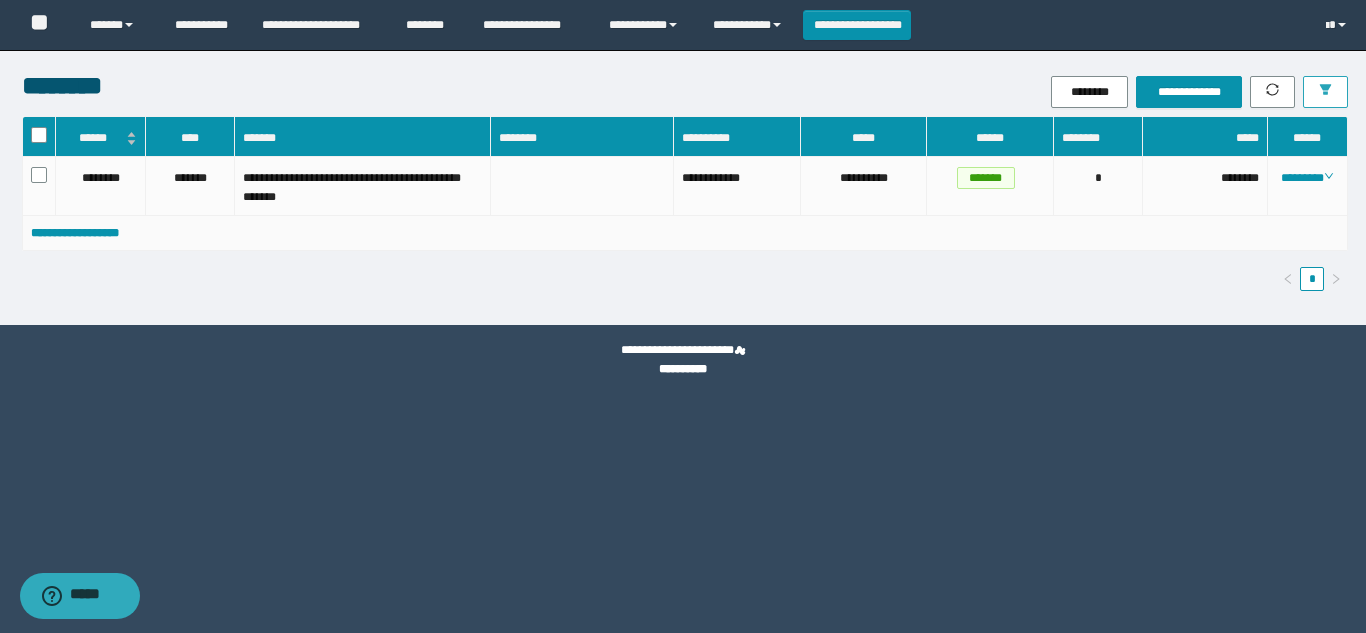 click at bounding box center (1325, 92) 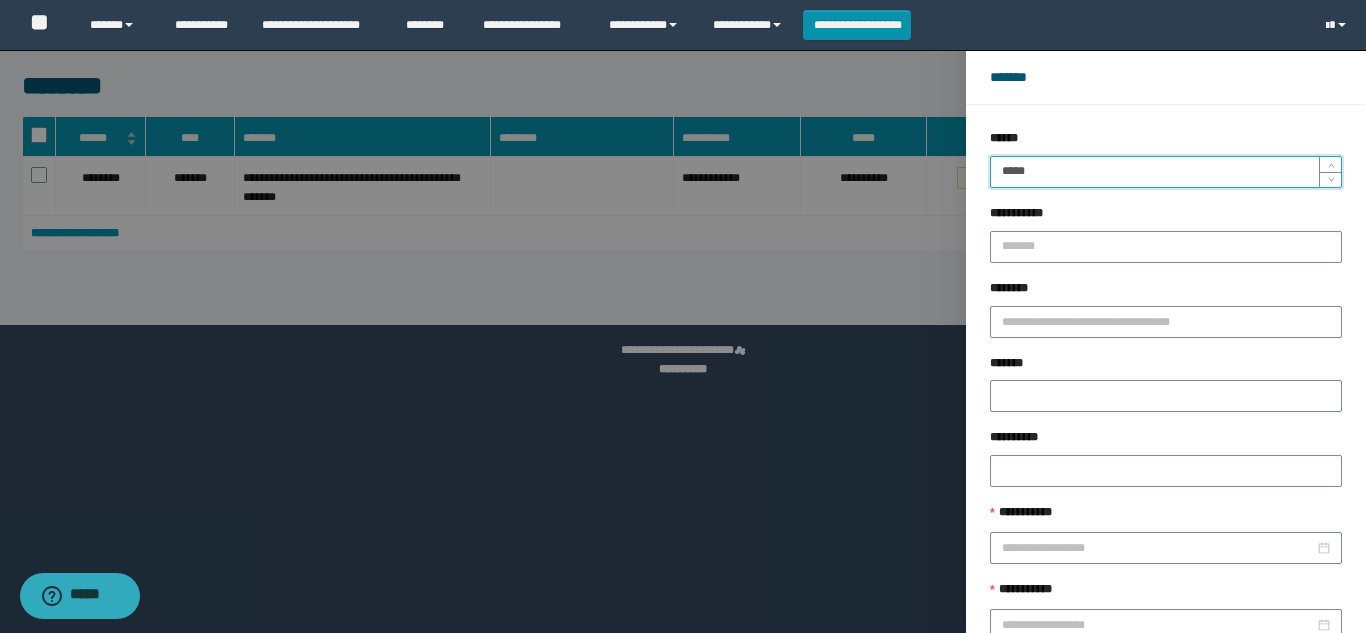 click on "*****" at bounding box center (1166, 172) 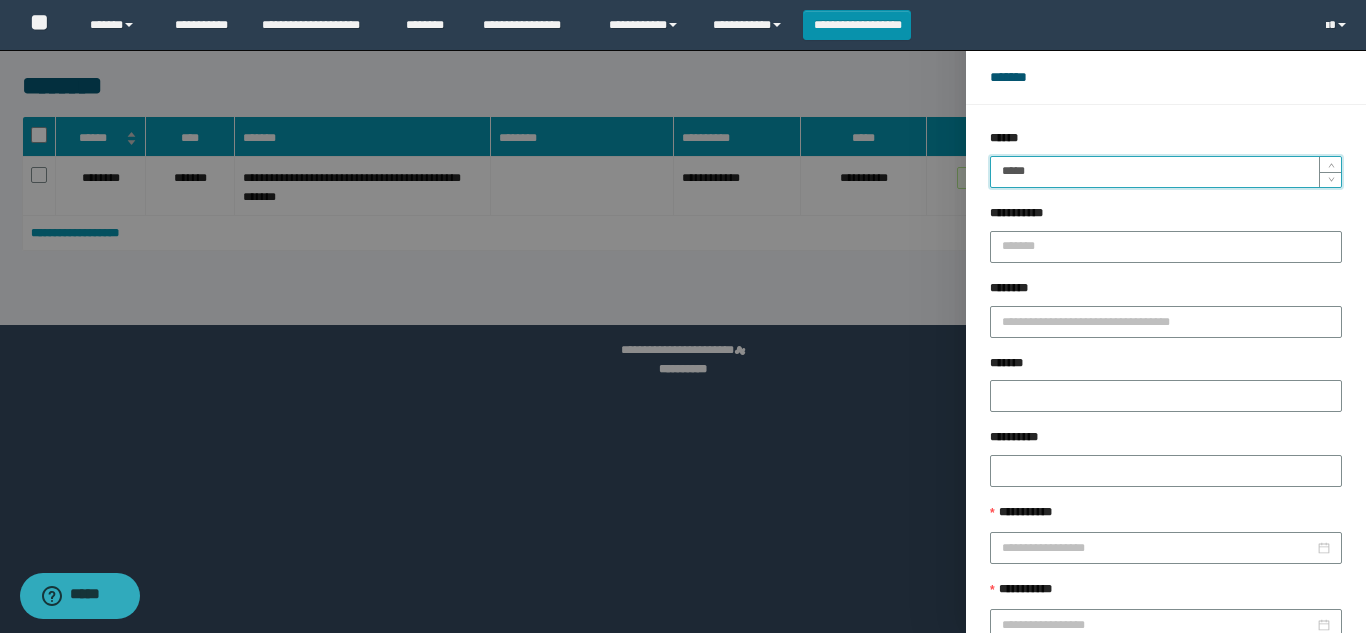 type on "*****" 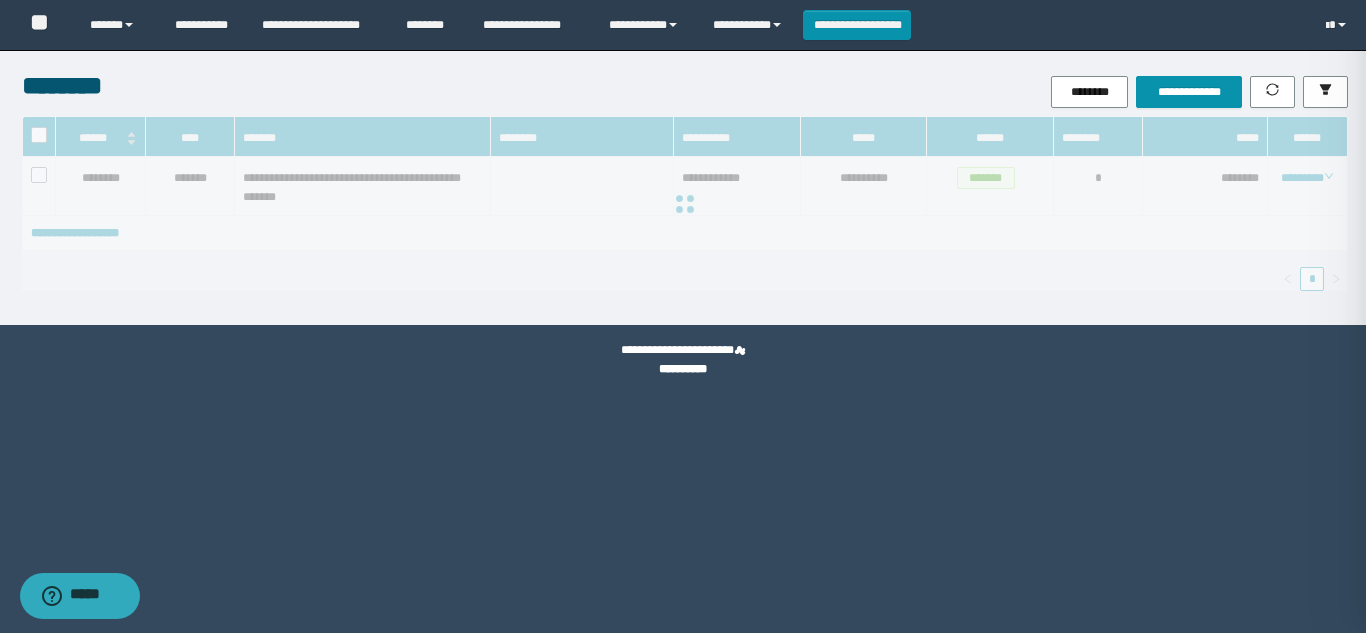 click on "******" at bounding box center (1629, 689) 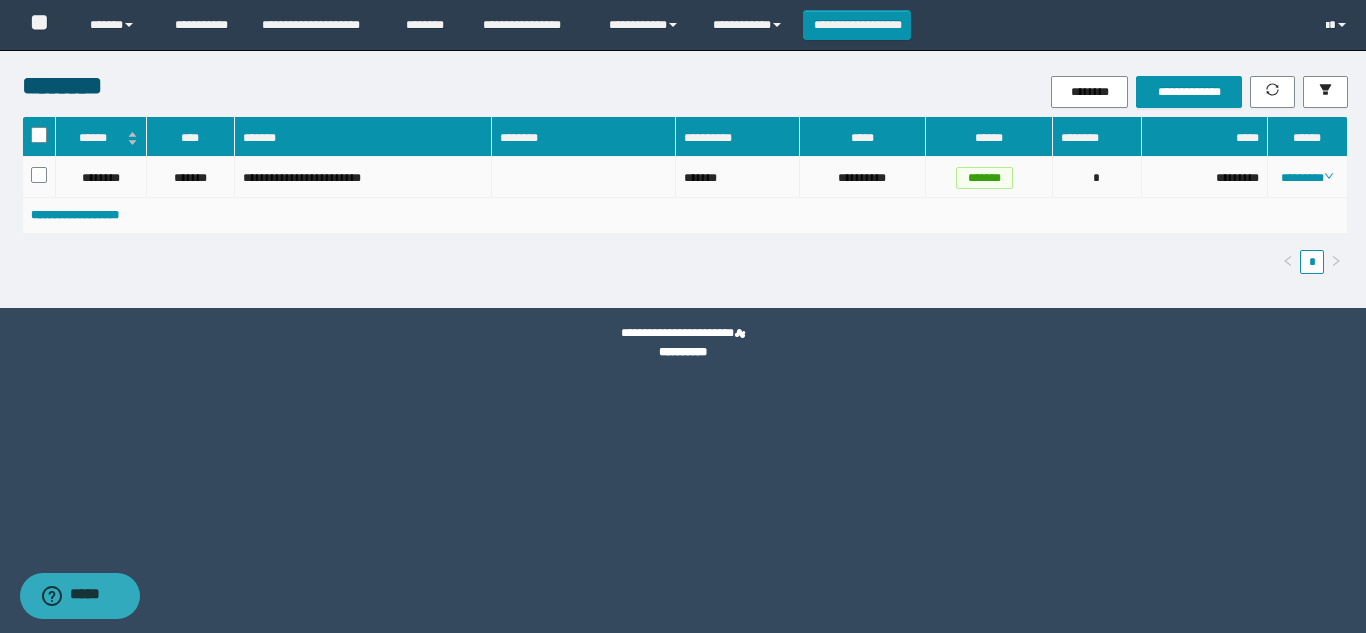 click on "********" at bounding box center [1308, 177] 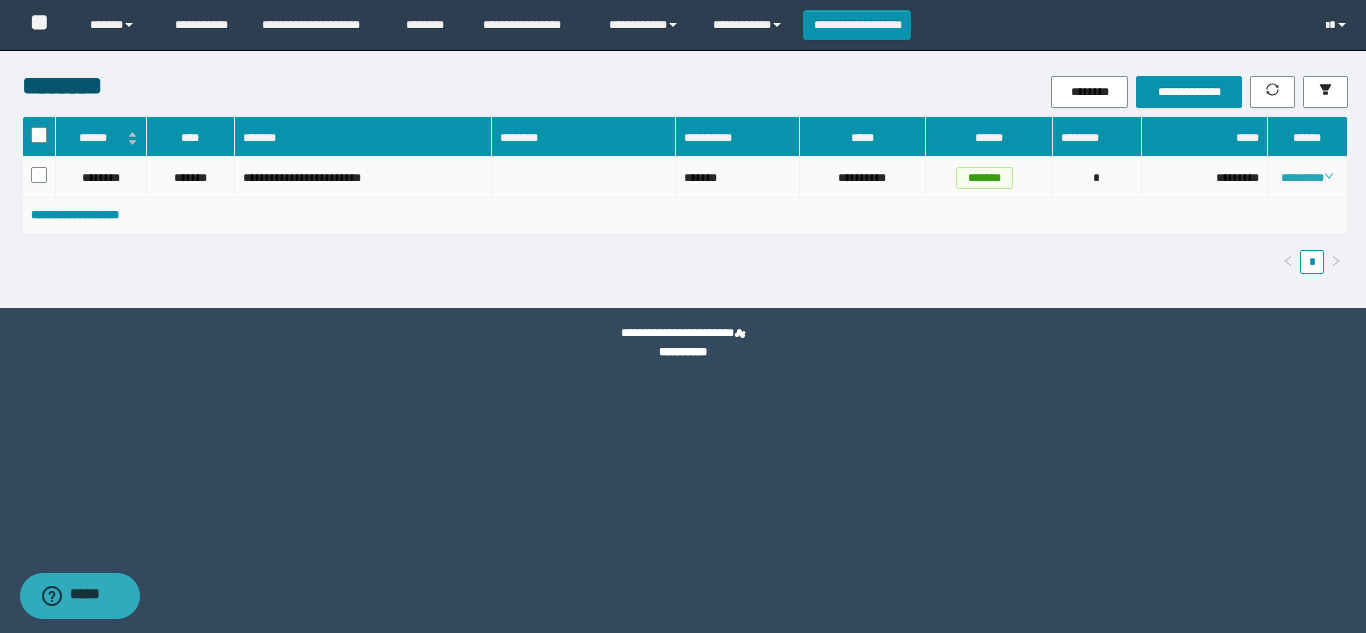 click on "********" at bounding box center [1307, 178] 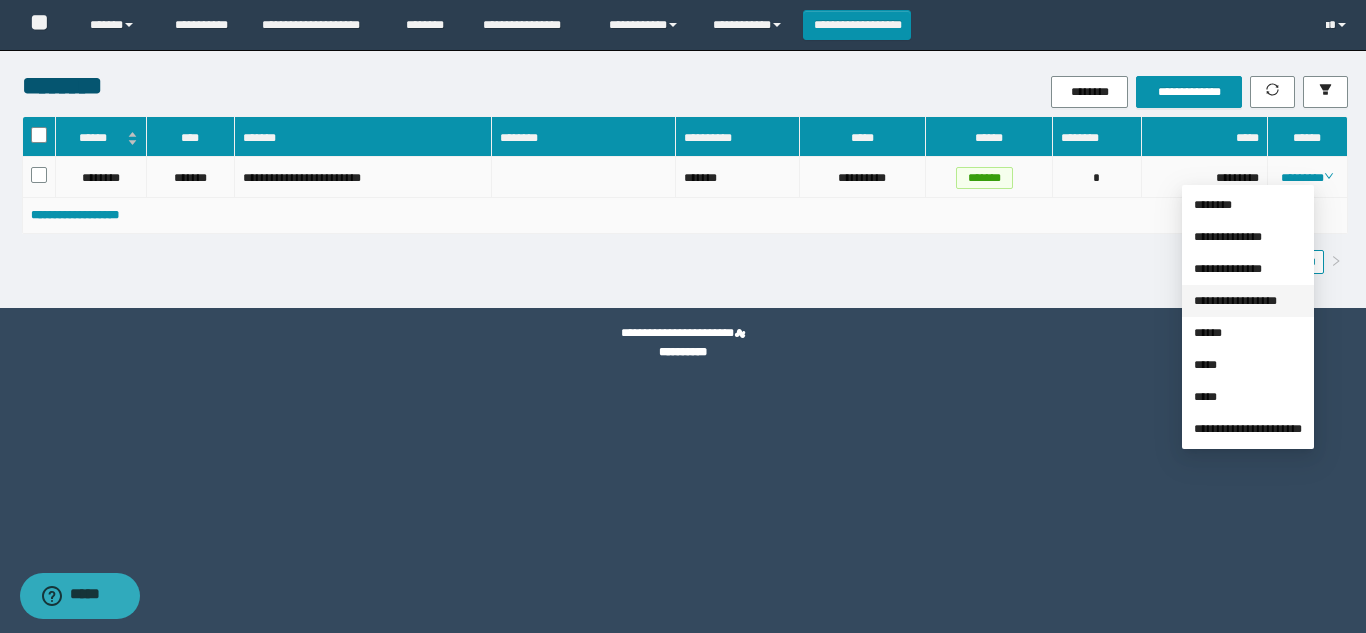 click on "**********" at bounding box center [1235, 301] 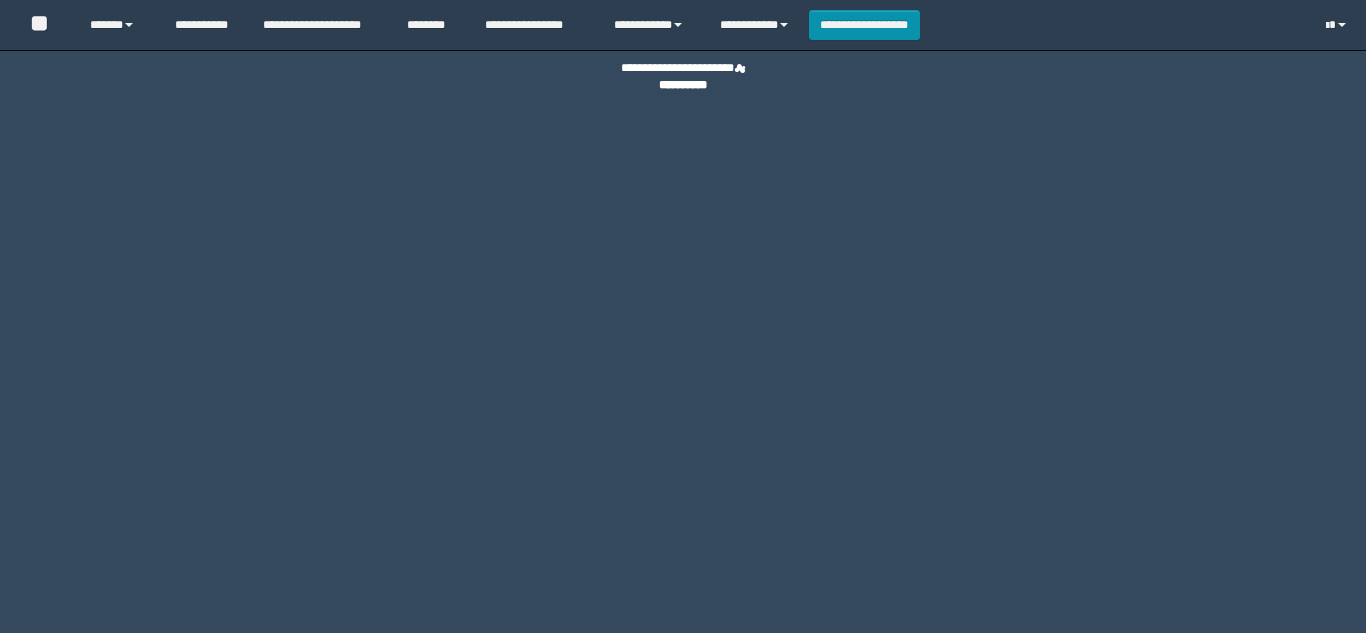 scroll, scrollTop: 0, scrollLeft: 0, axis: both 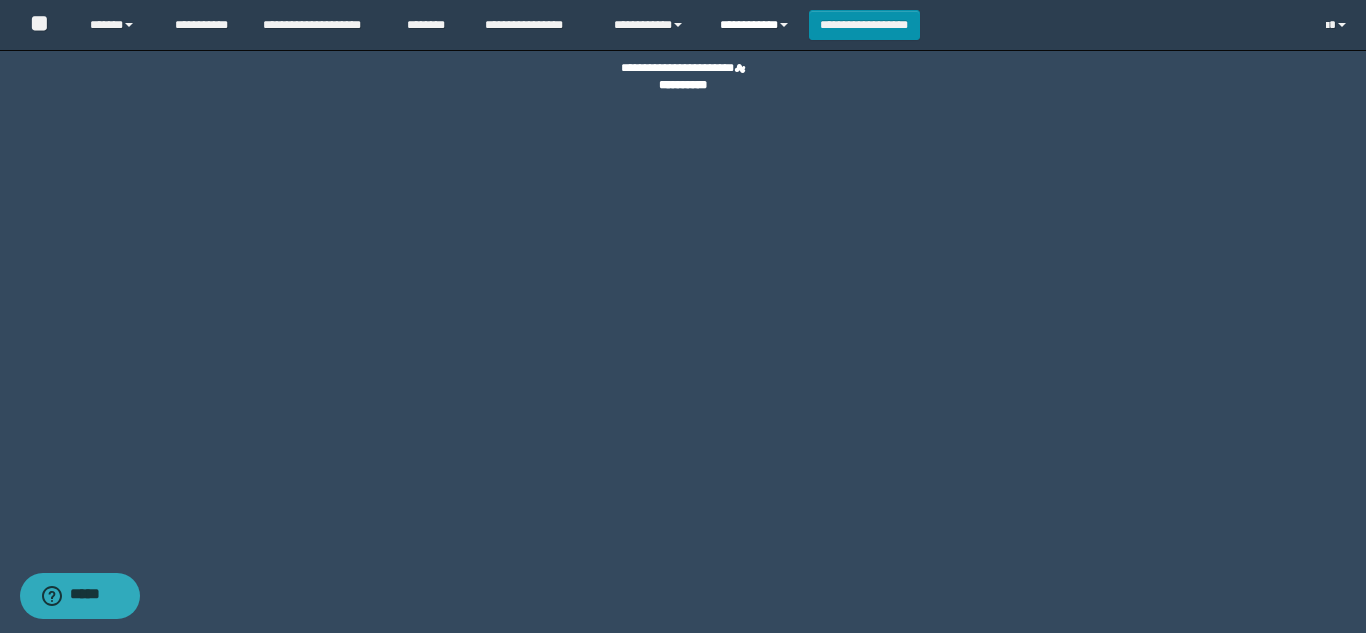 click on "**********" at bounding box center (757, 25) 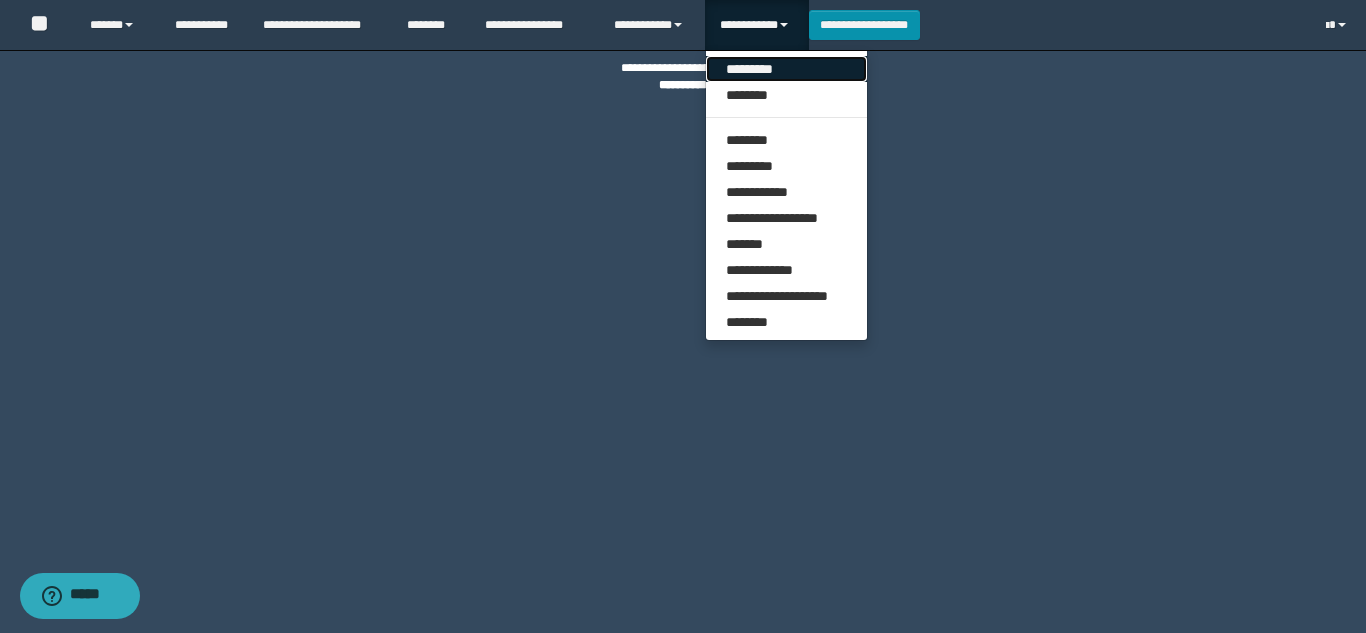 click on "*********" at bounding box center [786, 69] 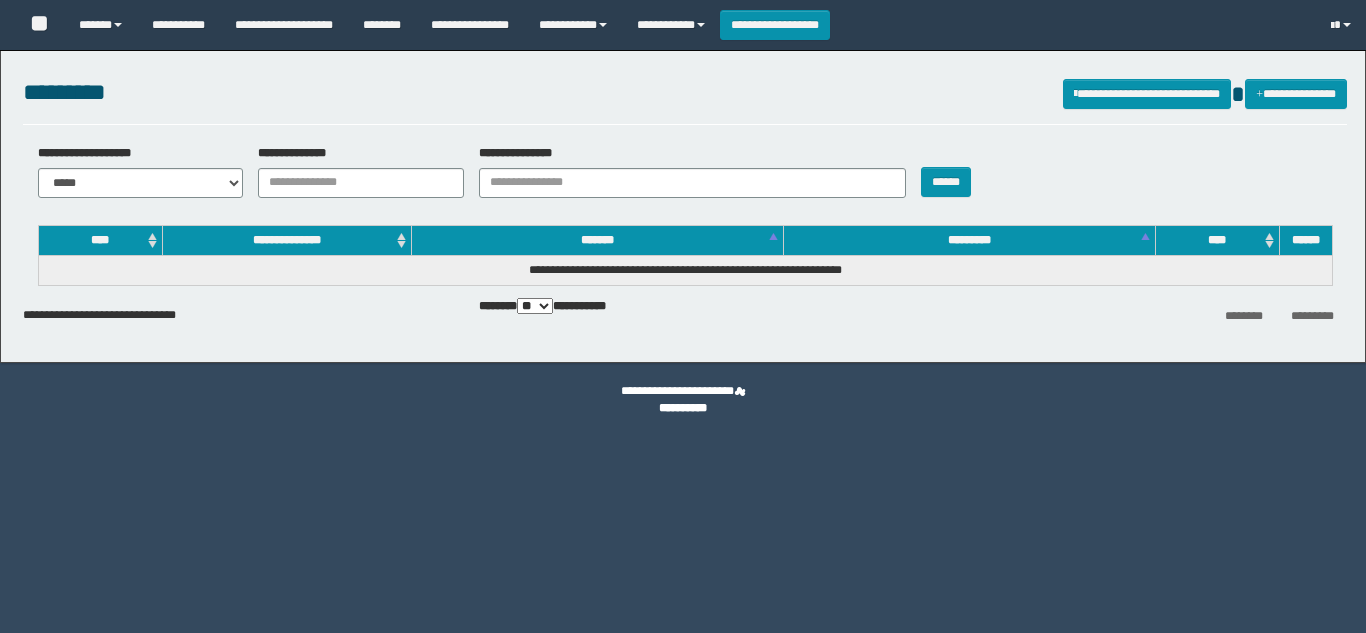 scroll, scrollTop: 0, scrollLeft: 0, axis: both 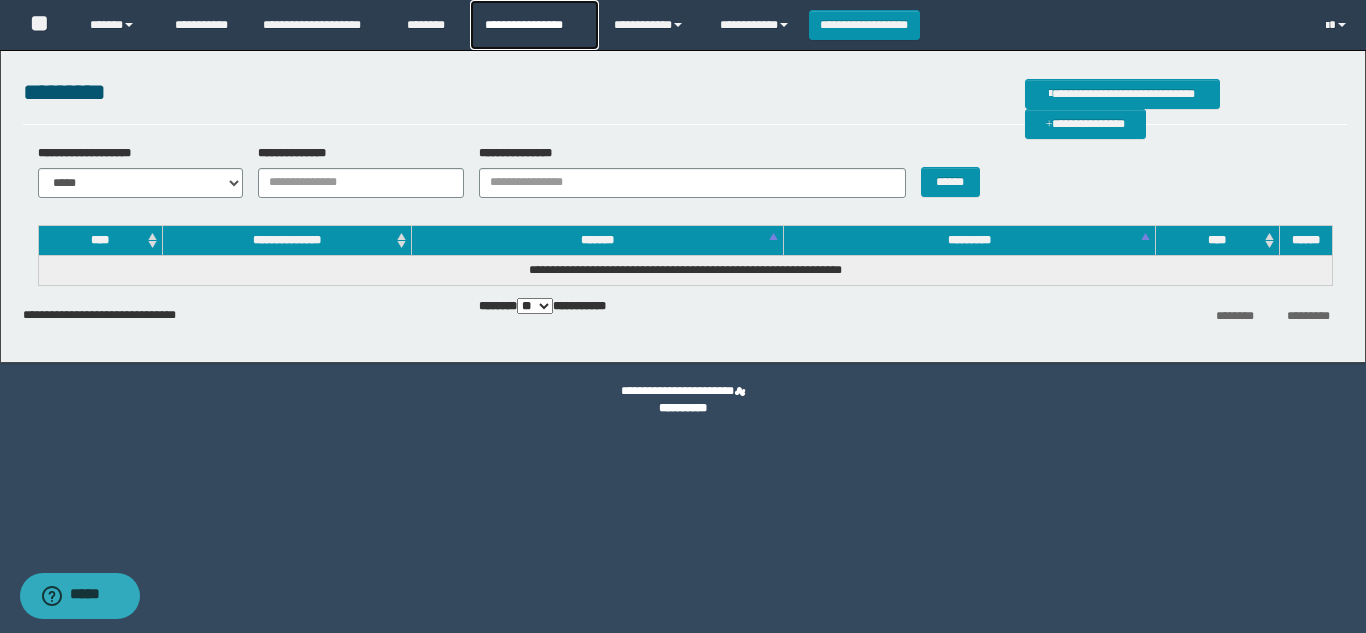 click on "**********" at bounding box center (534, 25) 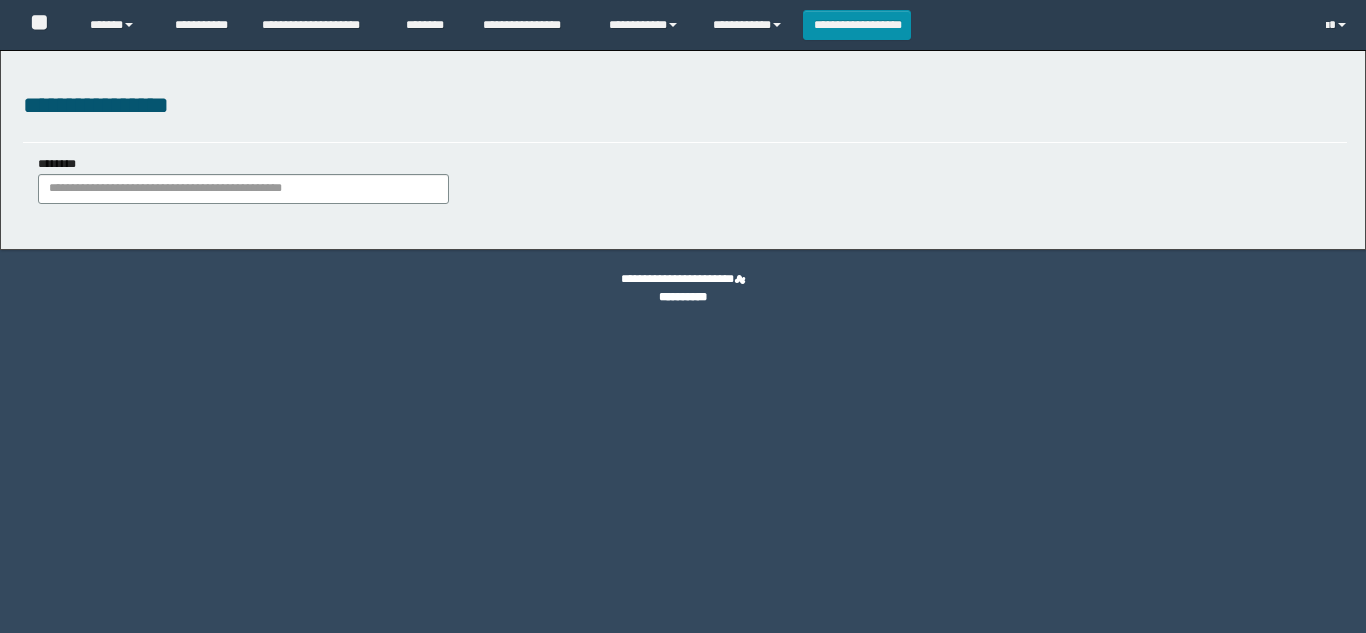 scroll, scrollTop: 0, scrollLeft: 0, axis: both 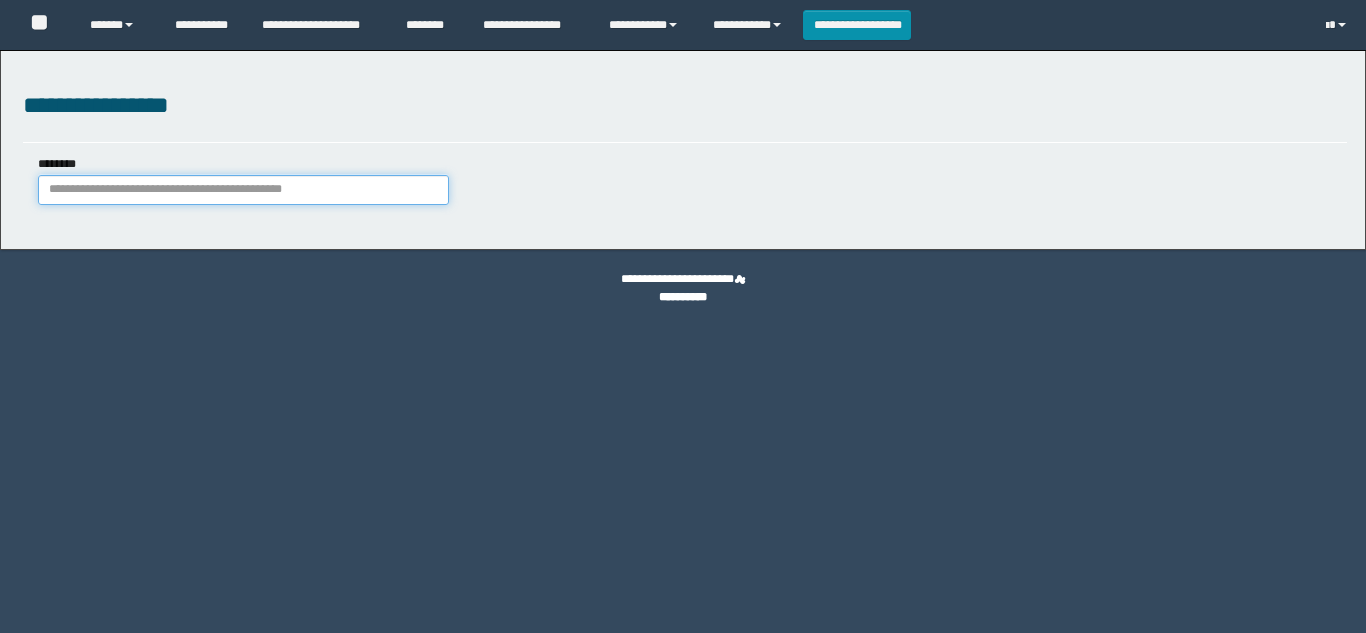 click on "********" at bounding box center (243, 190) 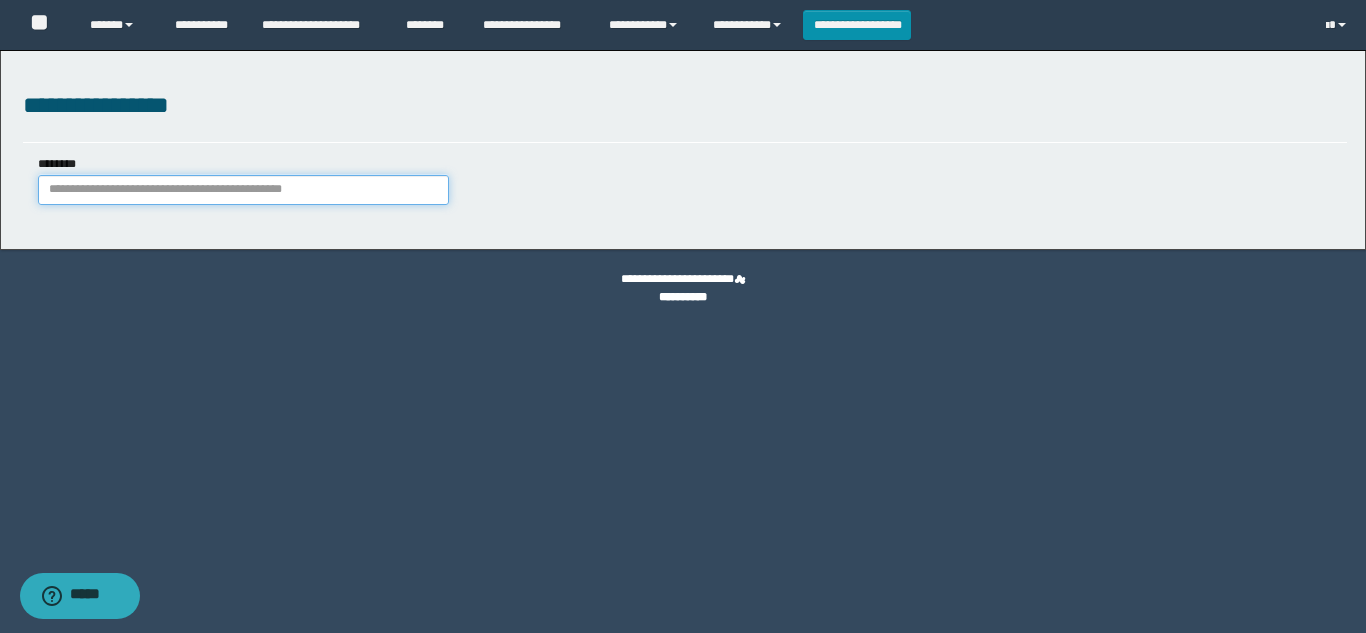 paste on "**********" 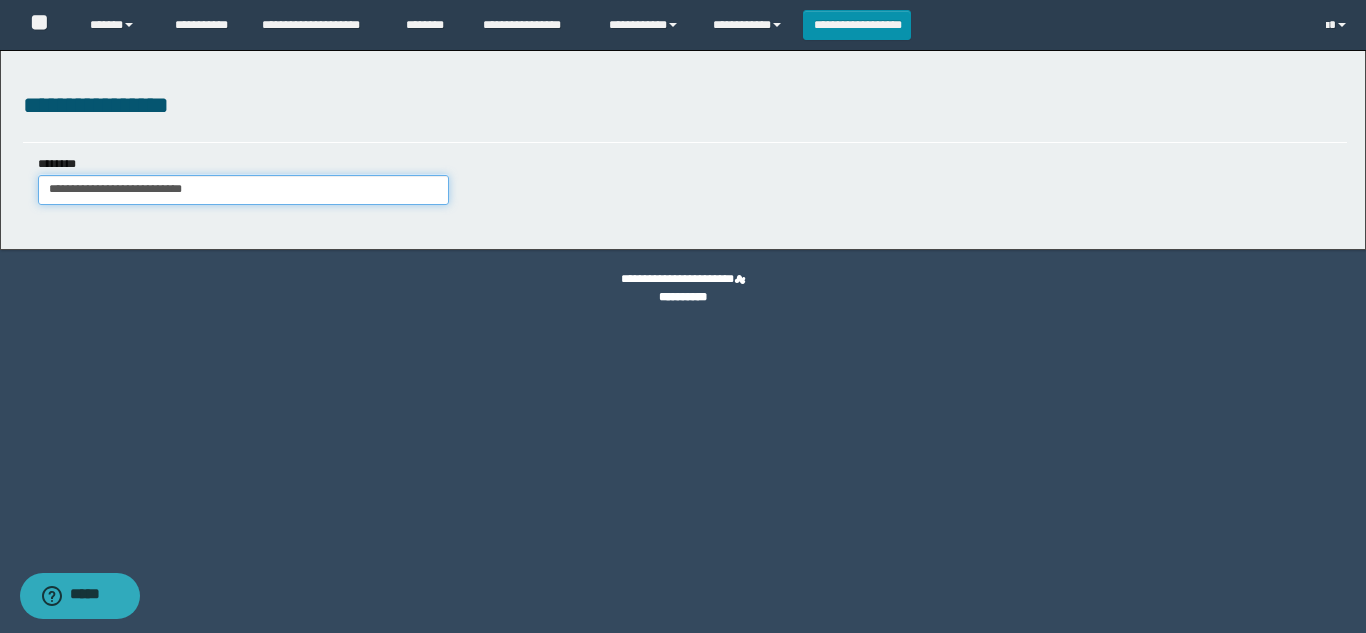 type on "**********" 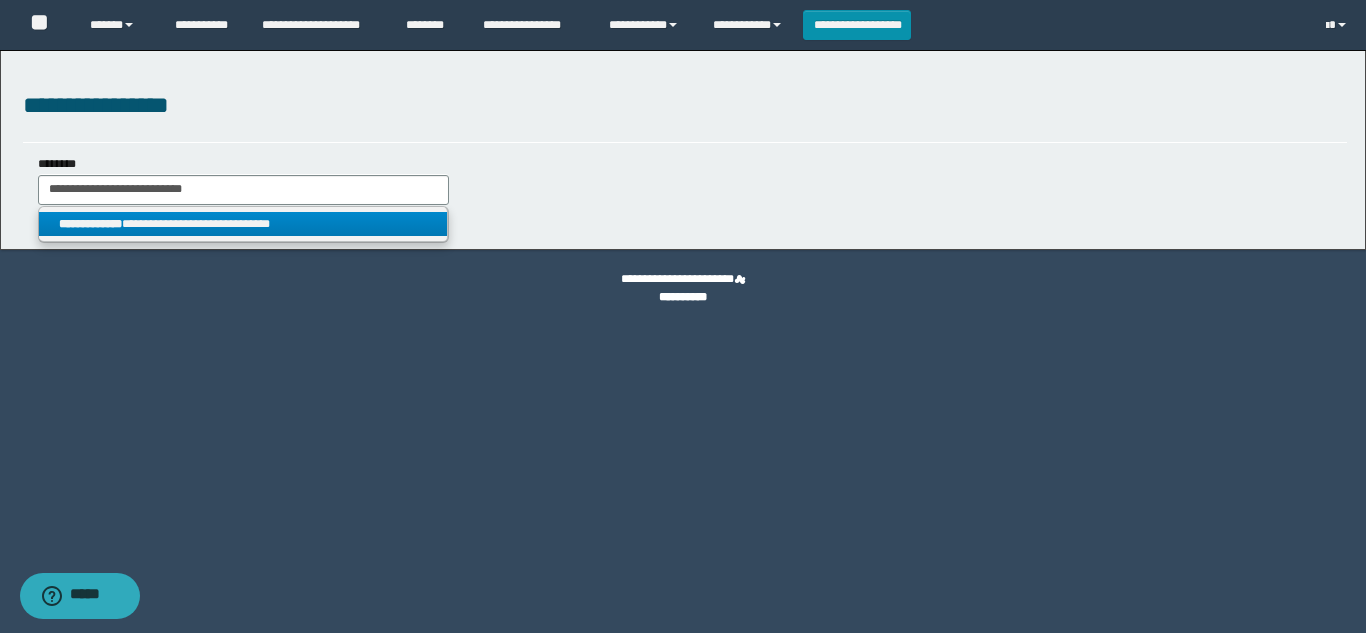 click on "**********" at bounding box center [243, 224] 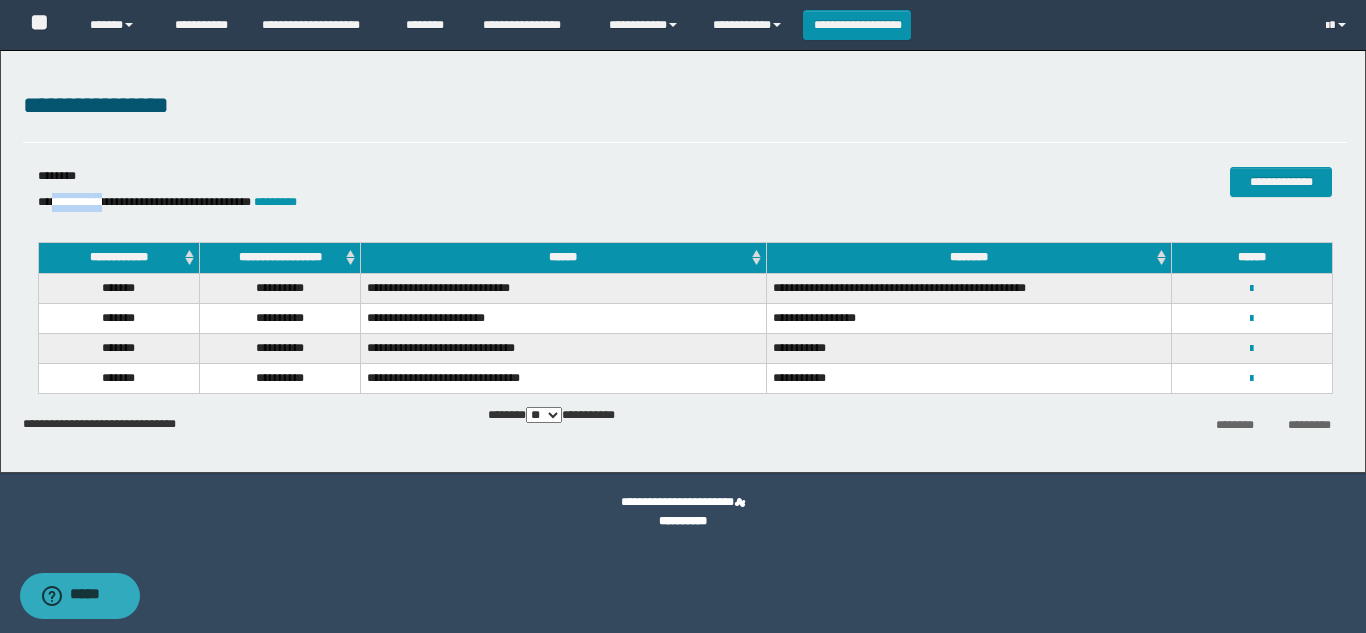 drag, startPoint x: 112, startPoint y: 206, endPoint x: 56, endPoint y: 208, distance: 56.0357 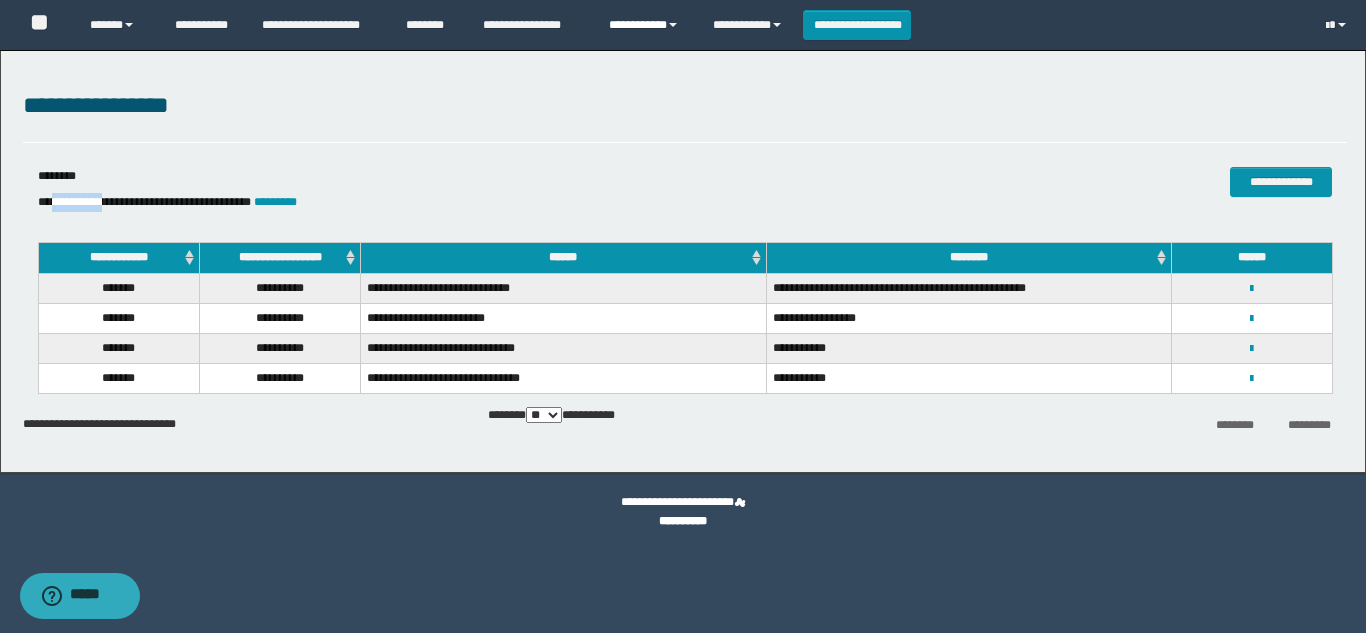 click at bounding box center (673, 25) 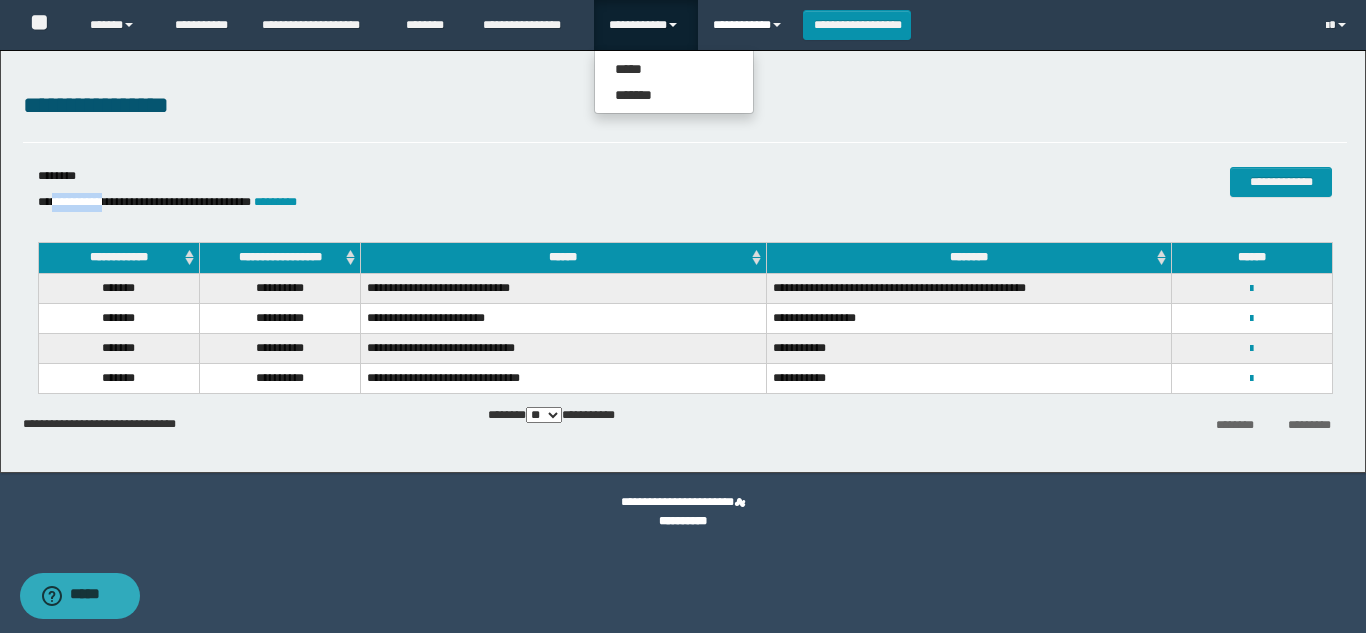 drag, startPoint x: 743, startPoint y: 35, endPoint x: 746, endPoint y: 45, distance: 10.440307 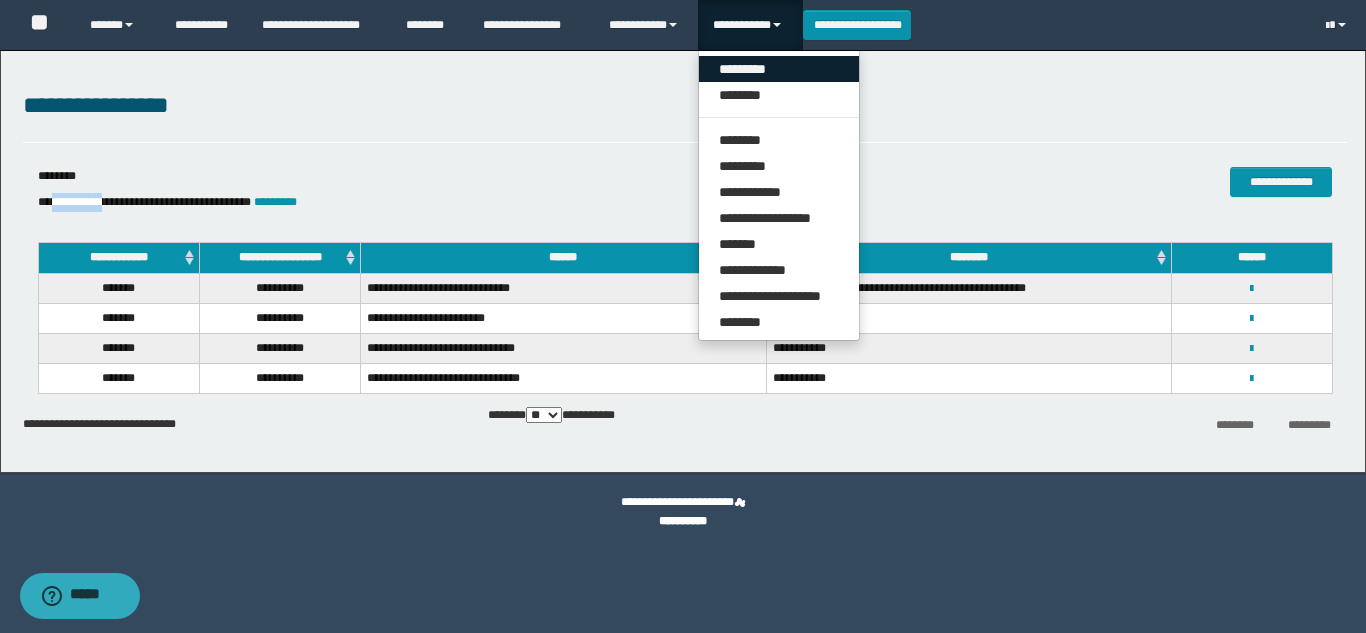 click on "*********" at bounding box center [779, 69] 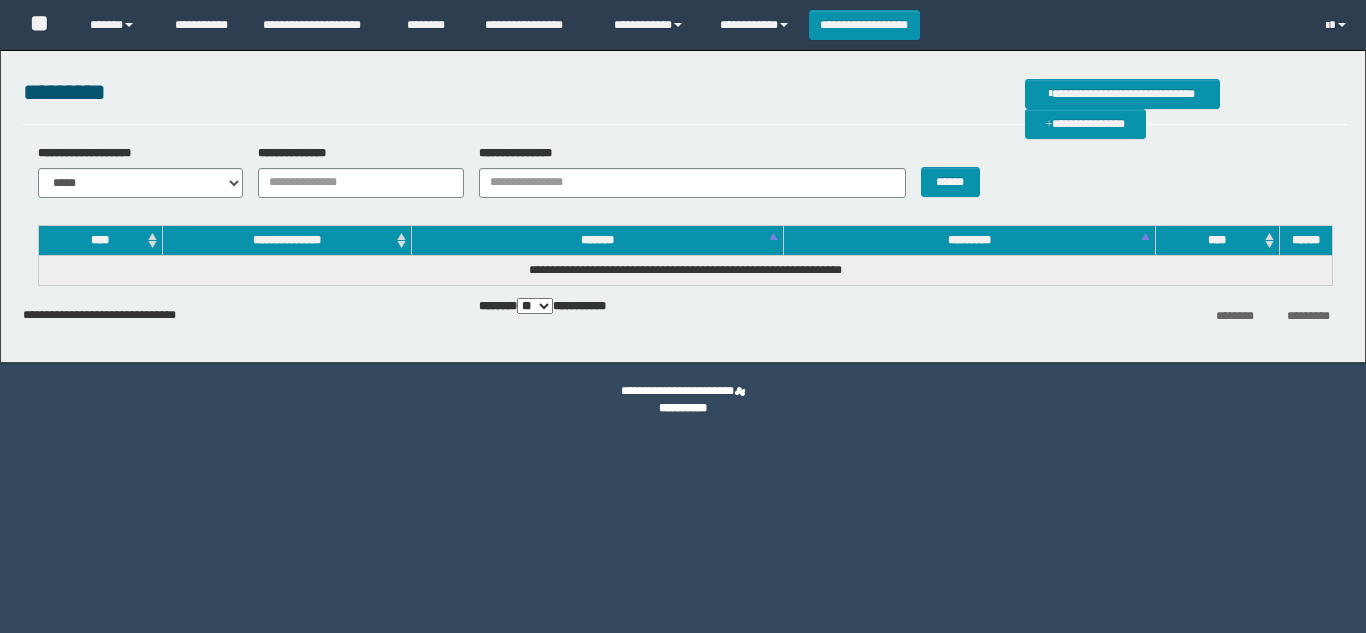 scroll, scrollTop: 0, scrollLeft: 0, axis: both 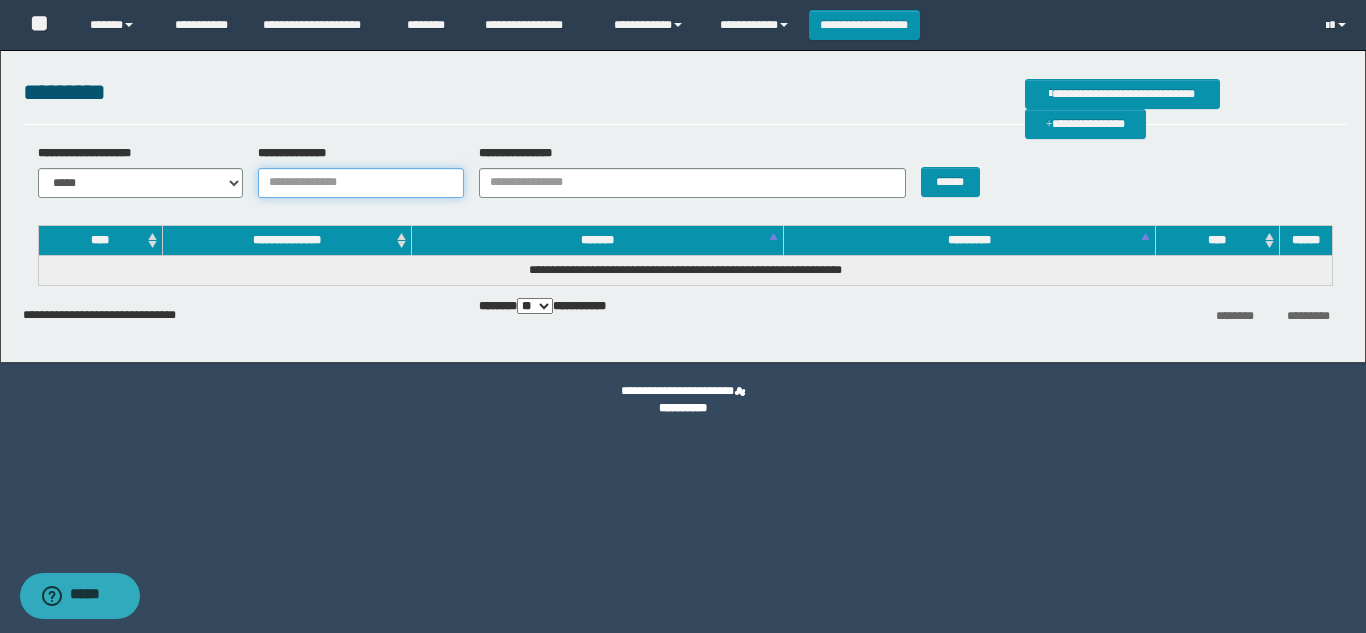 click on "**********" at bounding box center [361, 183] 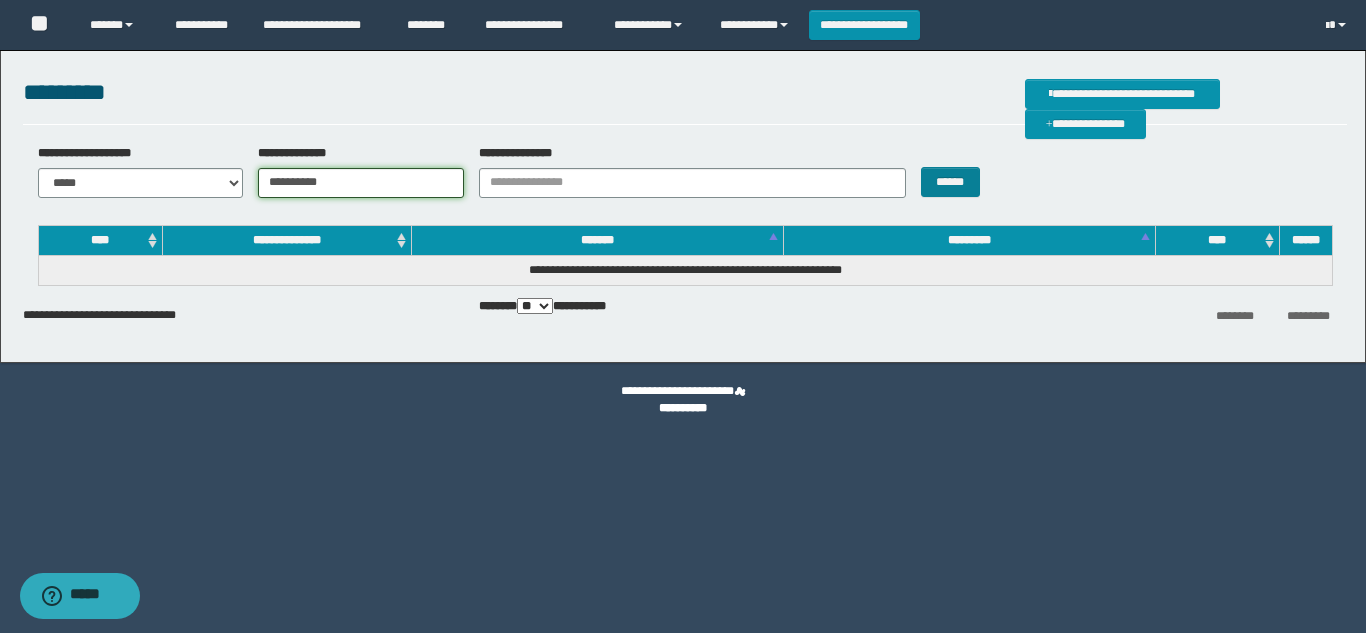 type on "**********" 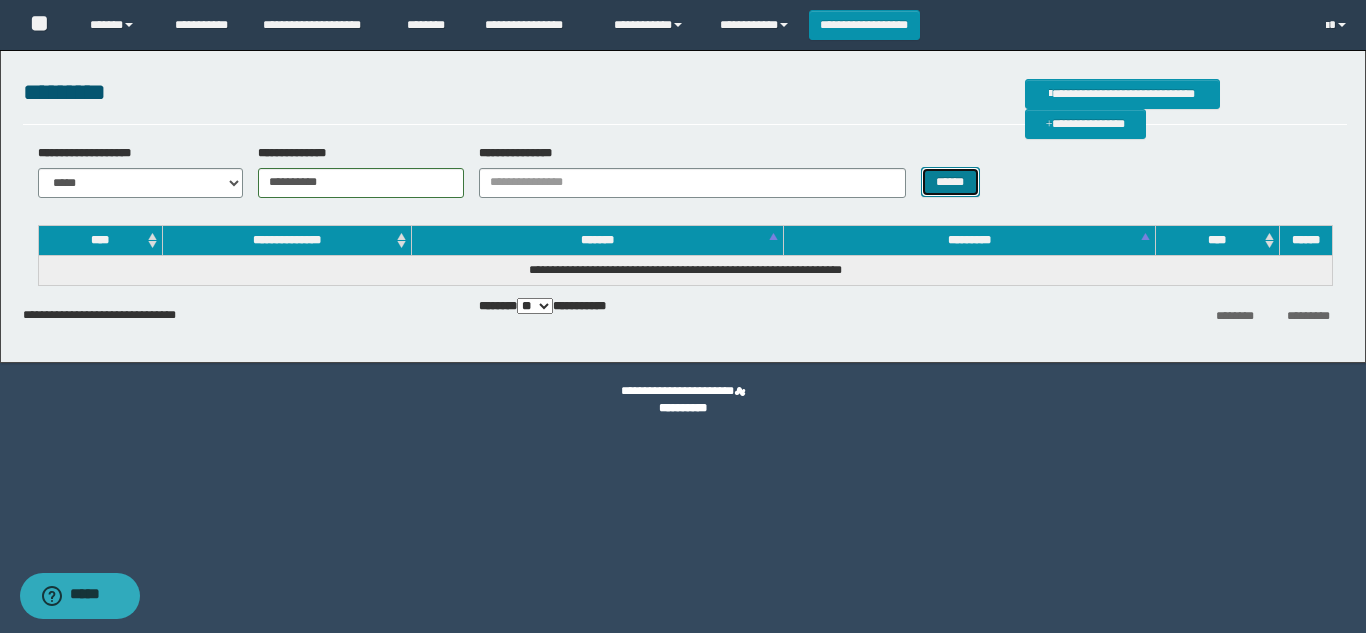 click on "******" at bounding box center (950, 182) 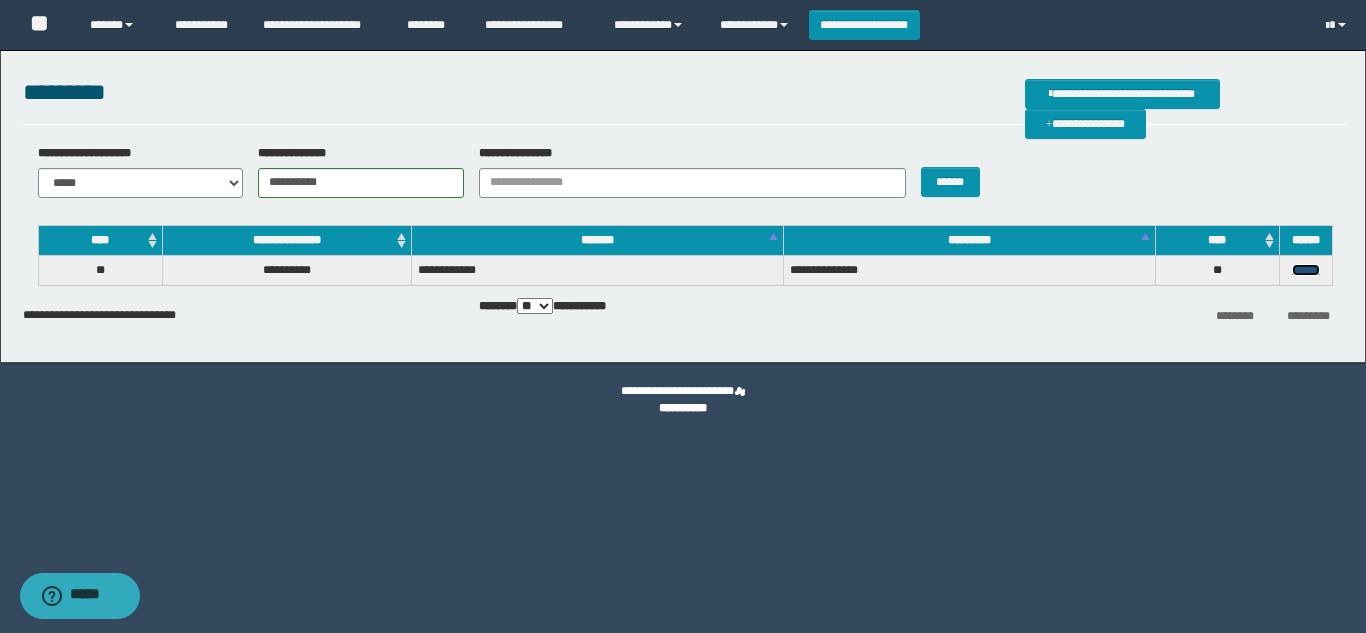 click on "******" at bounding box center [1306, 270] 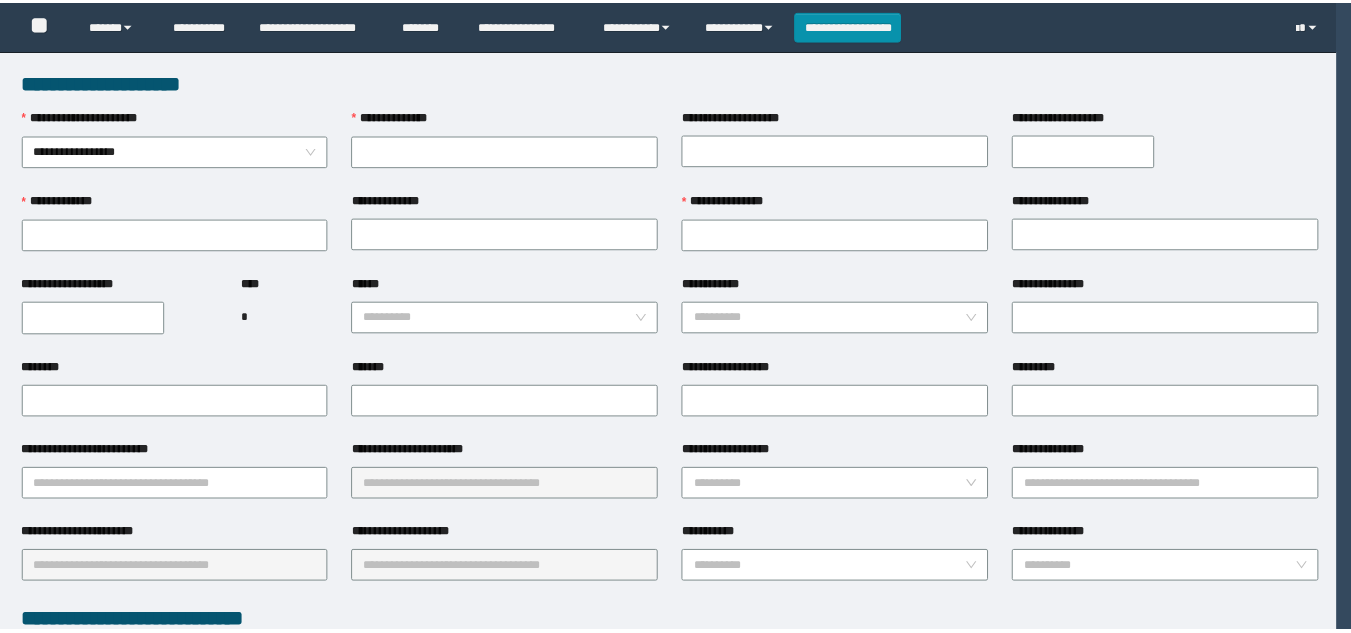 scroll, scrollTop: 0, scrollLeft: 0, axis: both 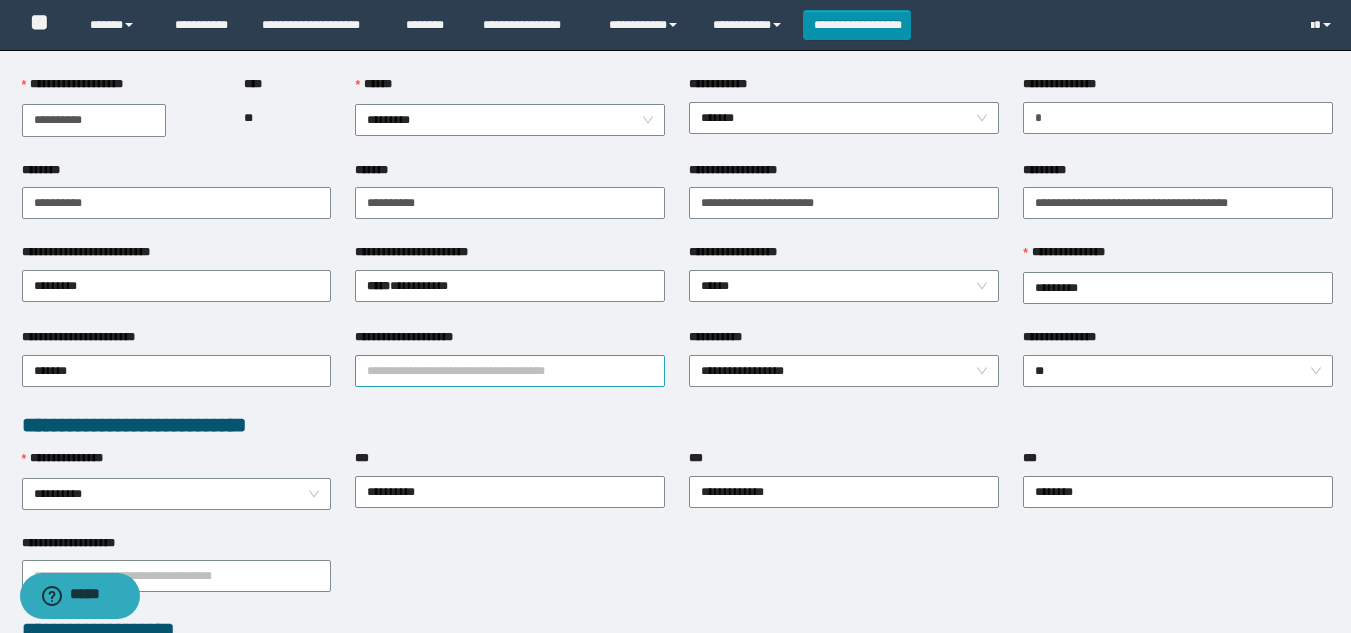 click on "**********" at bounding box center [510, 371] 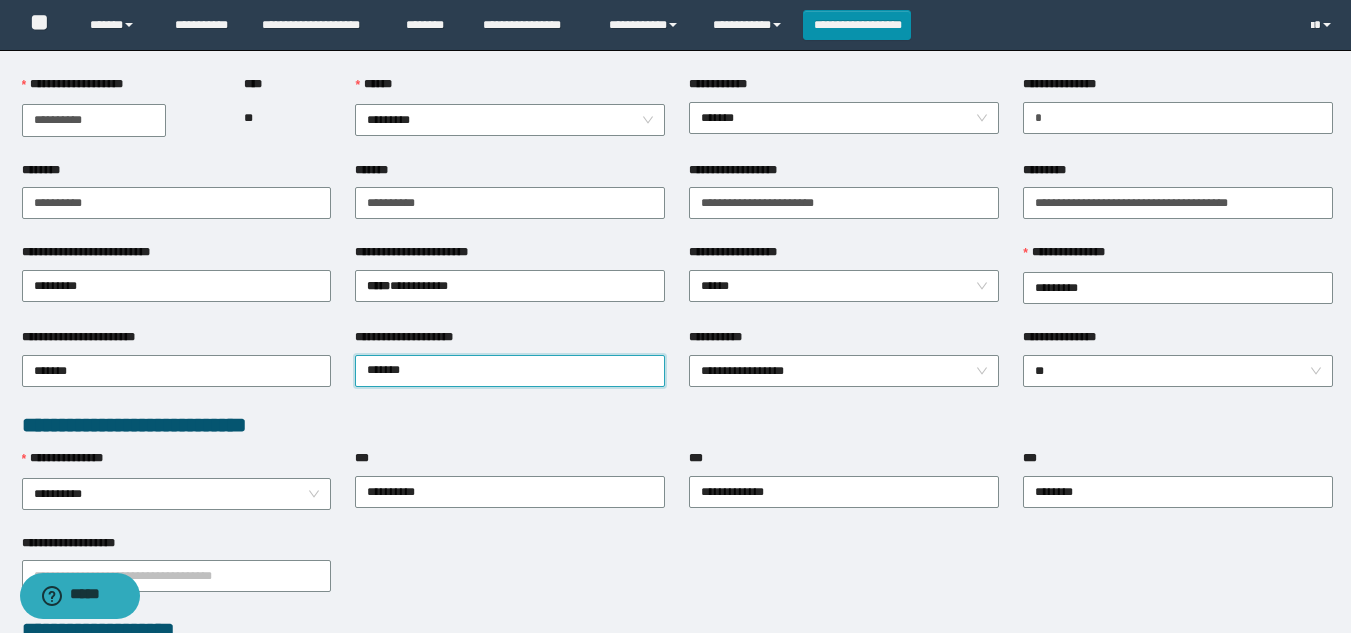 type on "*******" 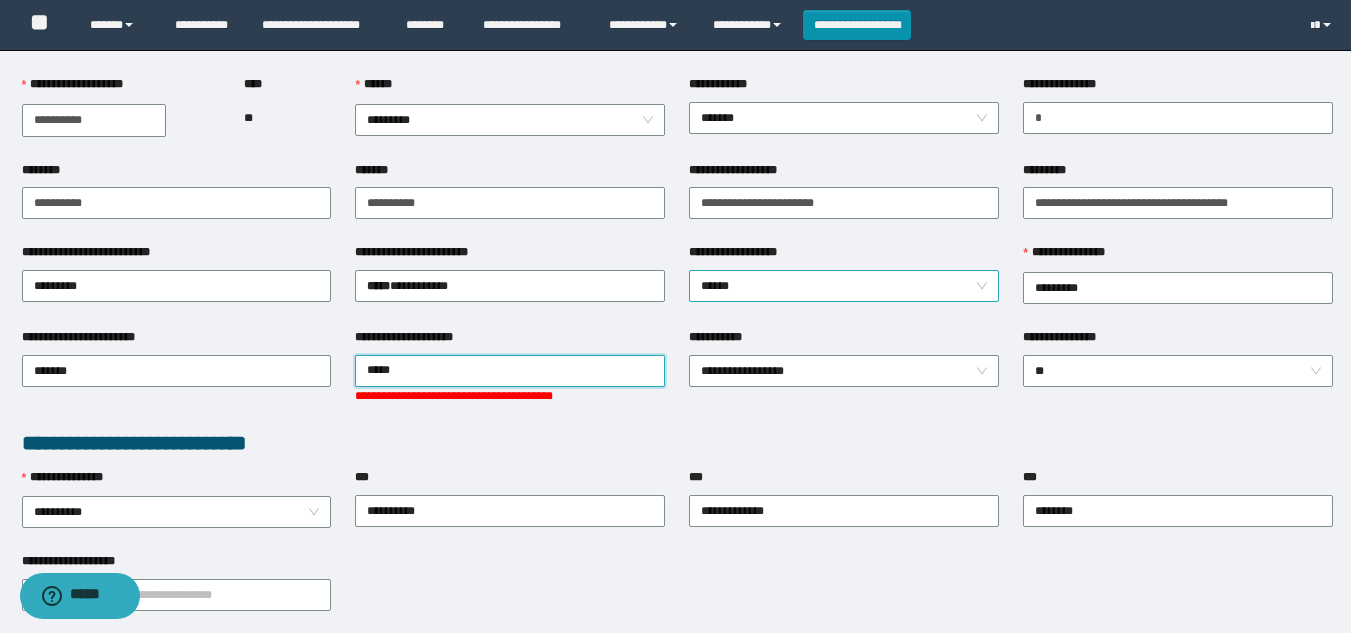 type on "******" 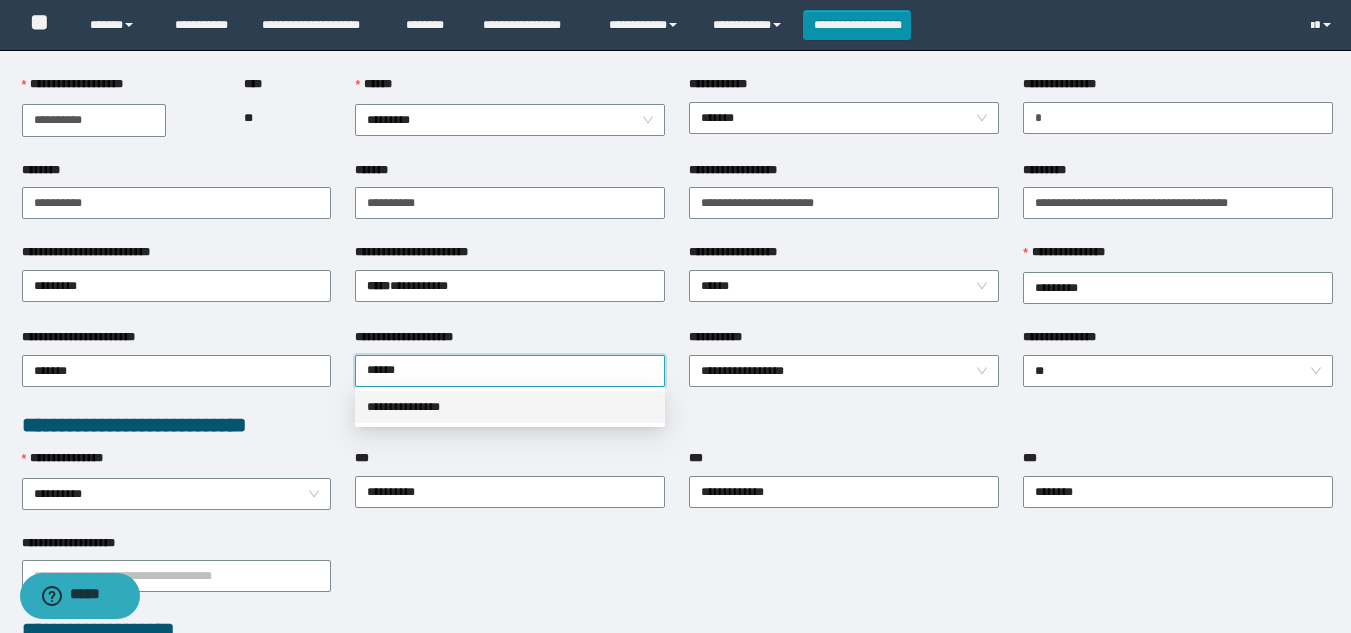 click on "**********" at bounding box center [510, 407] 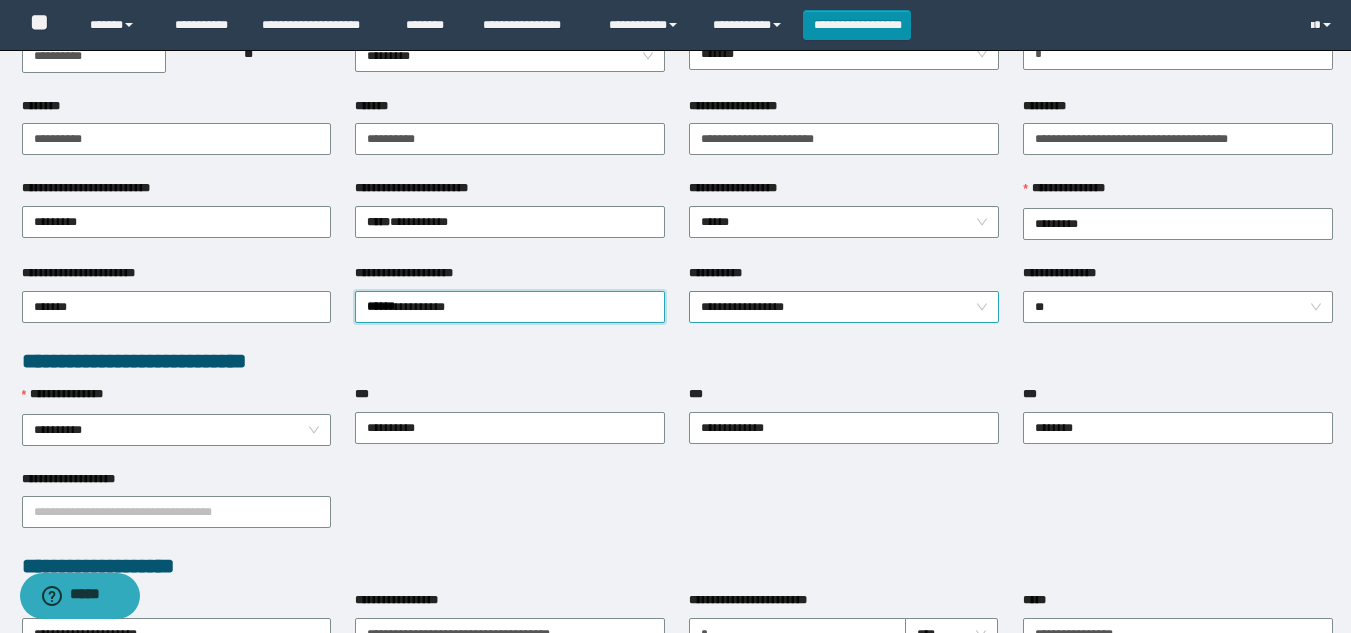 scroll, scrollTop: 300, scrollLeft: 0, axis: vertical 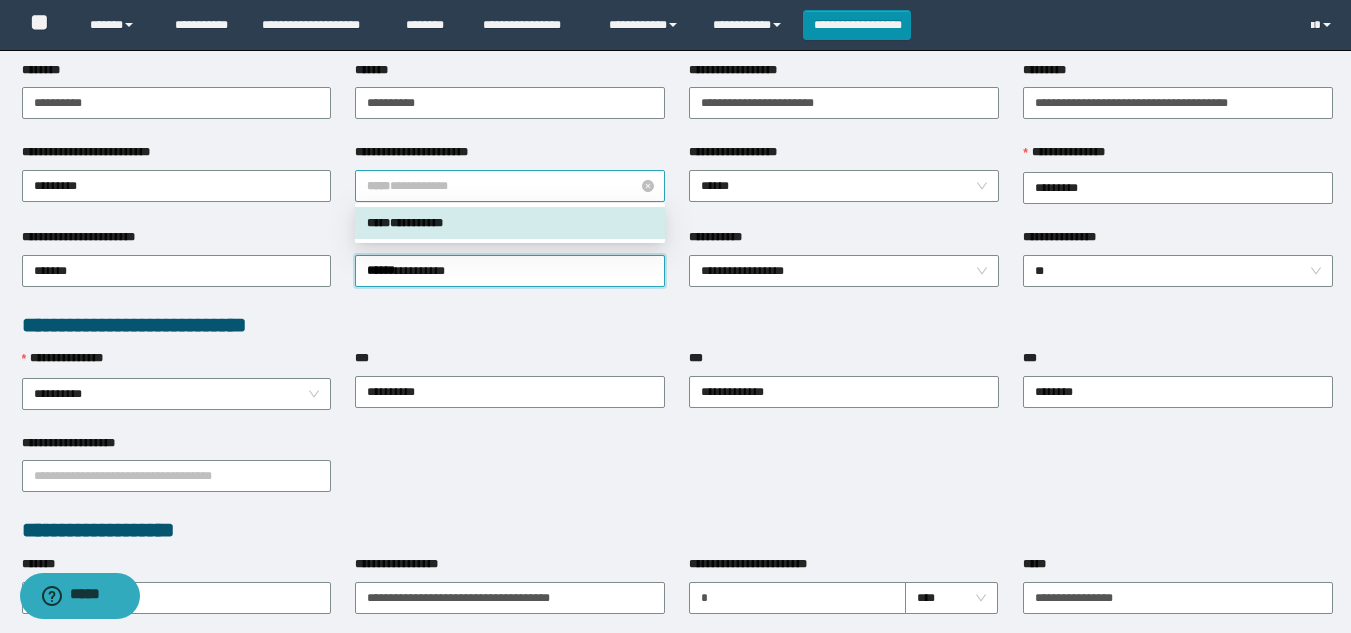 click on "***** * ********" at bounding box center (510, 186) 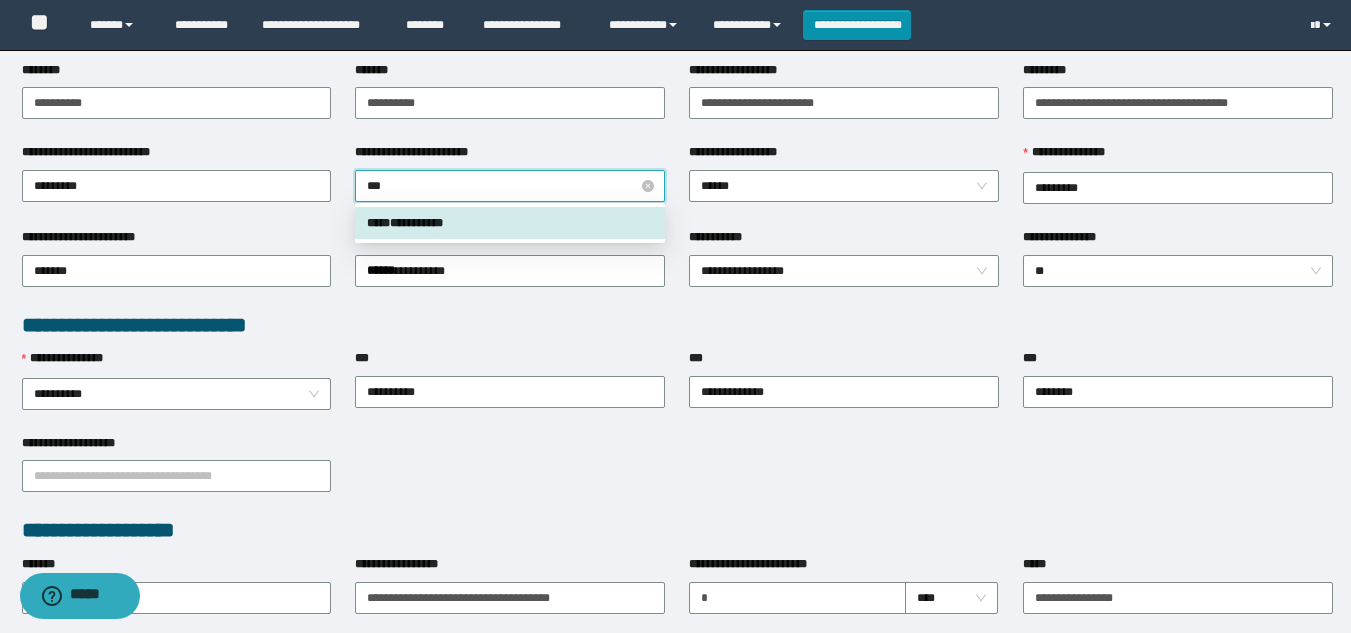 type on "****" 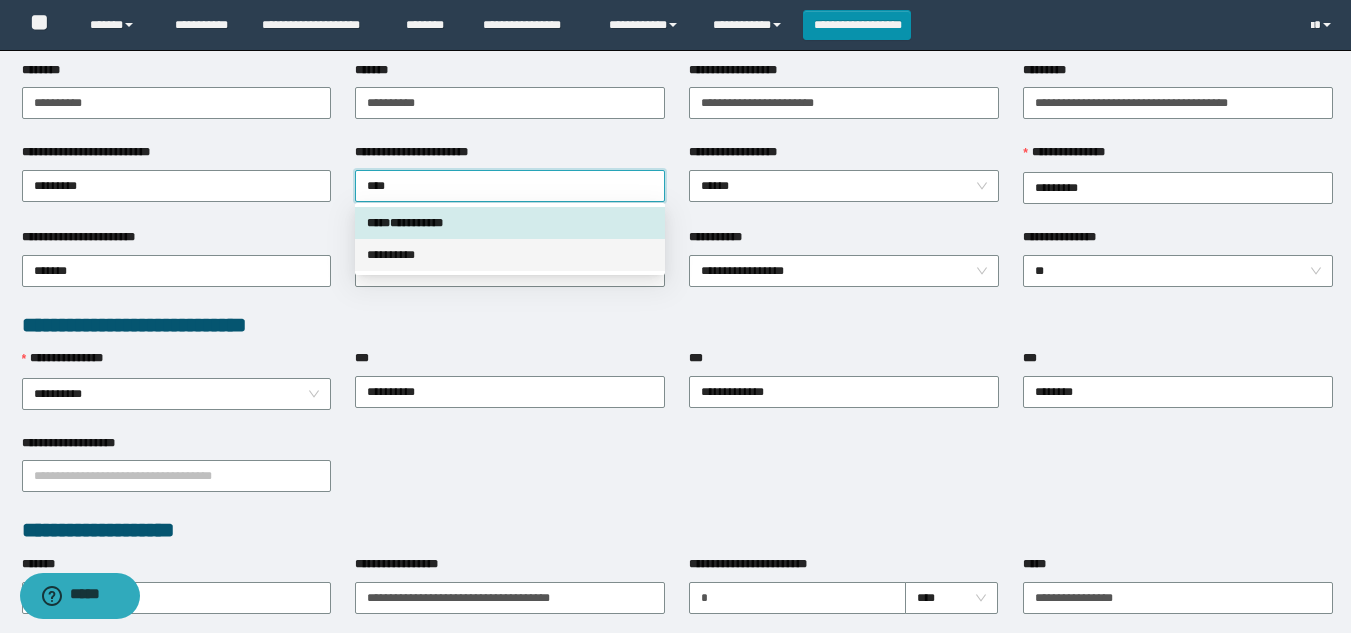 click on "* ********" at bounding box center [510, 255] 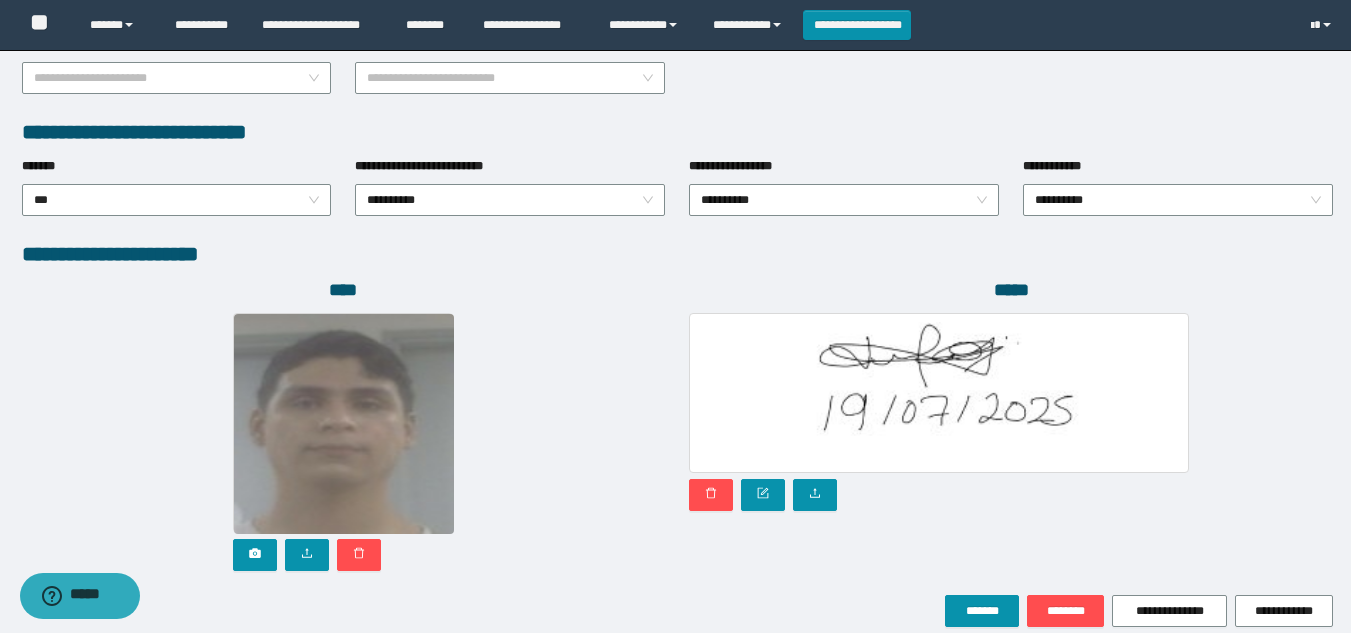 scroll, scrollTop: 1072, scrollLeft: 0, axis: vertical 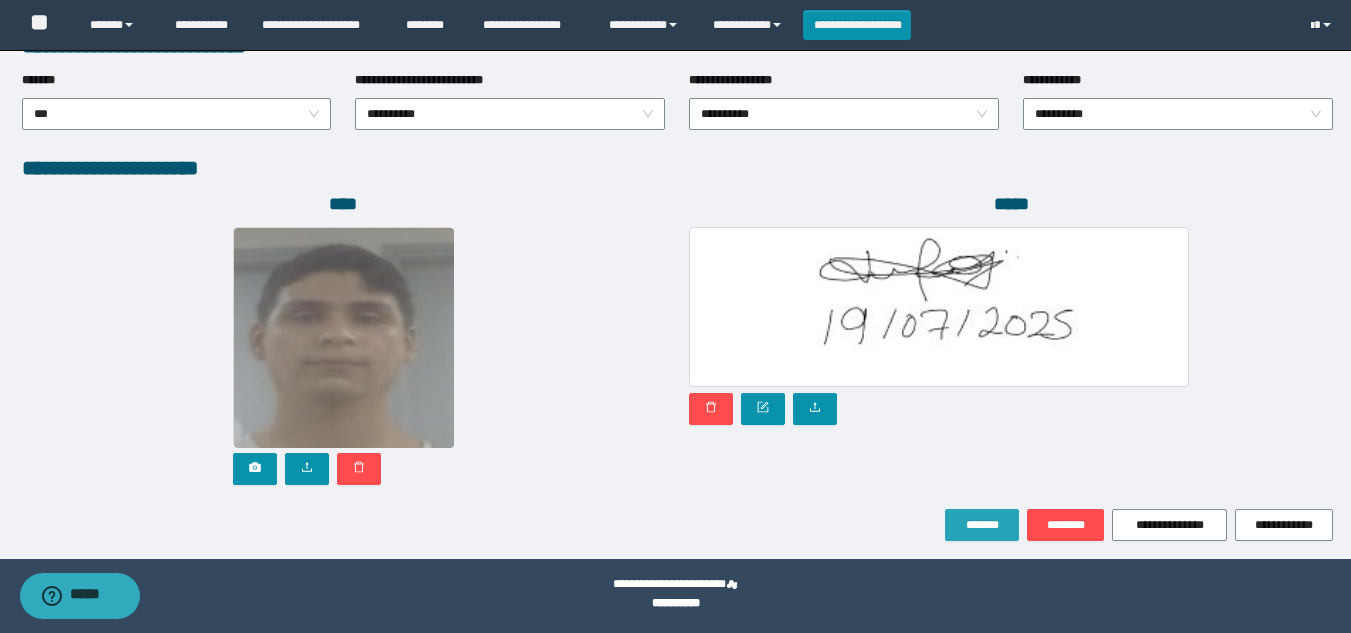 click on "*******" at bounding box center [982, 525] 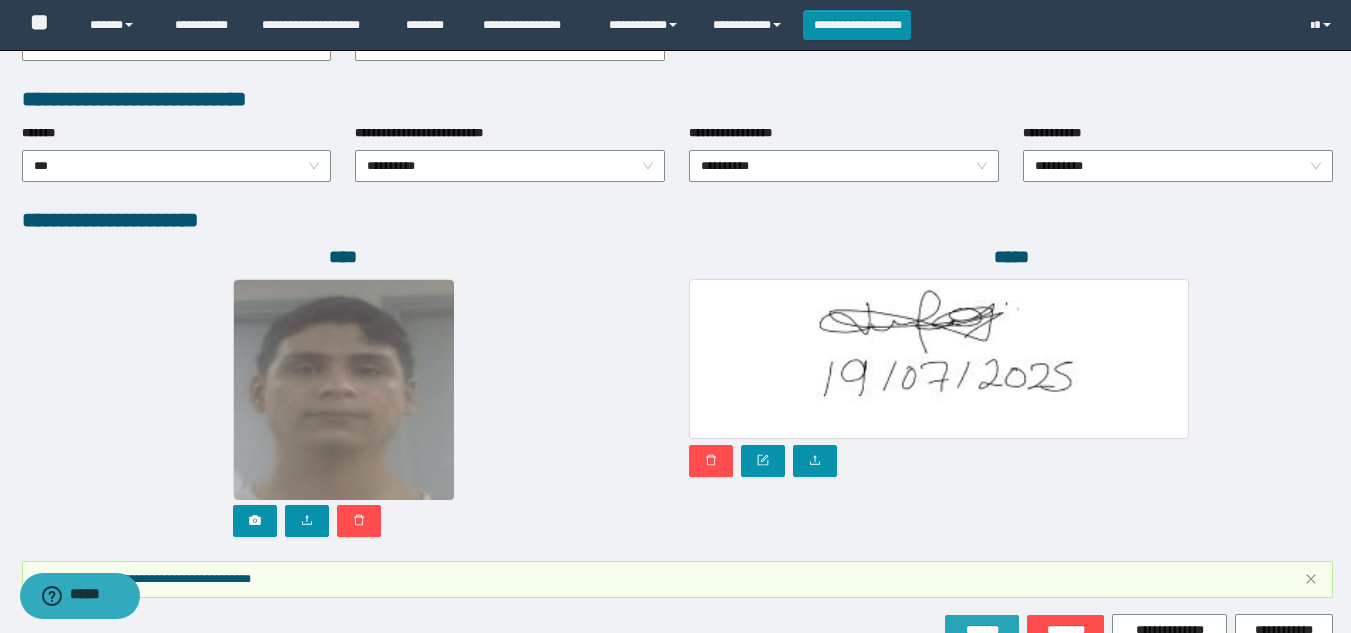 scroll, scrollTop: 1125, scrollLeft: 0, axis: vertical 